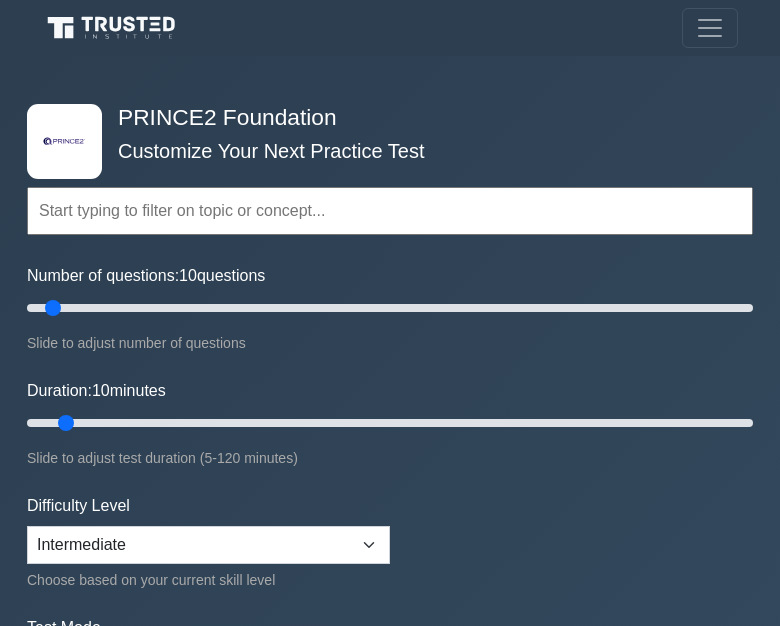 scroll, scrollTop: 171, scrollLeft: 0, axis: vertical 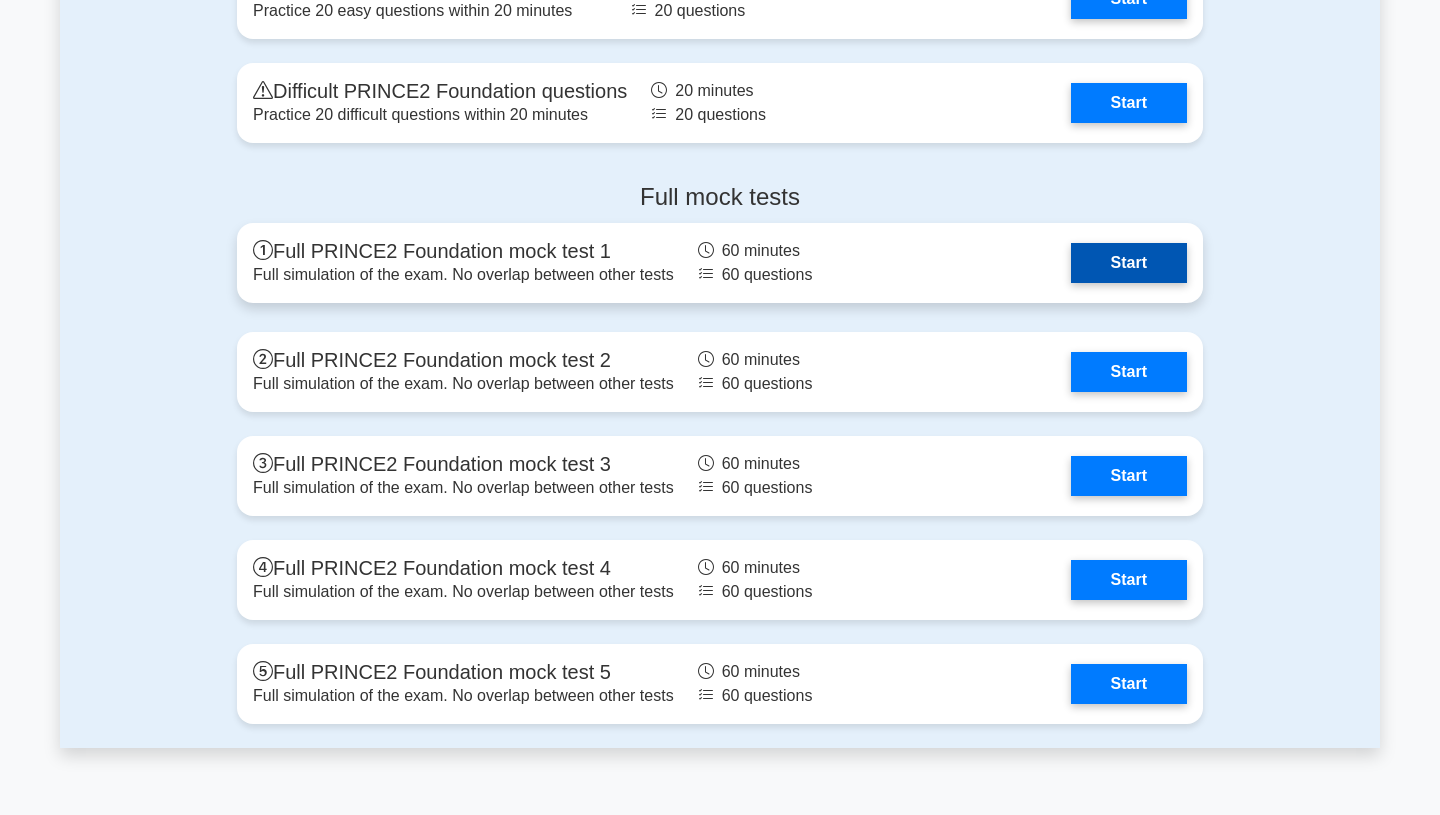 click on "Start" at bounding box center [1129, 263] 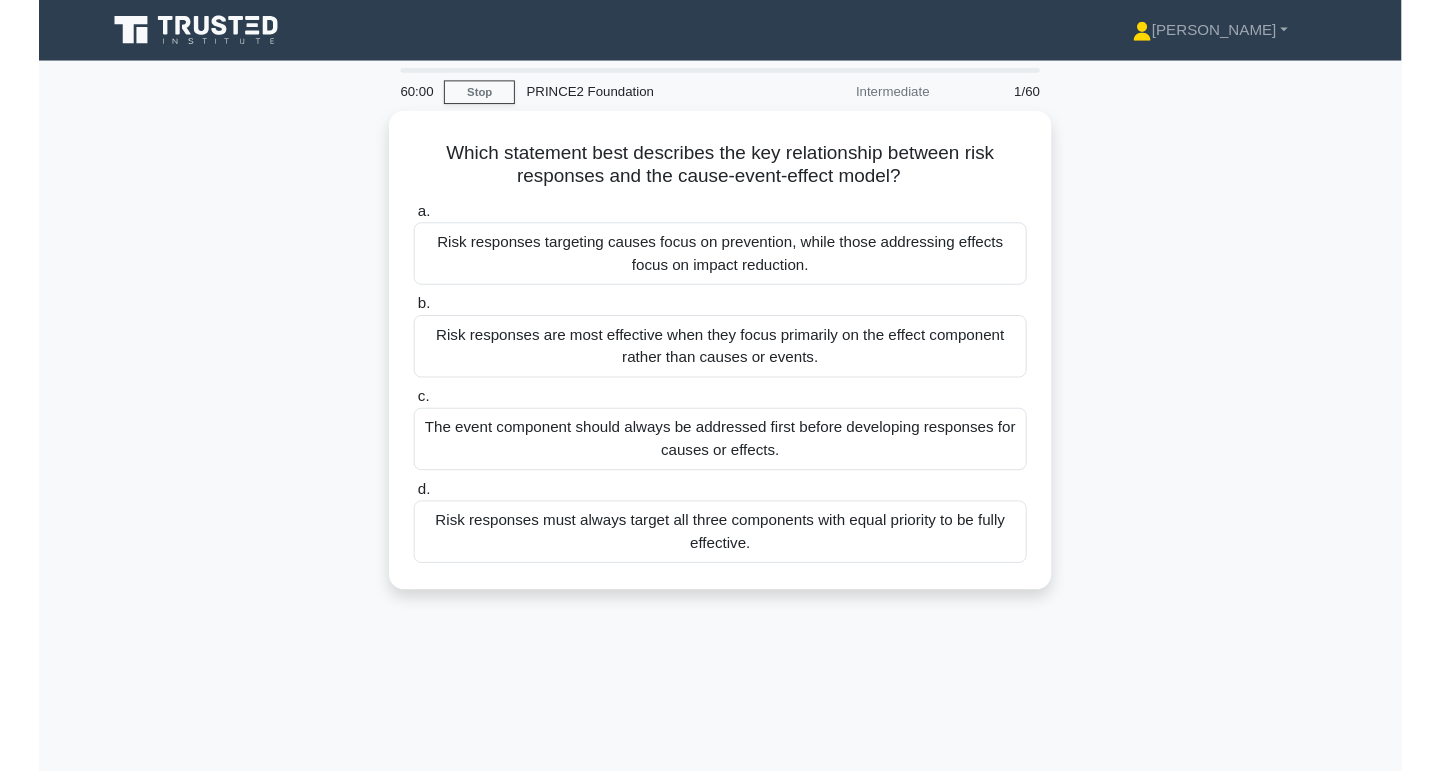 scroll, scrollTop: 0, scrollLeft: 0, axis: both 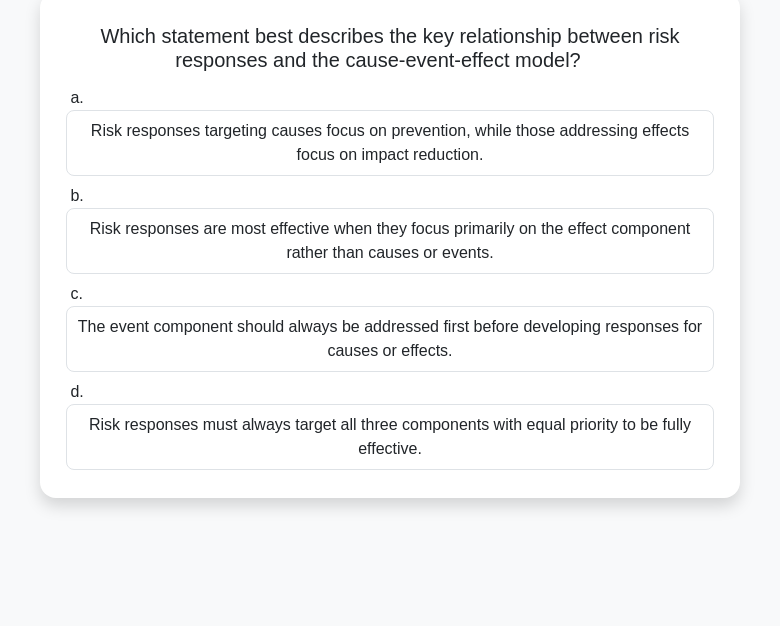 click on "Risk responses targeting causes focus on prevention, while those addressing effects focus on impact reduction." at bounding box center [390, 143] 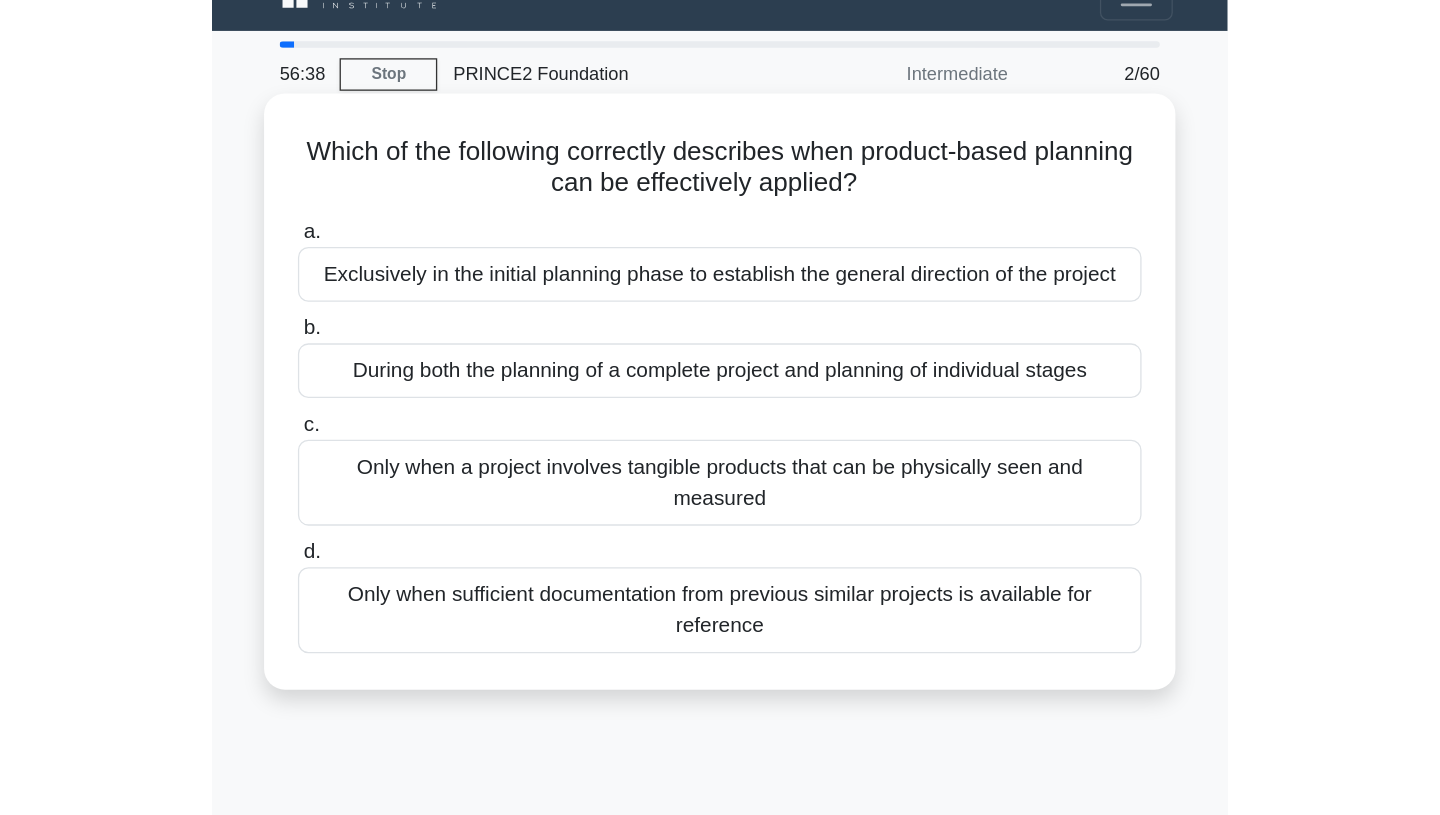scroll, scrollTop: 30, scrollLeft: 0, axis: vertical 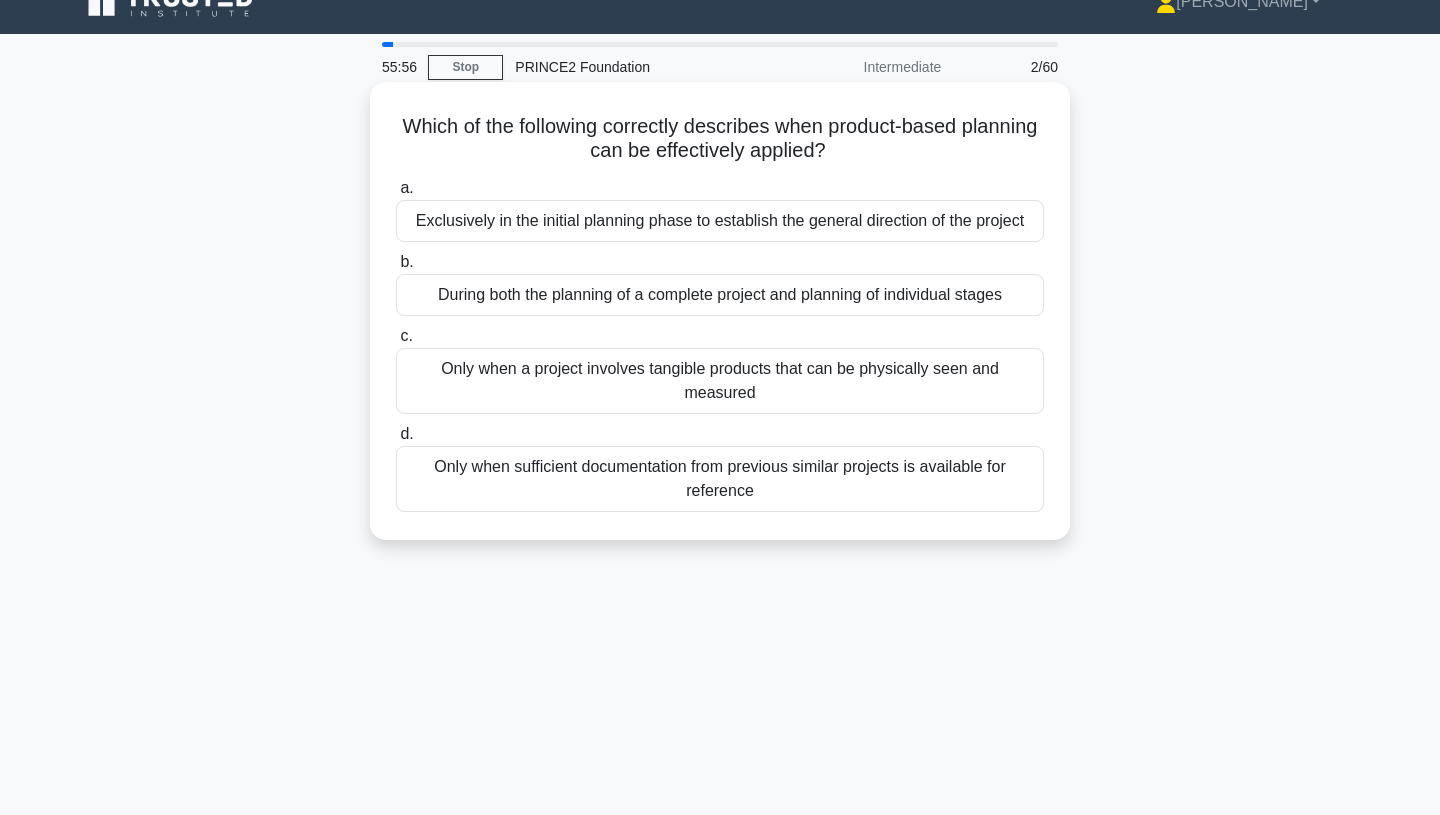 click on "During both the planning of a complete project and planning of individual stages" at bounding box center (720, 295) 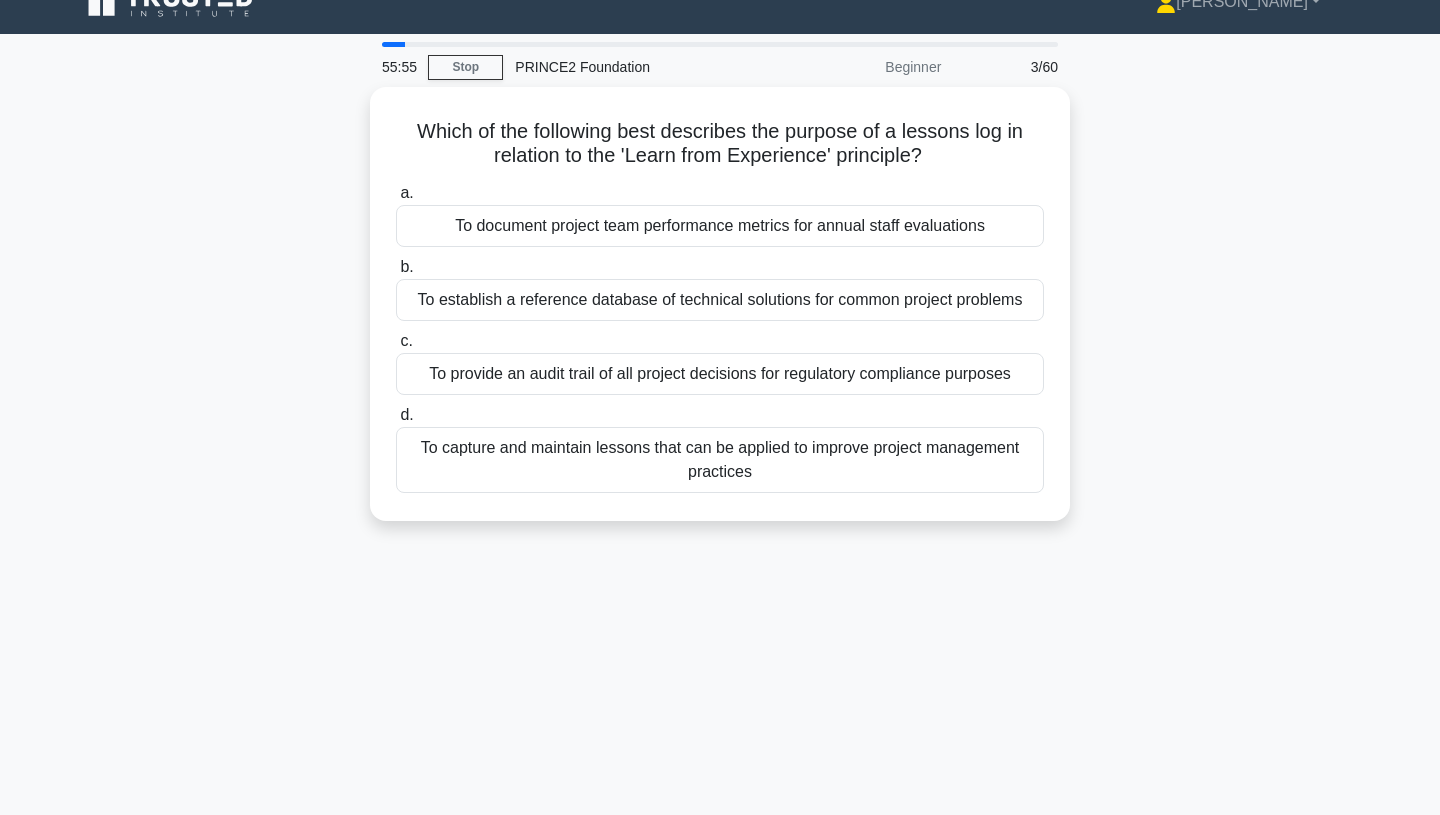 scroll, scrollTop: 0, scrollLeft: 0, axis: both 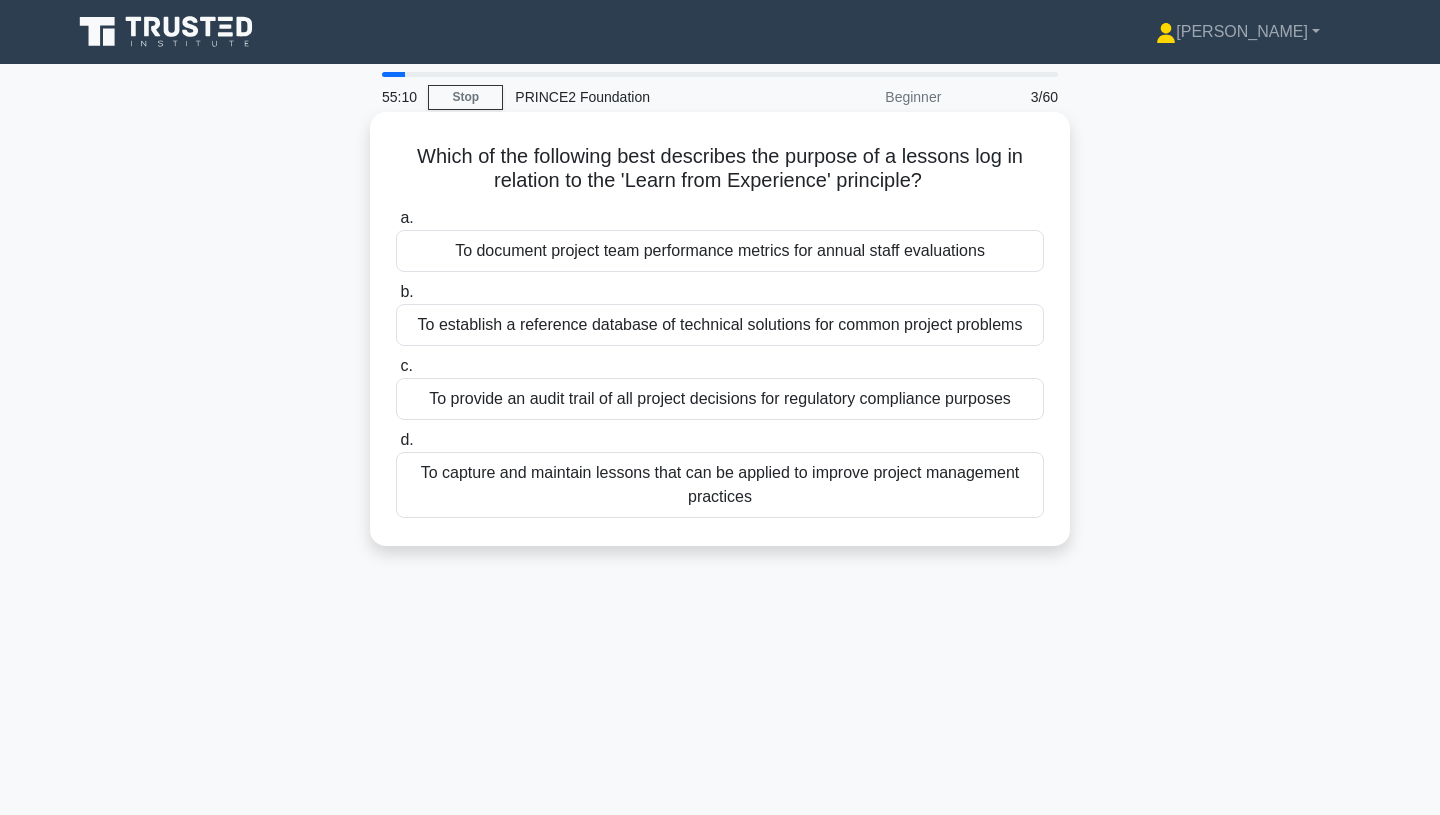 click on "To capture and maintain lessons that can be applied to improve project management practices" at bounding box center (720, 485) 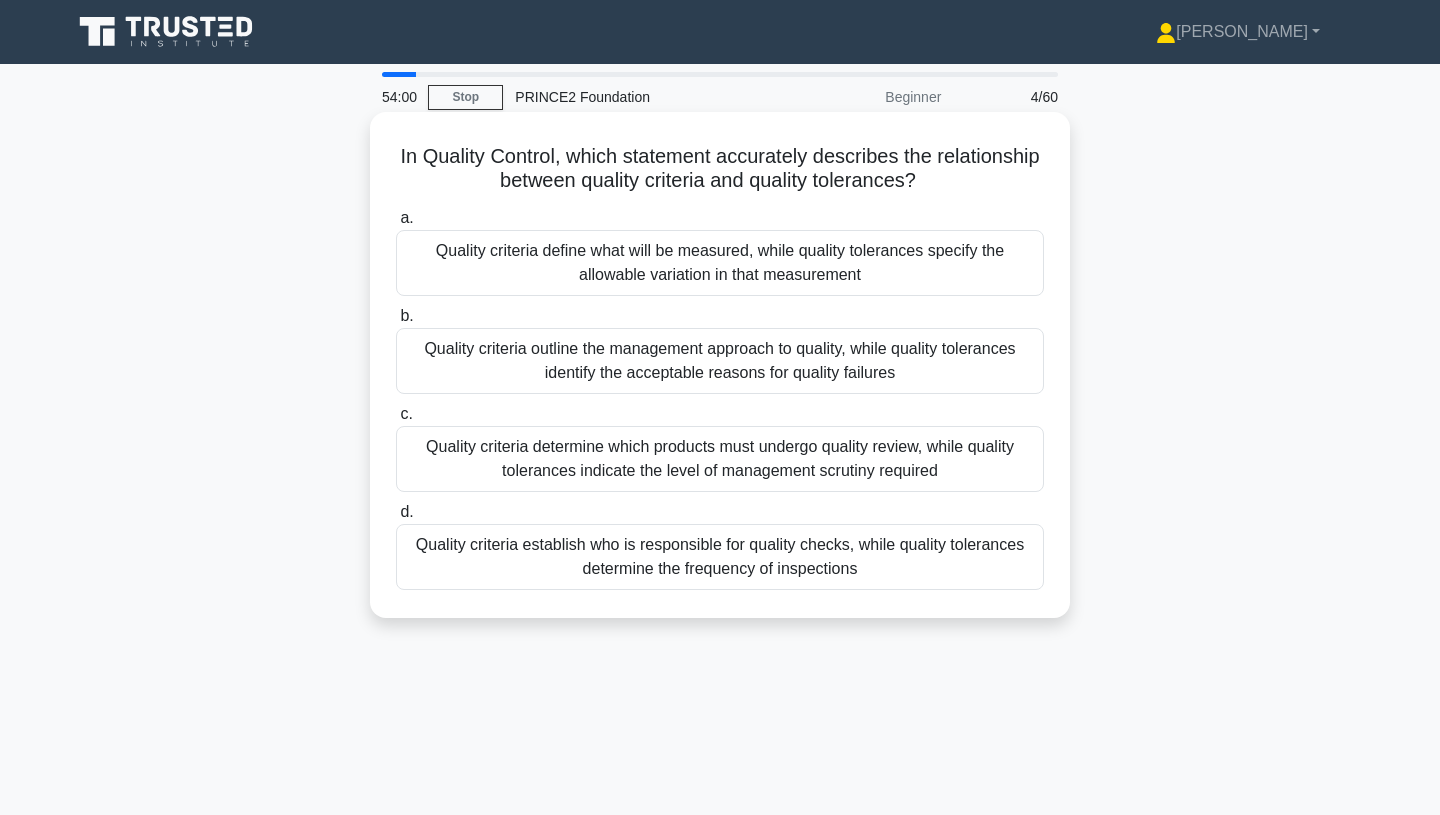 click on "Quality criteria define what will be measured, while quality tolerances specify the allowable variation in that measurement" at bounding box center [720, 263] 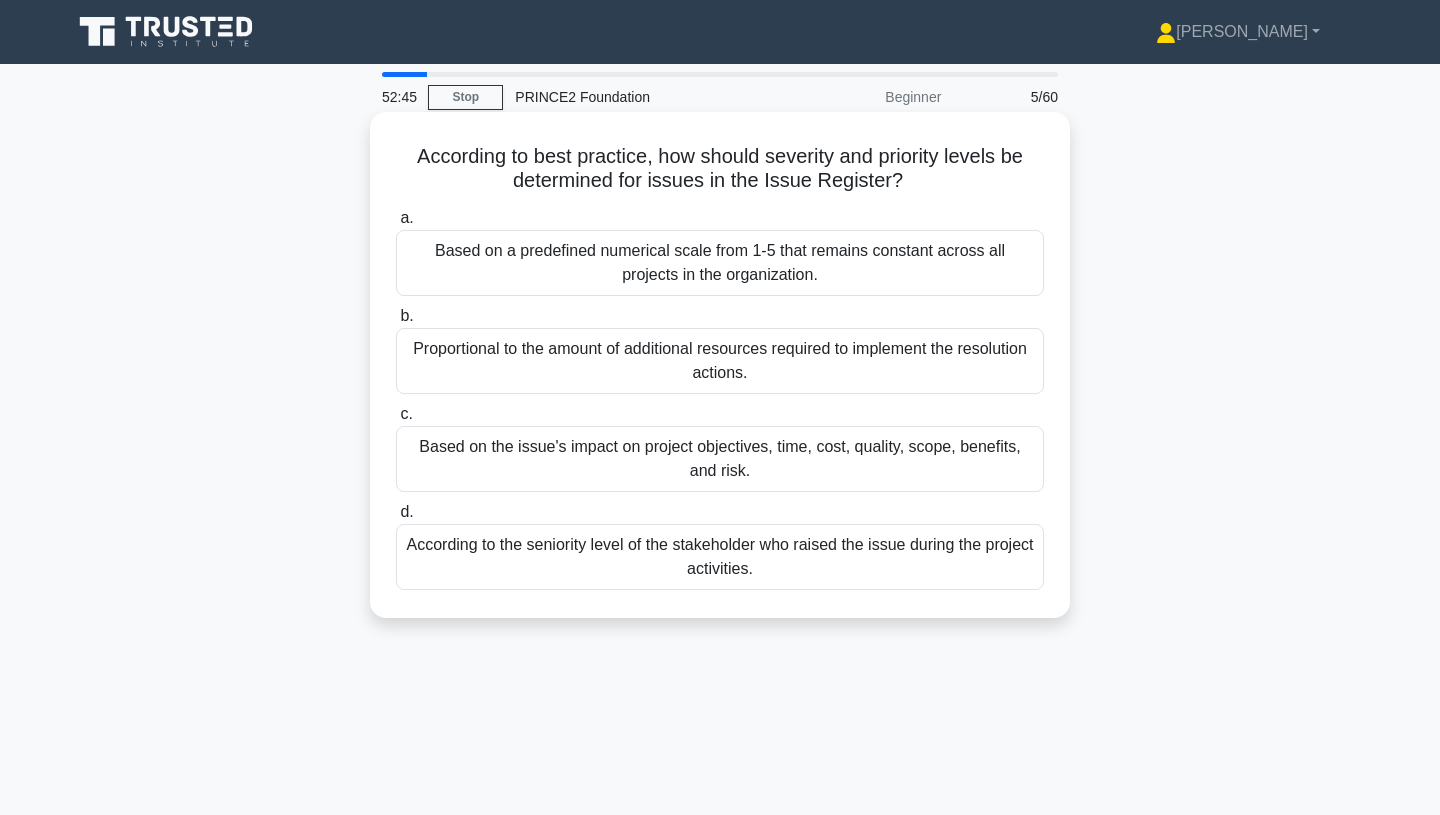 click on "Based on the issue's impact on project objectives, time, cost, quality, scope, benefits, and risk." at bounding box center (720, 459) 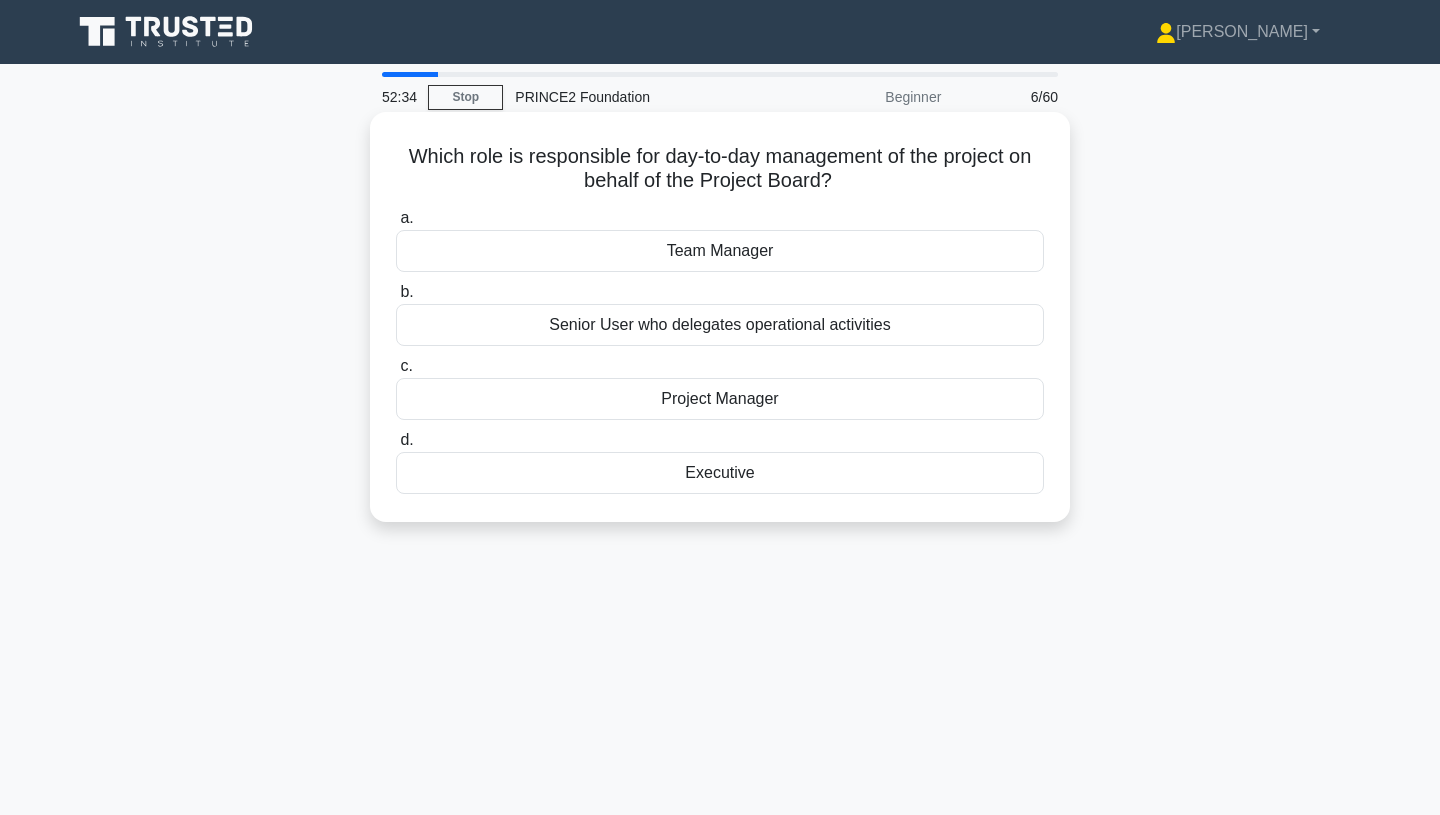 click on "Project Manager" at bounding box center (720, 399) 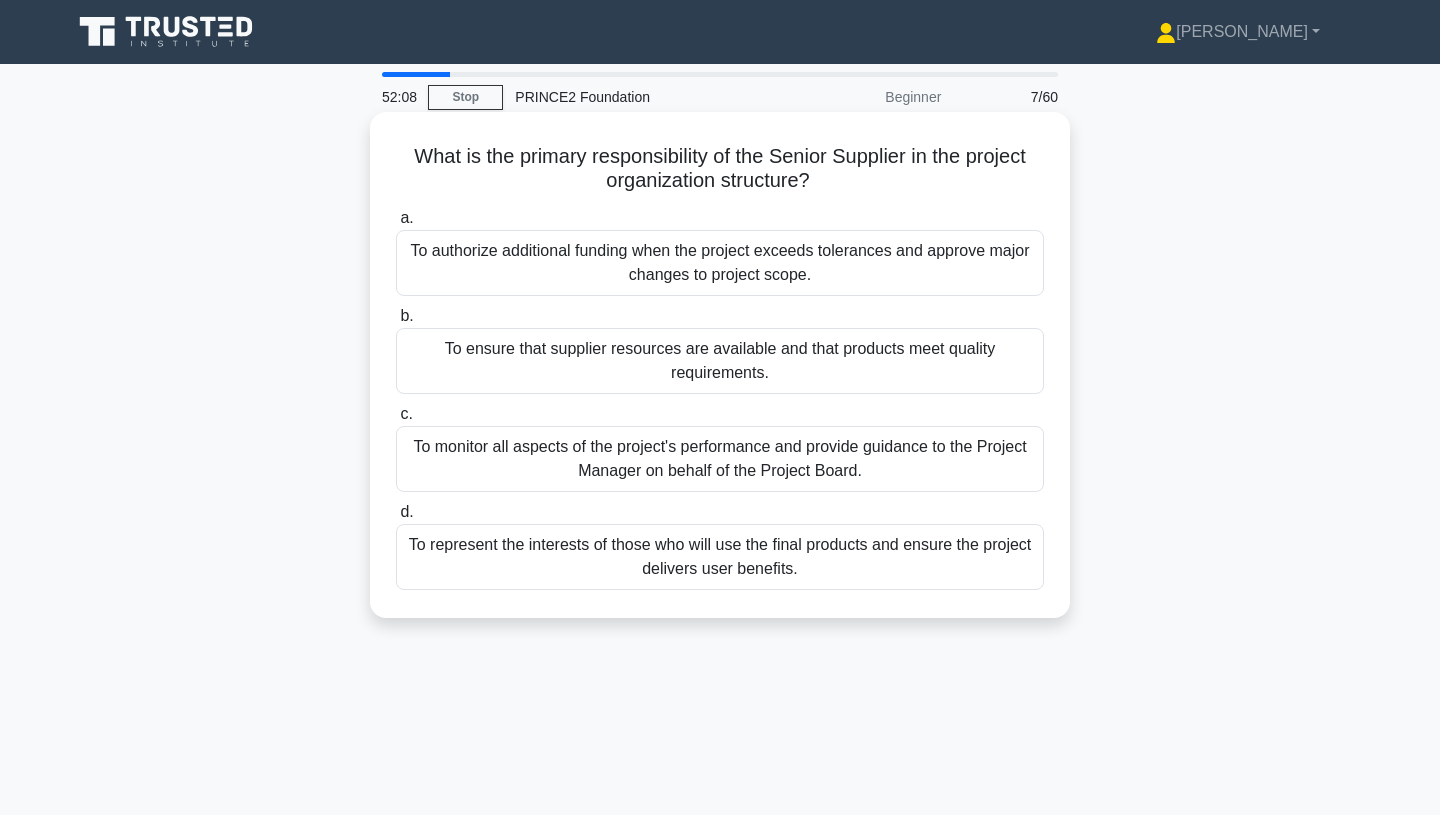 click on "To ensure that supplier resources are available and that products meet quality requirements." at bounding box center [720, 361] 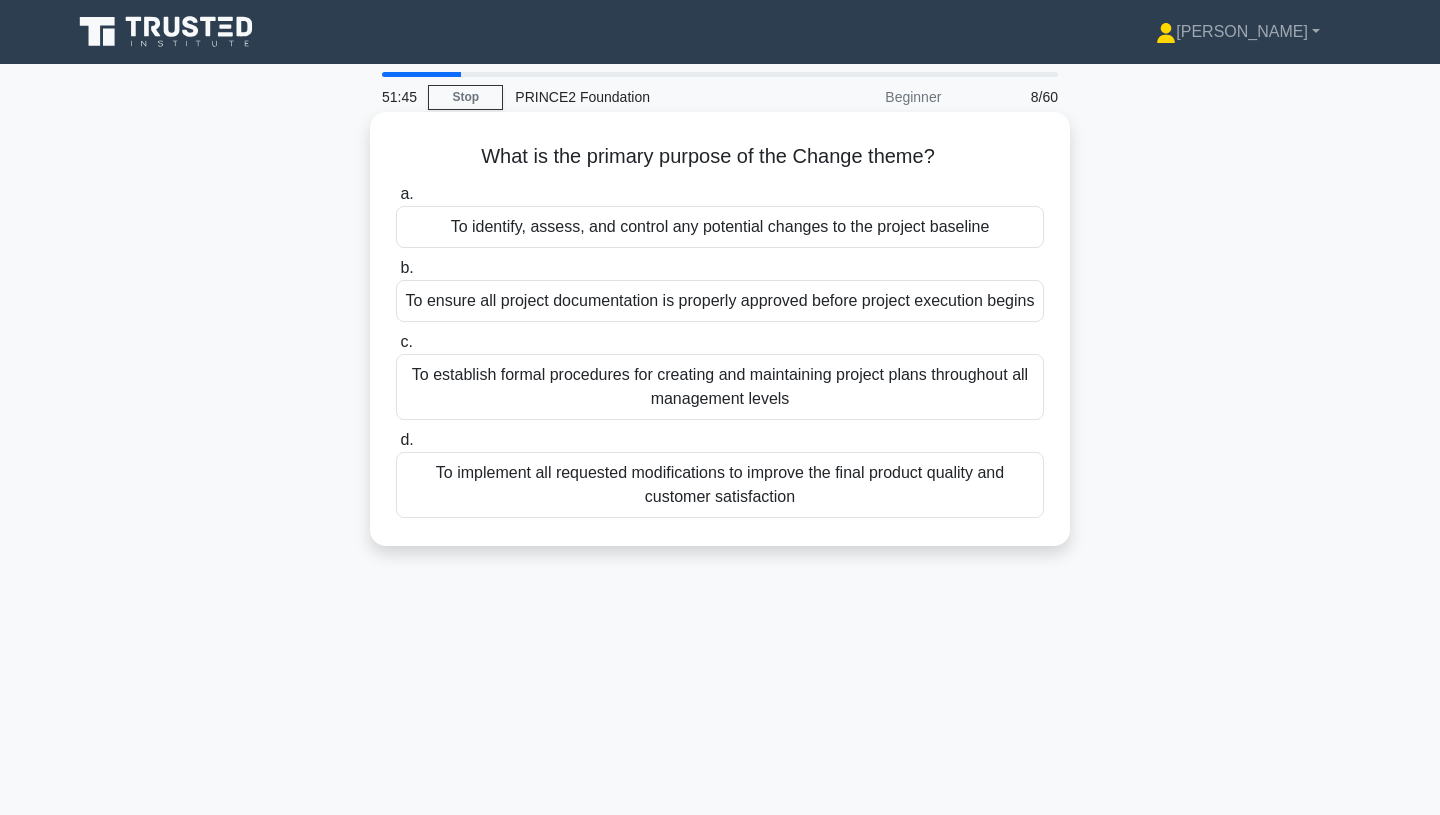 click on "To identify, assess, and control any potential changes to the project baseline" at bounding box center (720, 227) 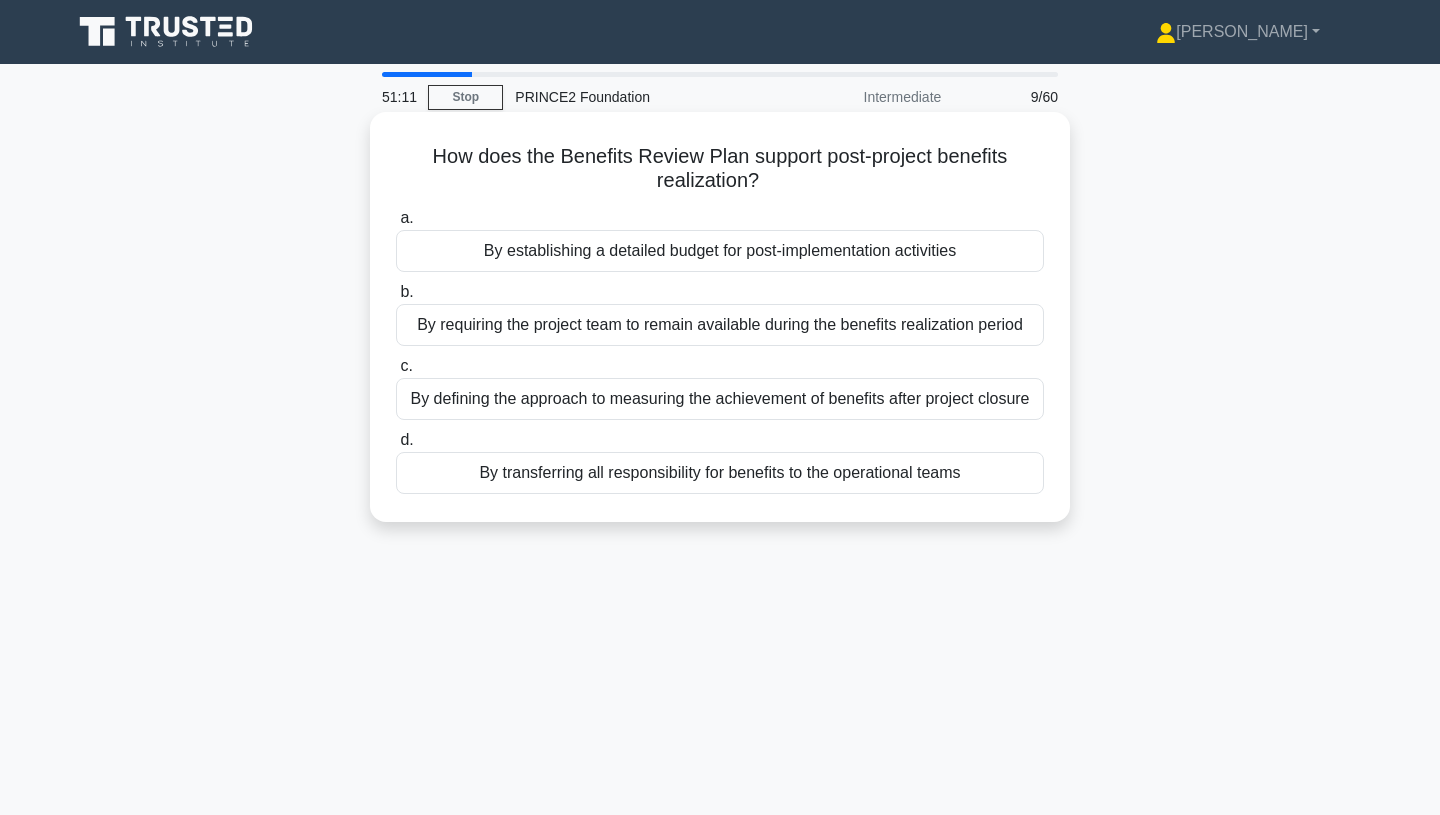 click on "By defining the approach to measuring the achievement of benefits after project closure" at bounding box center [720, 399] 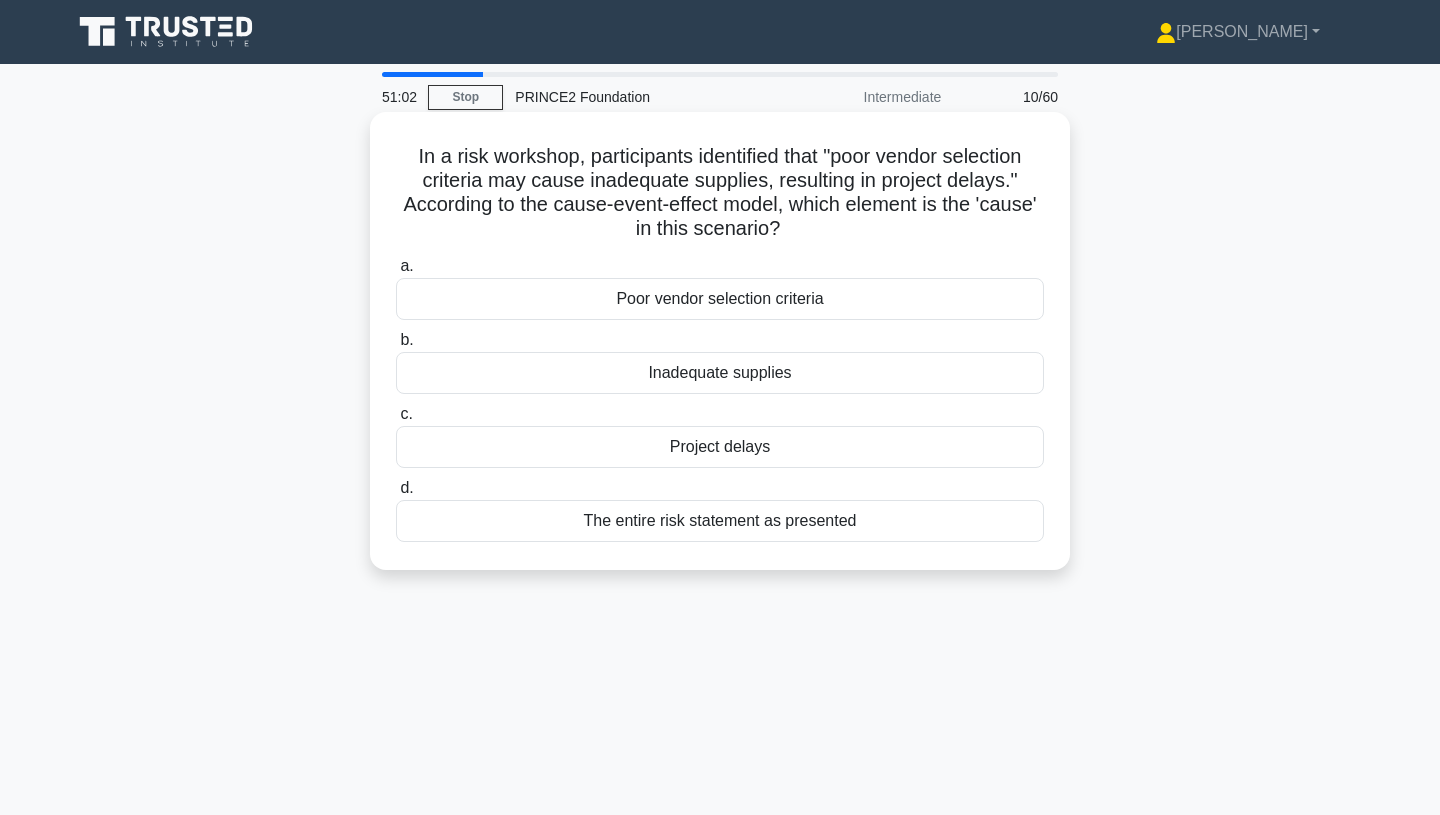 drag, startPoint x: 629, startPoint y: 186, endPoint x: 816, endPoint y: 222, distance: 190.43372 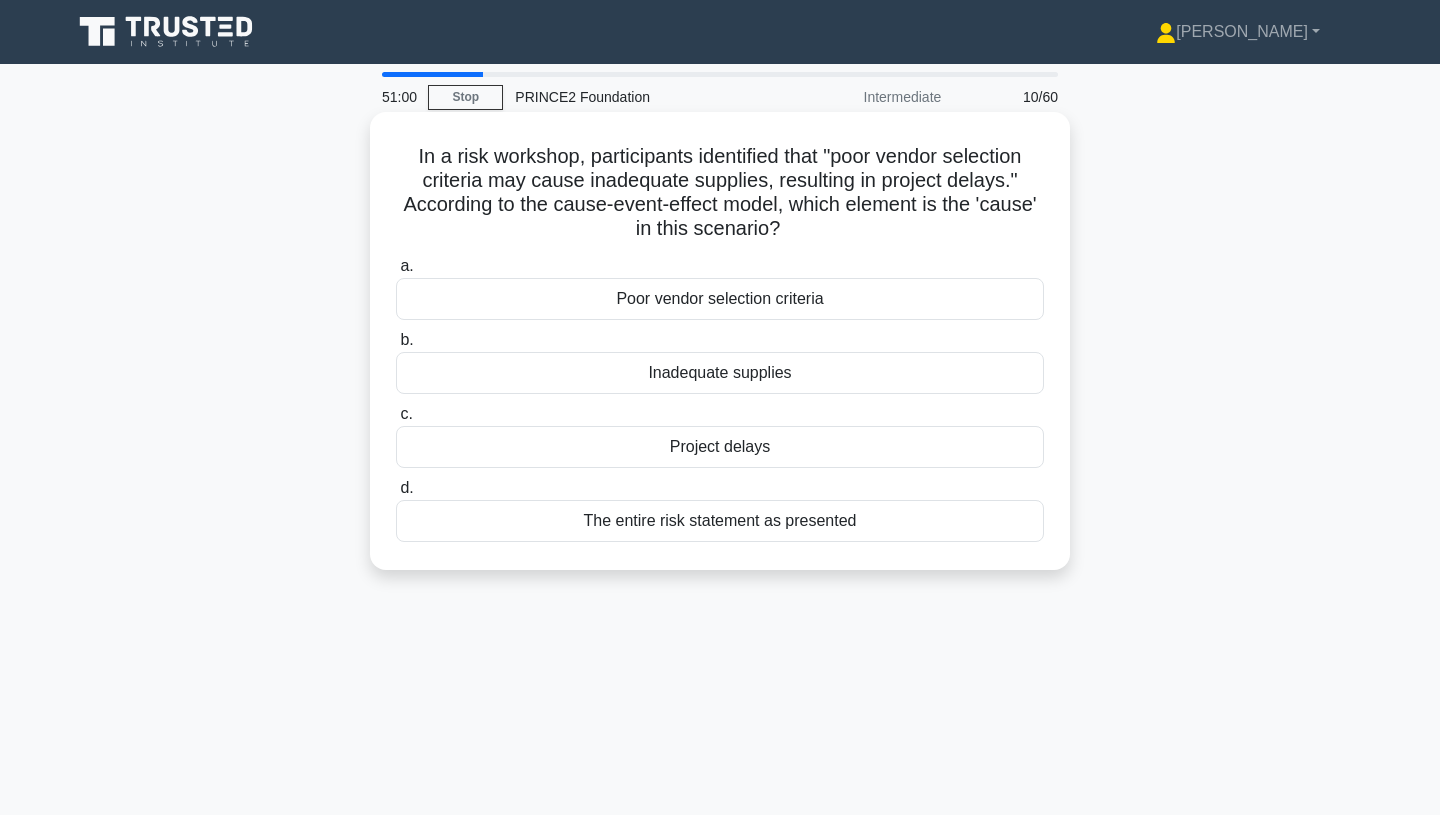 click on ".spinner_0XTQ{transform-origin:center;animation:spinner_y6GP .75s linear infinite}@keyframes spinner_y6GP{100%{transform:rotate(360deg)}}" 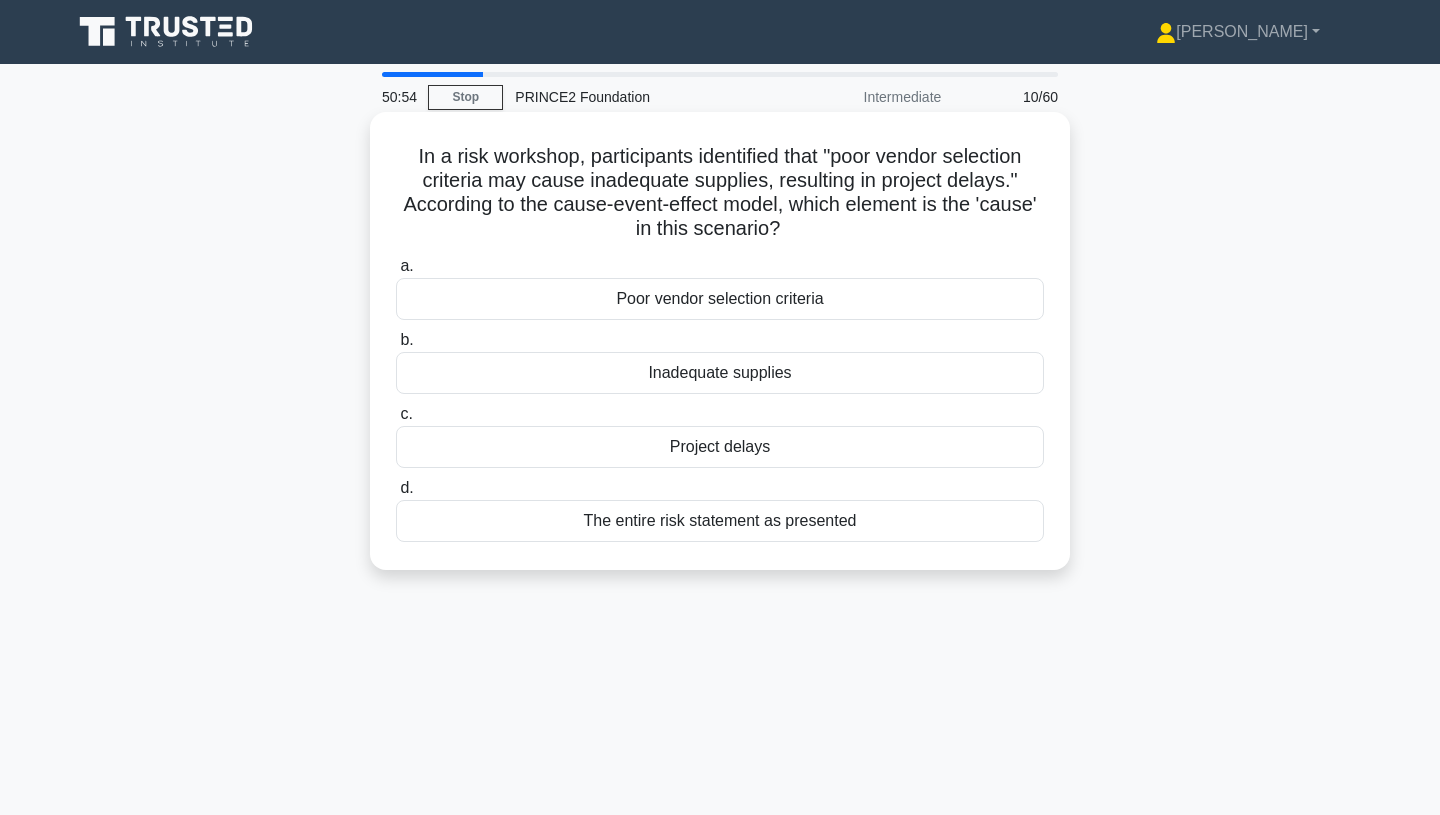 drag, startPoint x: 801, startPoint y: 230, endPoint x: 609, endPoint y: 221, distance: 192.21082 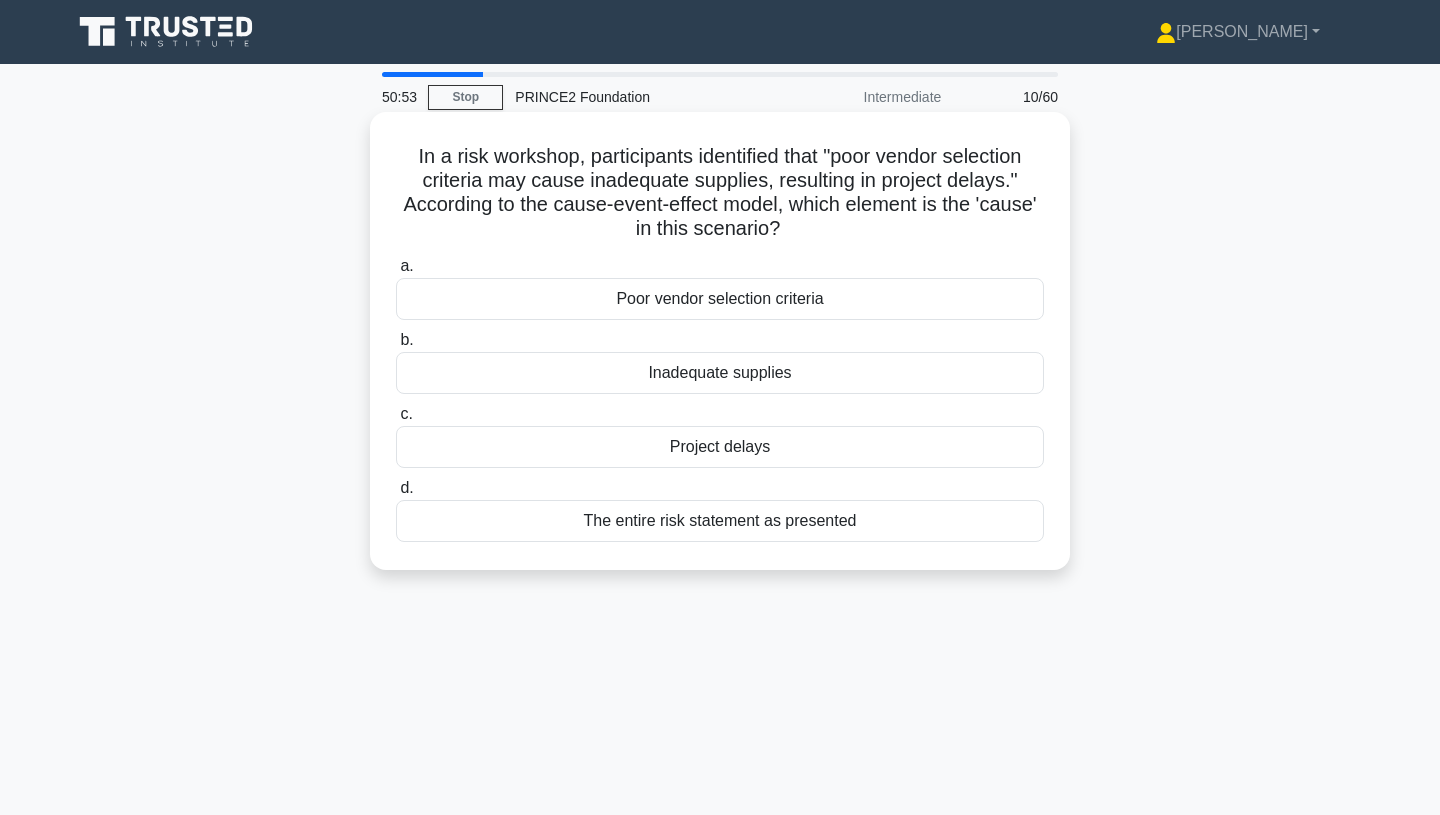click on "In a risk workshop, participants identified that "poor vendor selection criteria may cause inadequate supplies, resulting in project delays." According to the cause-event-effect model, which element is the 'cause' in this scenario?
.spinner_0XTQ{transform-origin:center;animation:spinner_y6GP .75s linear infinite}@keyframes spinner_y6GP{100%{transform:rotate(360deg)}}" at bounding box center [720, 193] 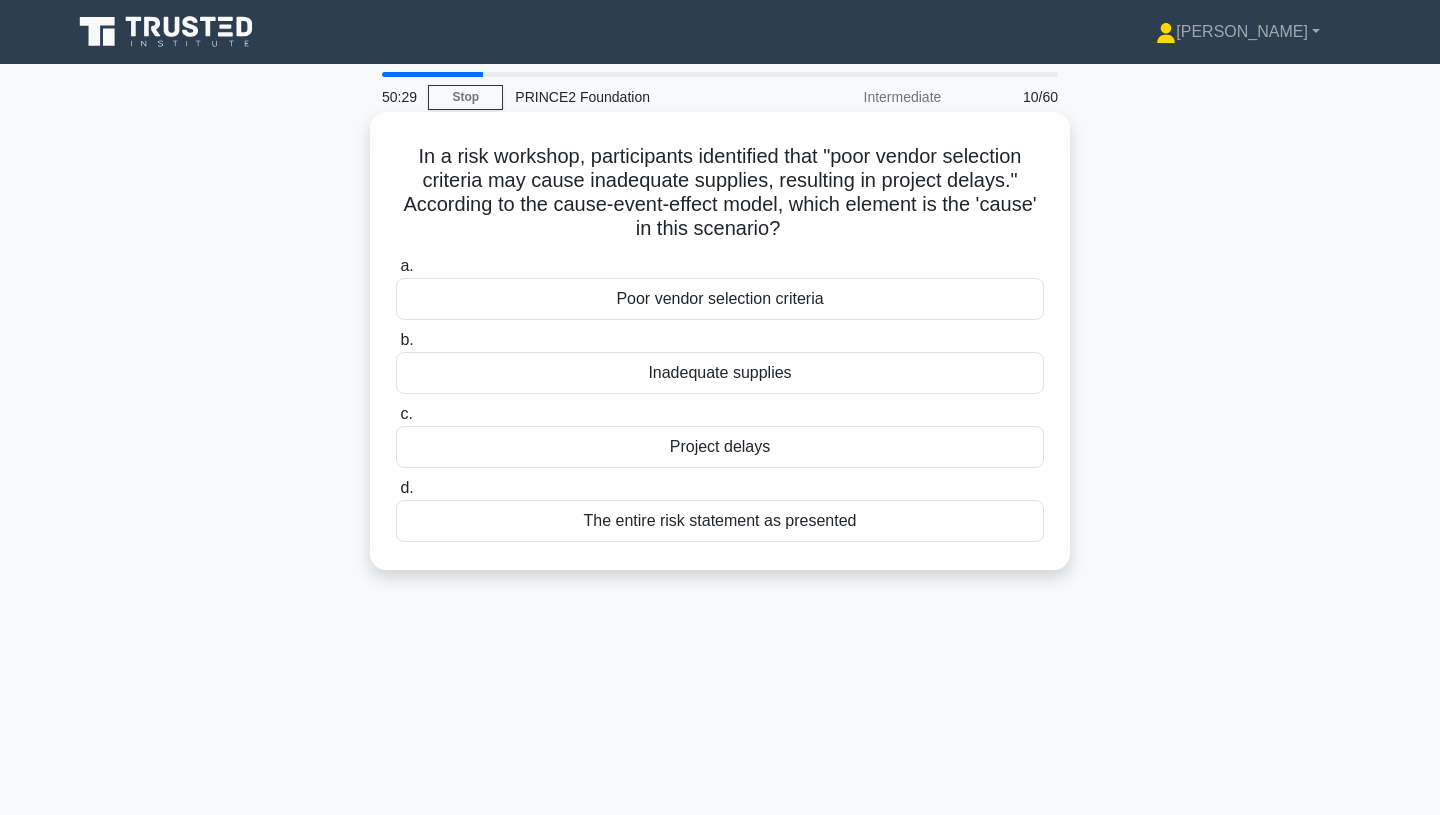 click on "Poor vendor selection criteria" at bounding box center [720, 299] 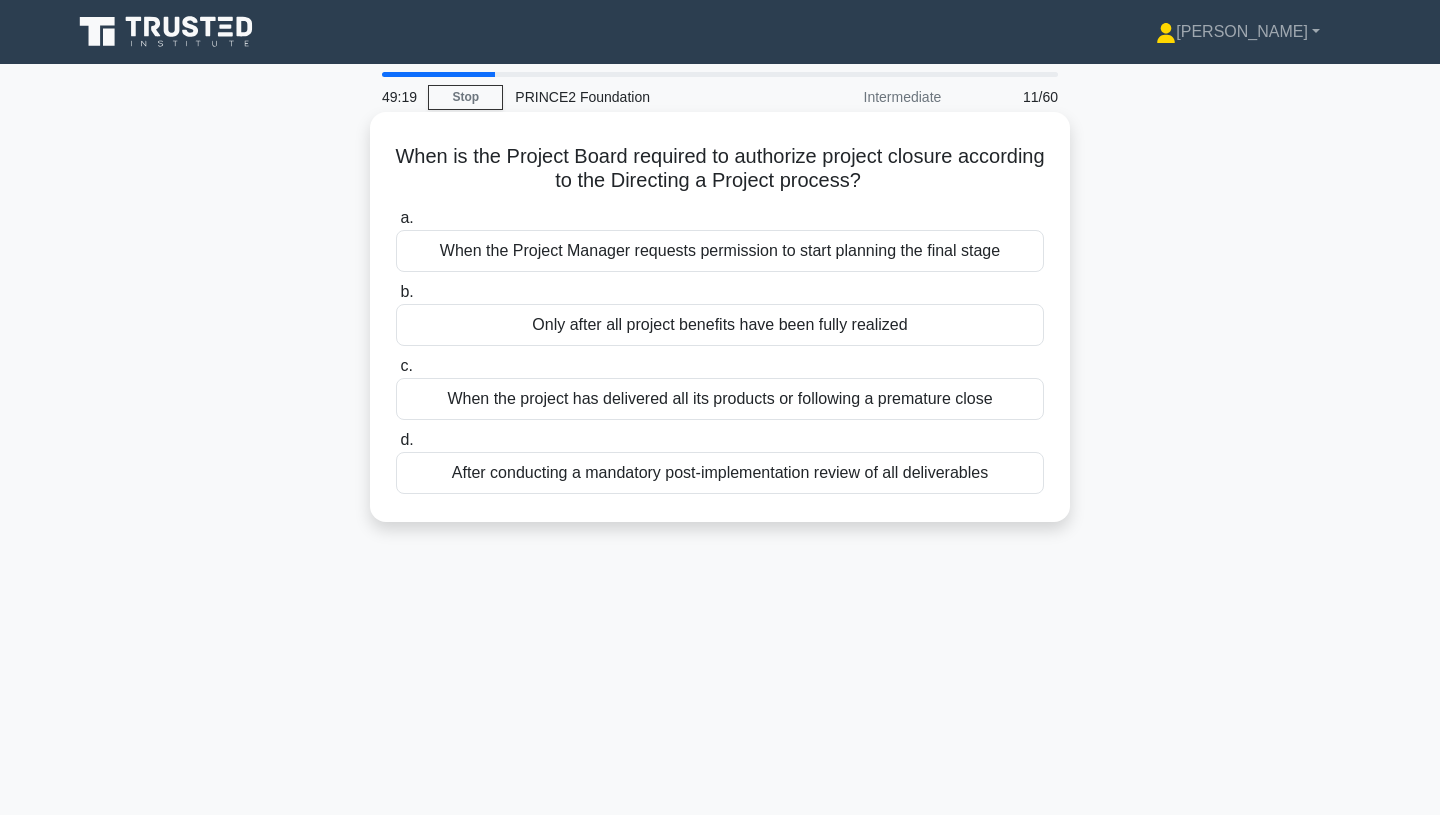 click on "When the project has delivered all its products or following a premature close" at bounding box center [720, 399] 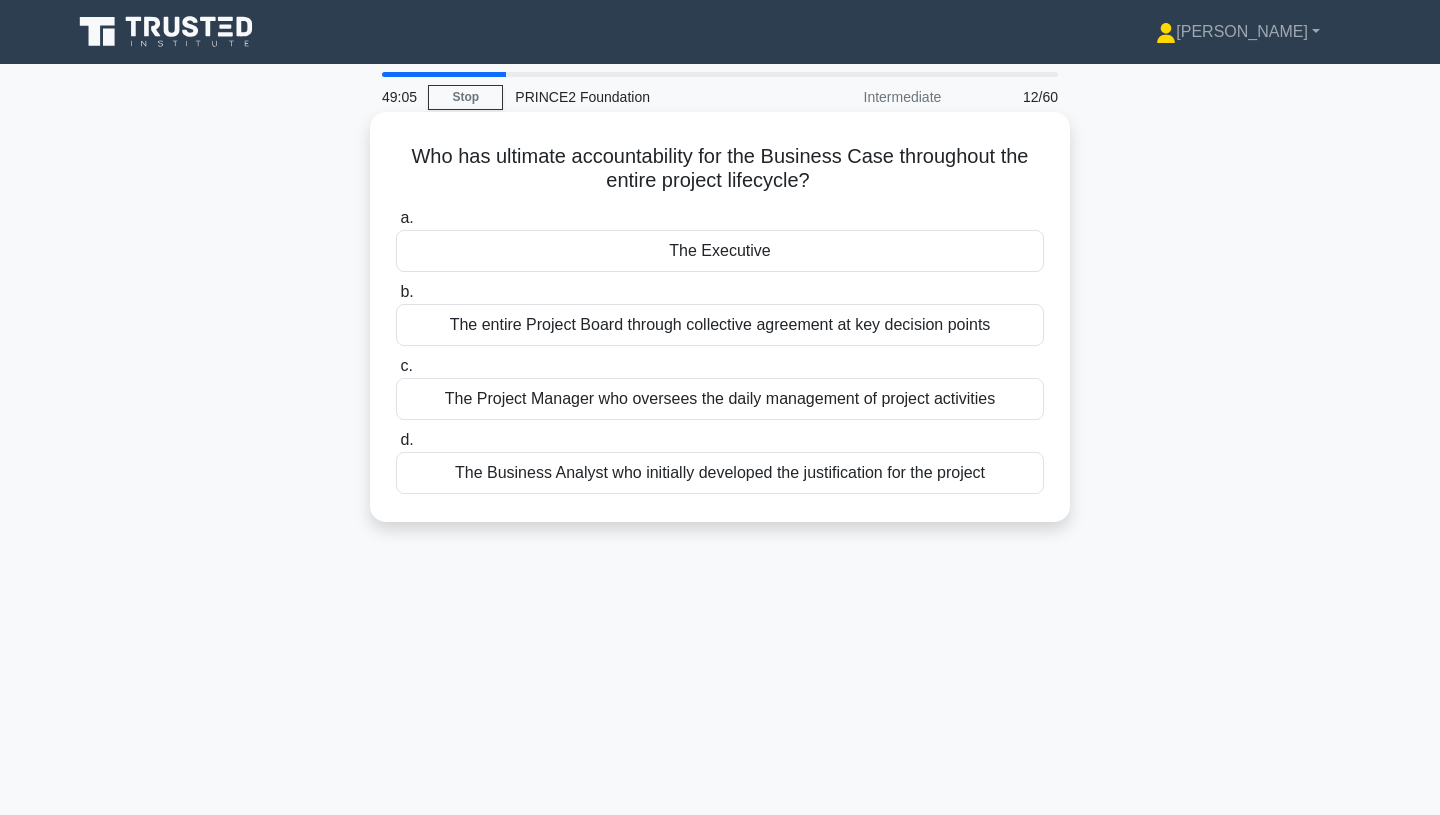 click on "The Executive" at bounding box center (720, 251) 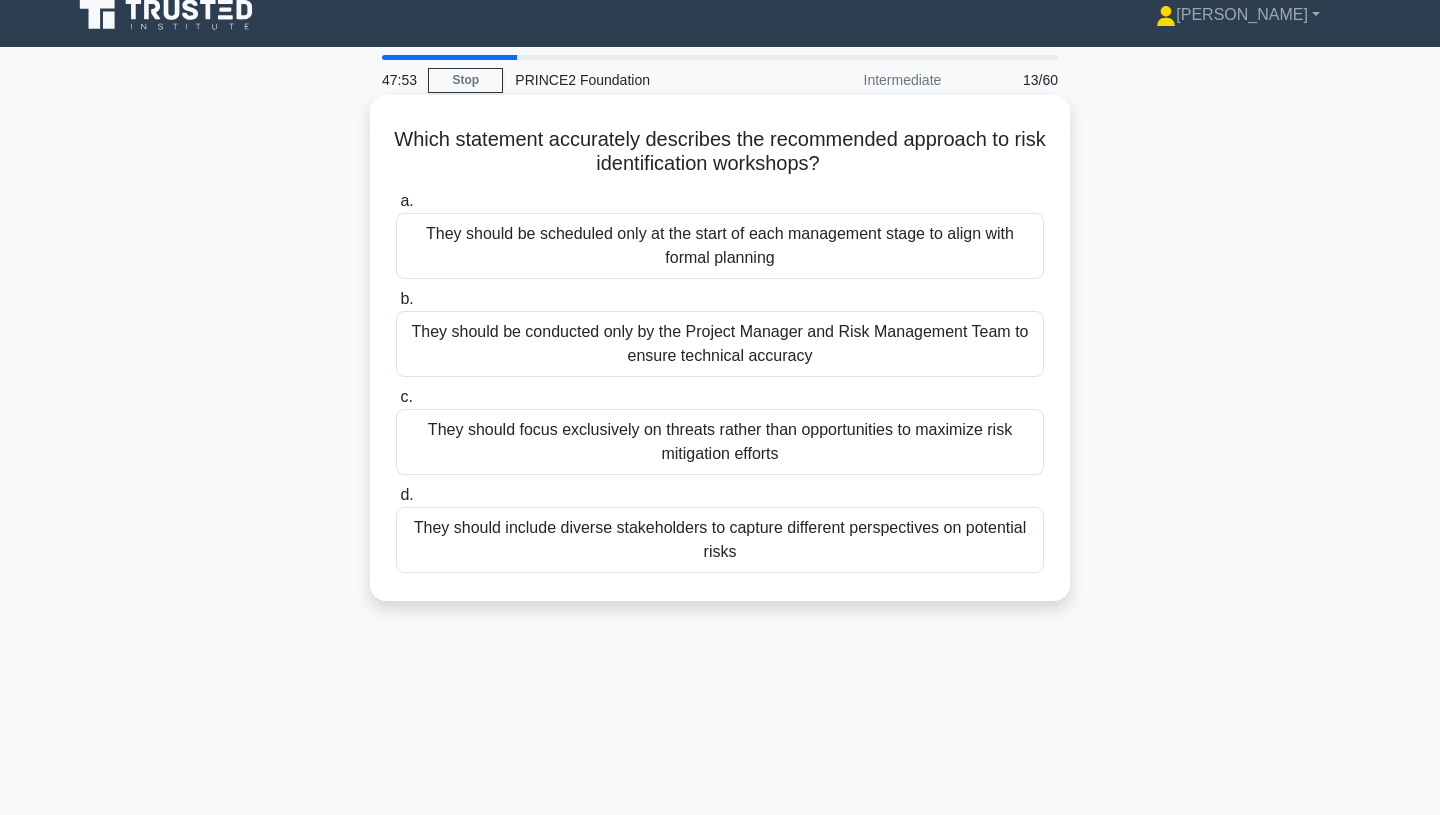 scroll, scrollTop: 18, scrollLeft: 0, axis: vertical 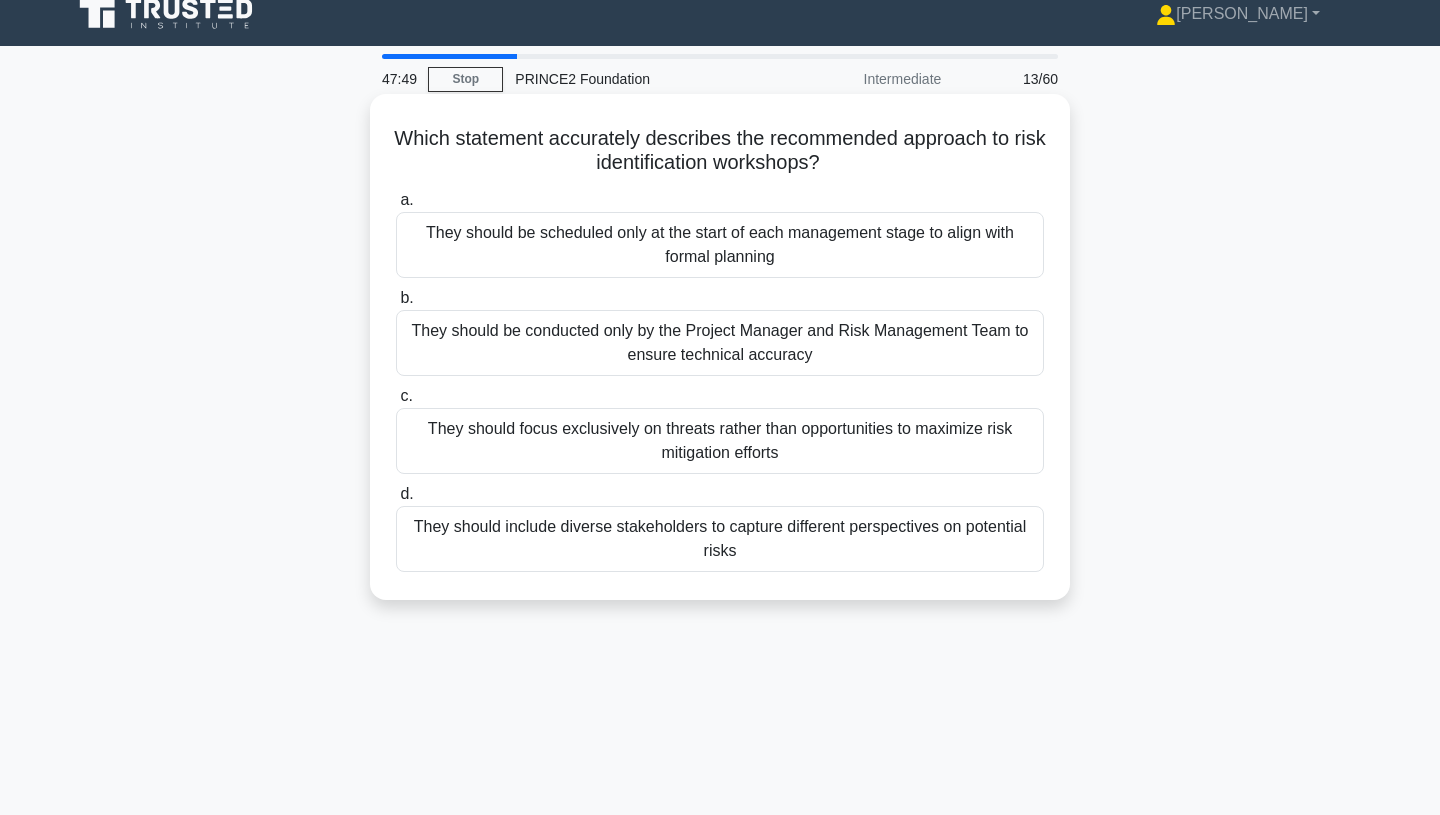 click on "They should include diverse stakeholders to capture different perspectives on potential risks" at bounding box center [720, 539] 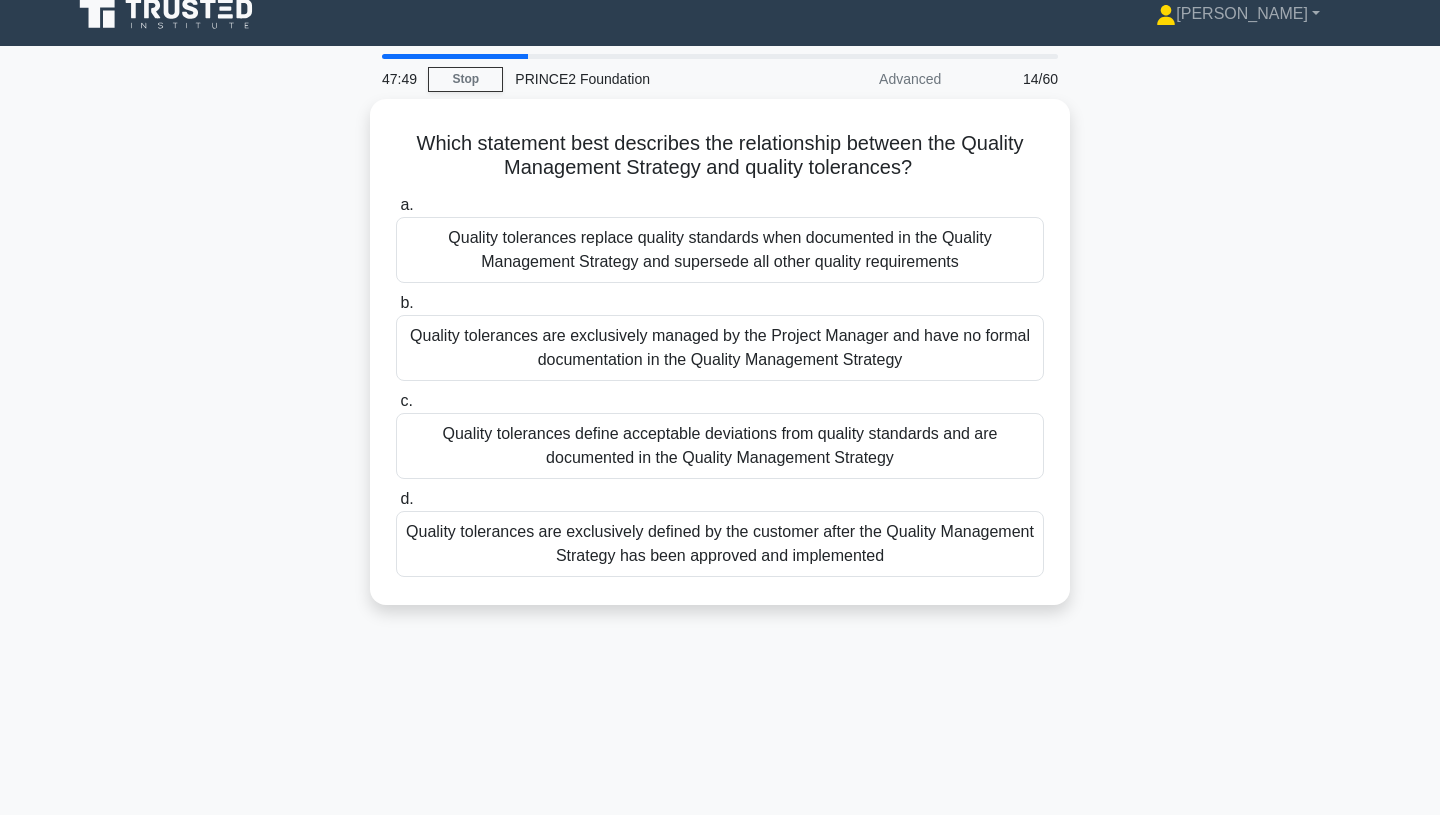scroll, scrollTop: 0, scrollLeft: 0, axis: both 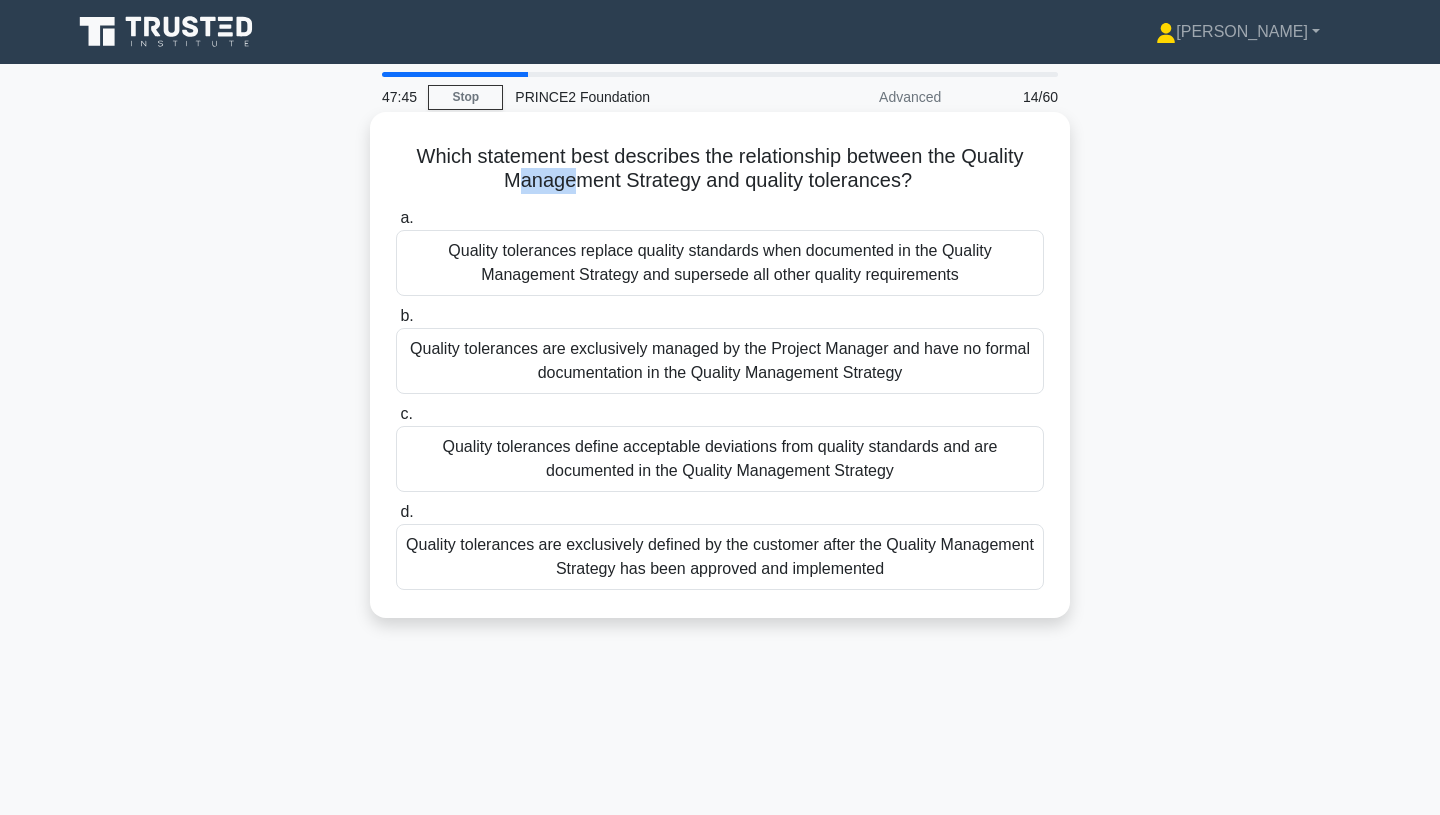 drag, startPoint x: 521, startPoint y: 171, endPoint x: 579, endPoint y: 180, distance: 58.694122 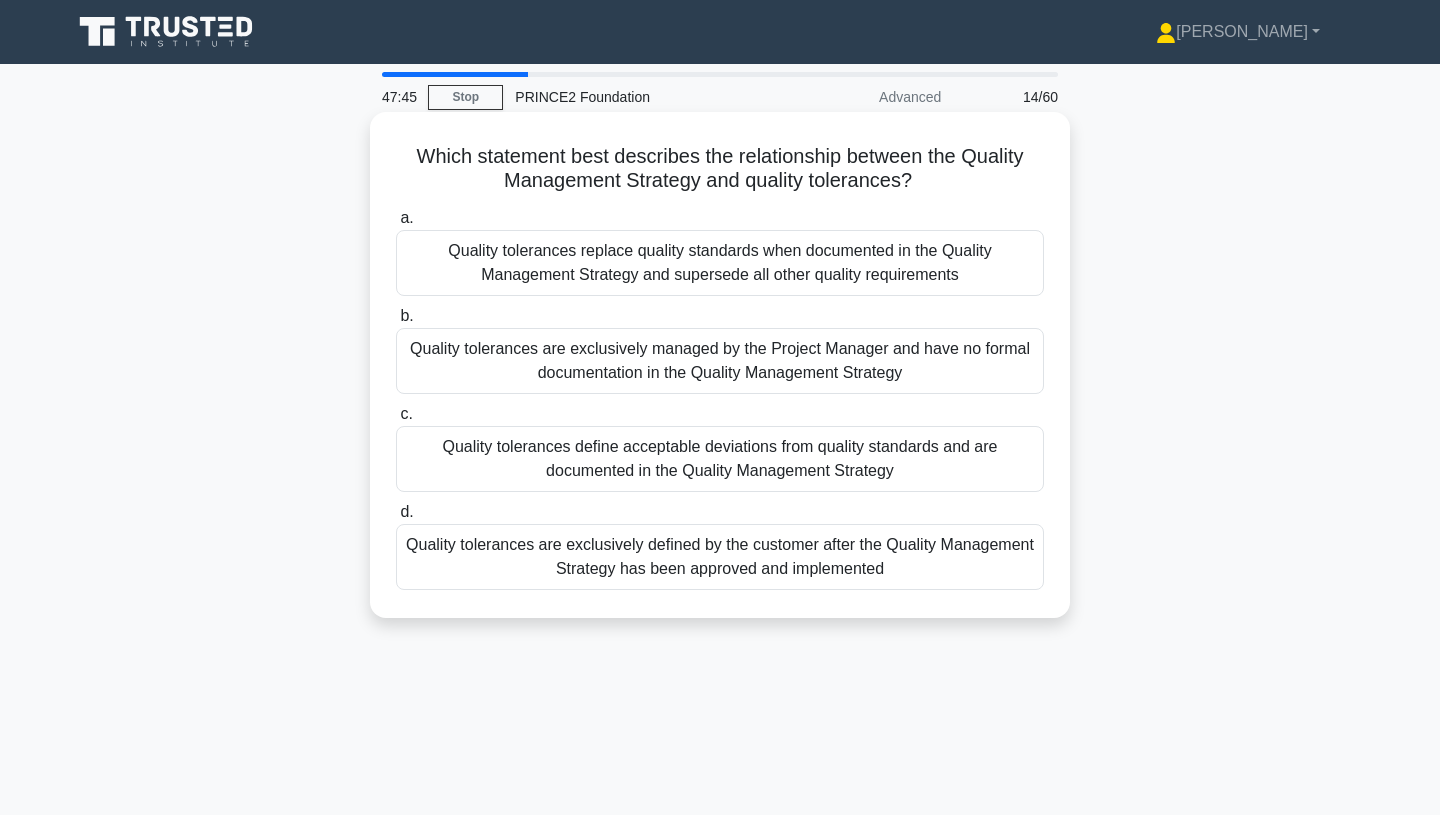 click on "Which statement best describes the relationship between the Quality Management Strategy and quality tolerances?
.spinner_0XTQ{transform-origin:center;animation:spinner_y6GP .75s linear infinite}@keyframes spinner_y6GP{100%{transform:rotate(360deg)}}" at bounding box center (720, 169) 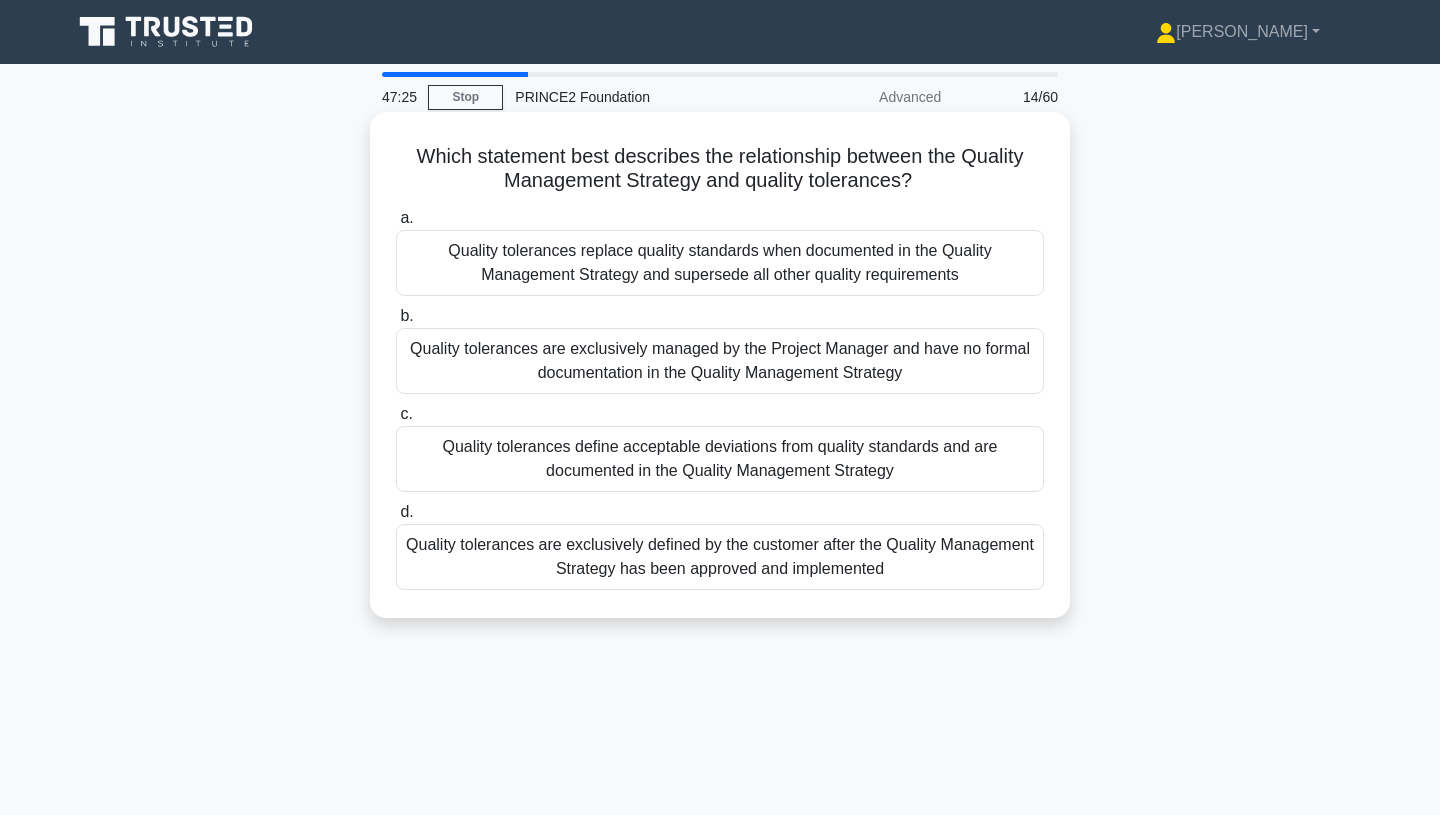 click on "Quality tolerances define acceptable deviations from quality standards and are documented in the Quality Management Strategy" at bounding box center [720, 459] 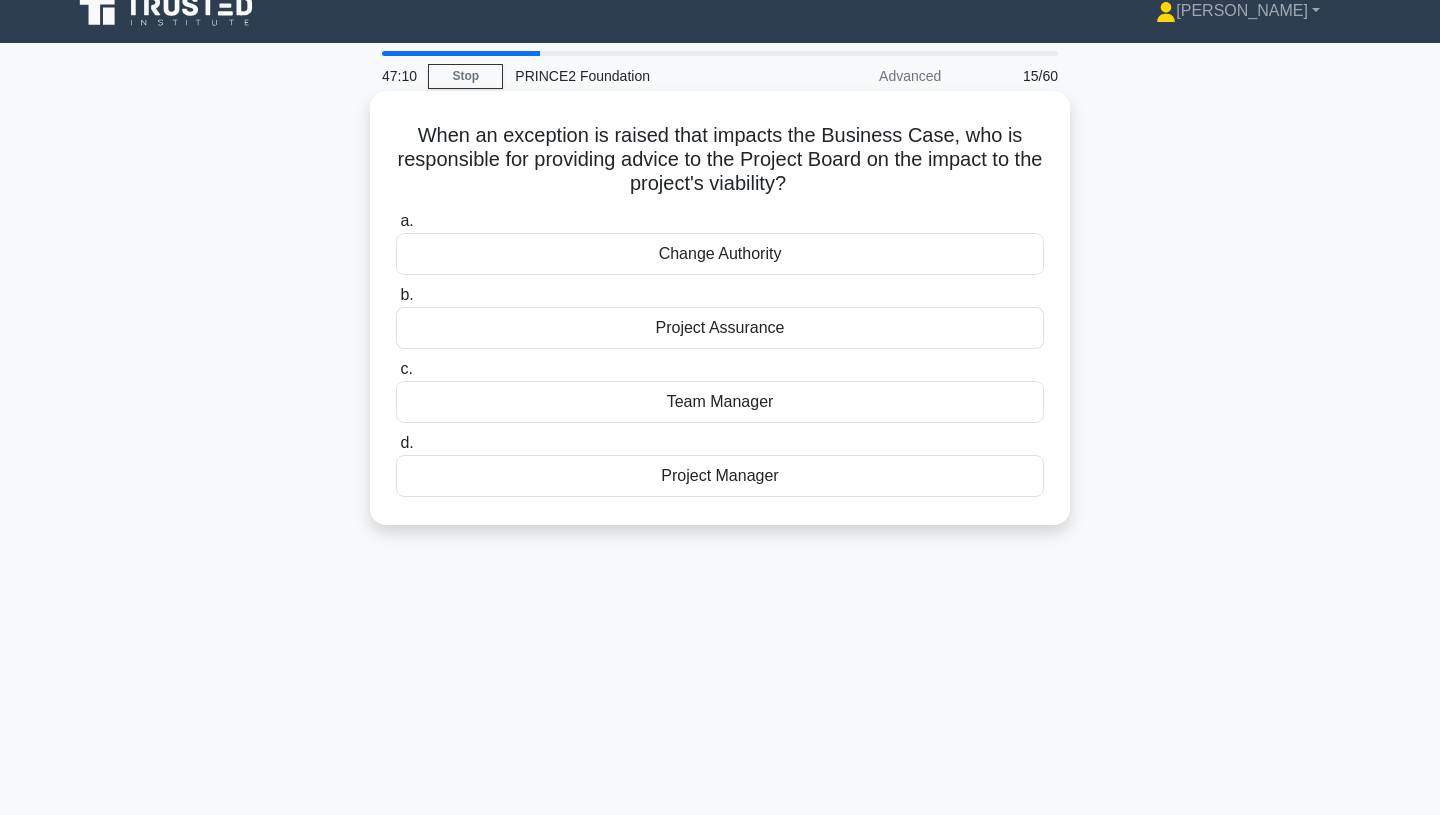 scroll, scrollTop: 0, scrollLeft: 0, axis: both 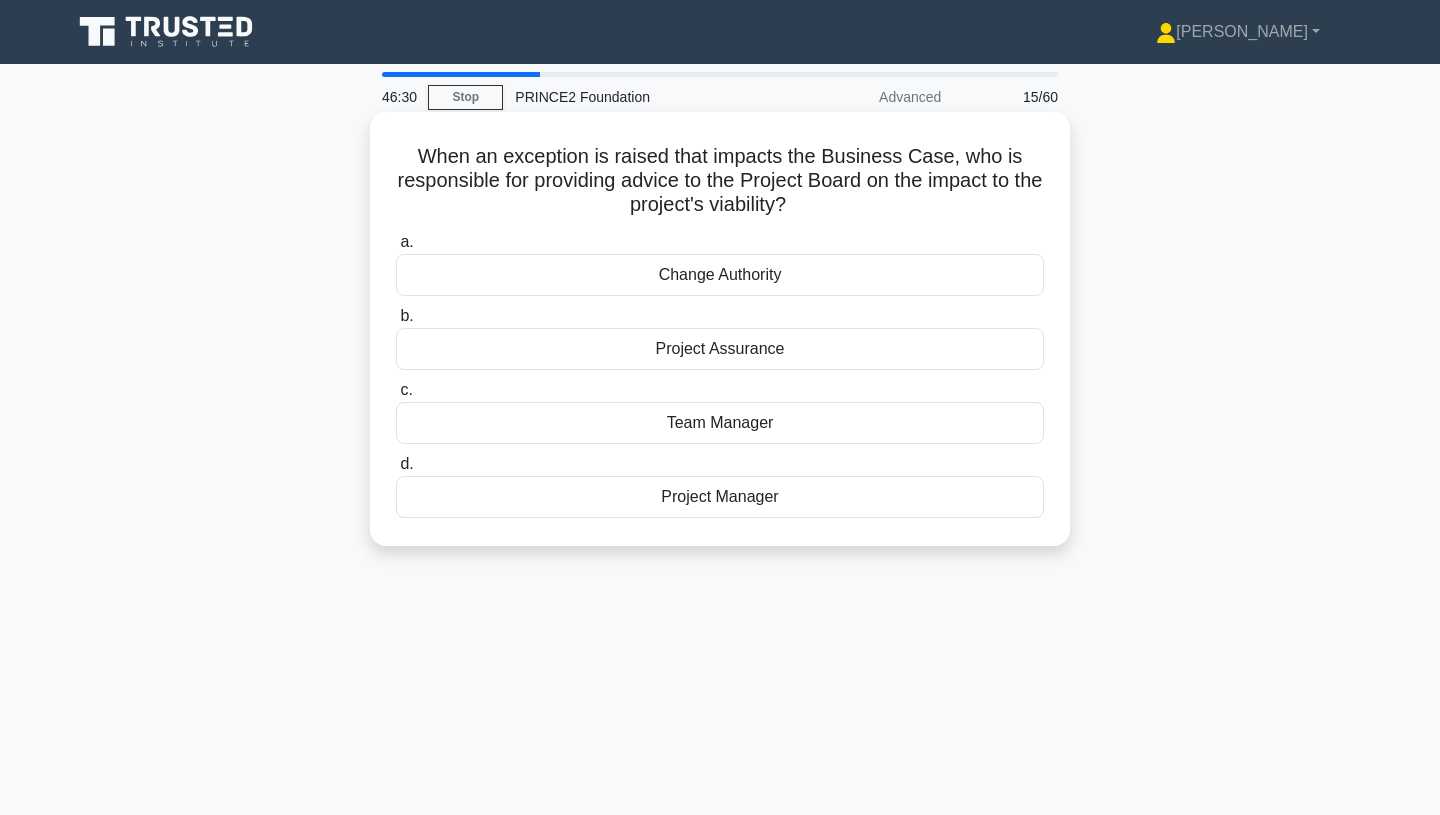 click on "Project Assurance" at bounding box center (720, 349) 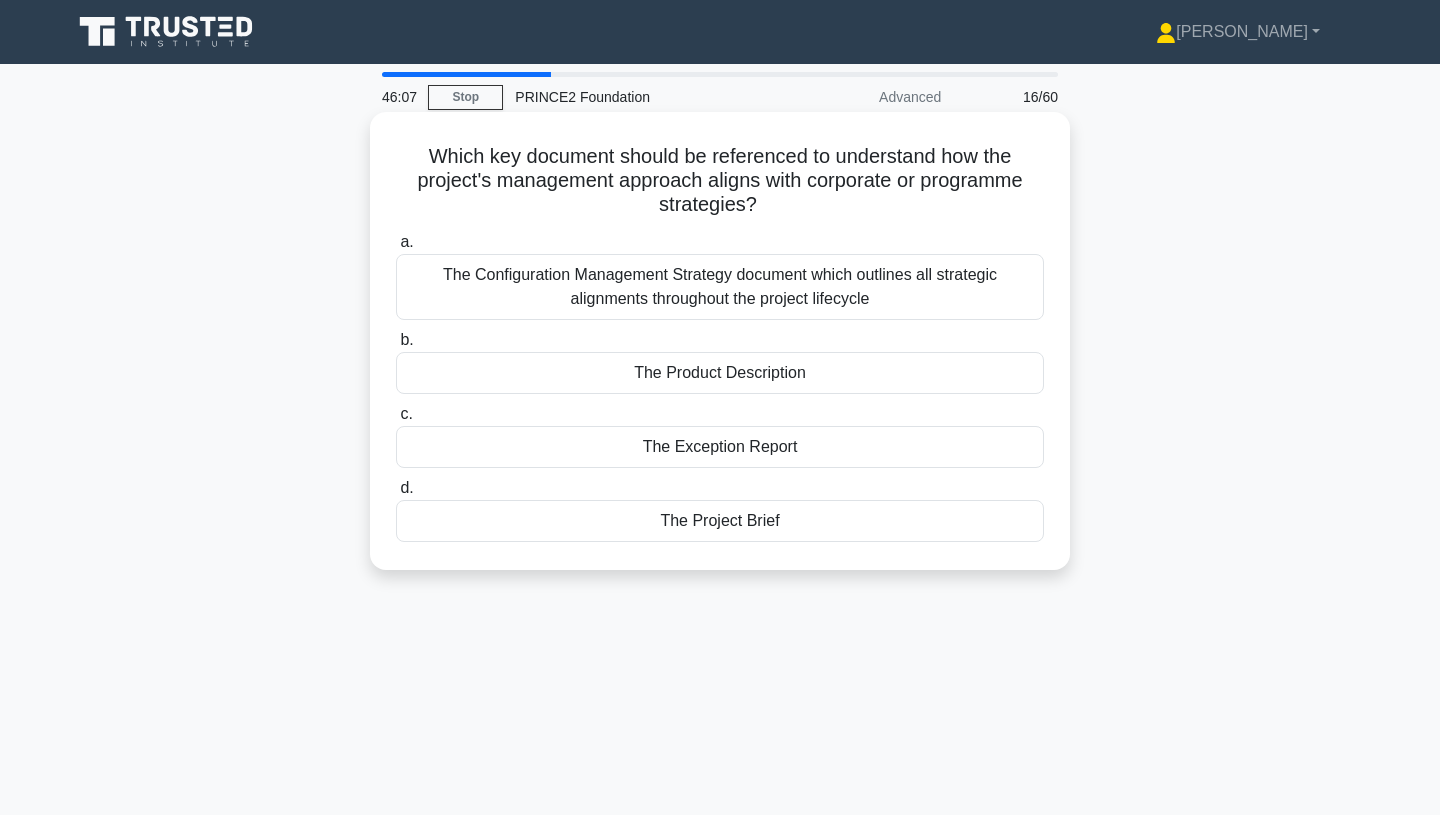click on "The Project Brief" at bounding box center [720, 521] 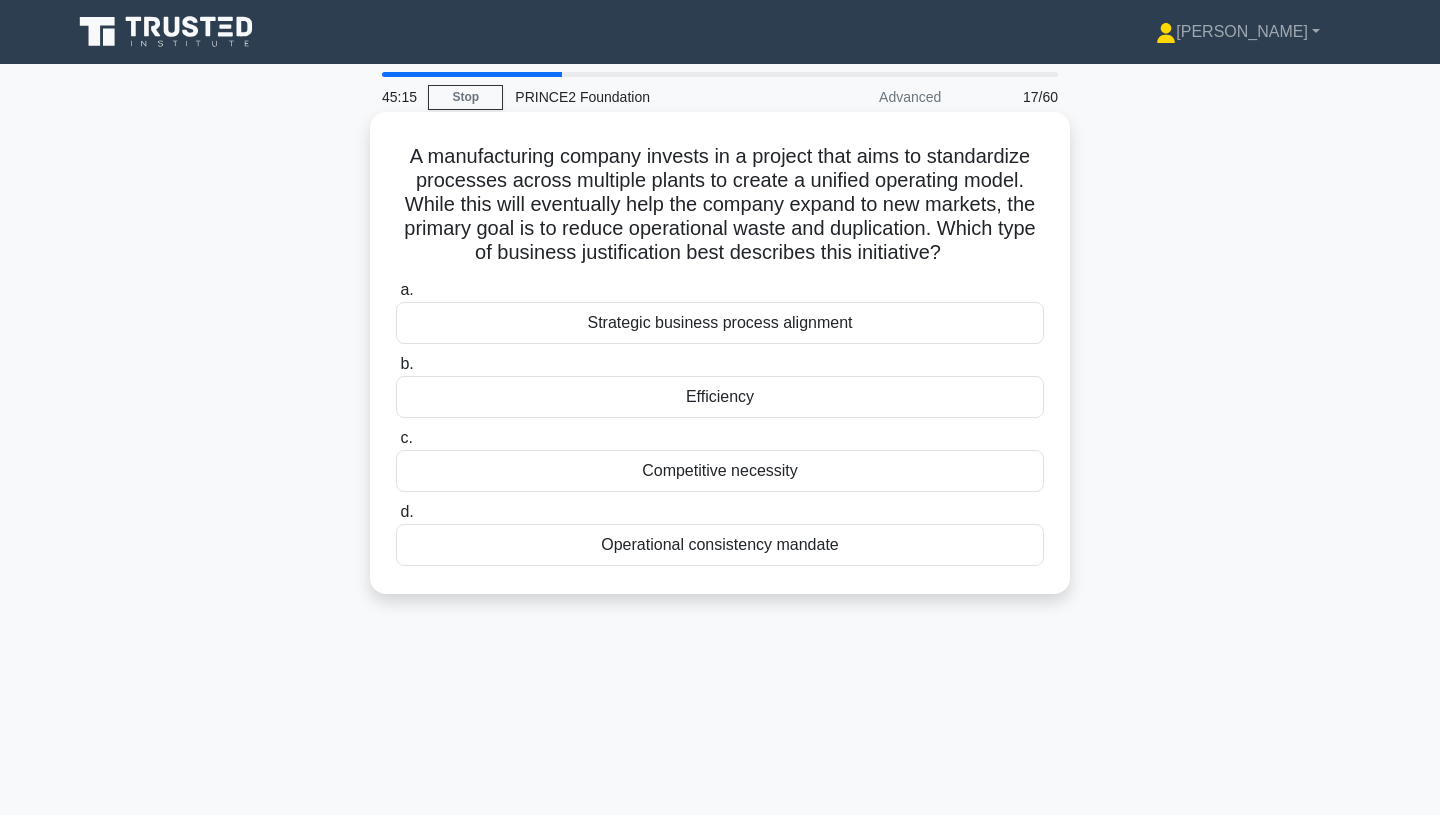 click on "Efficiency" at bounding box center (720, 397) 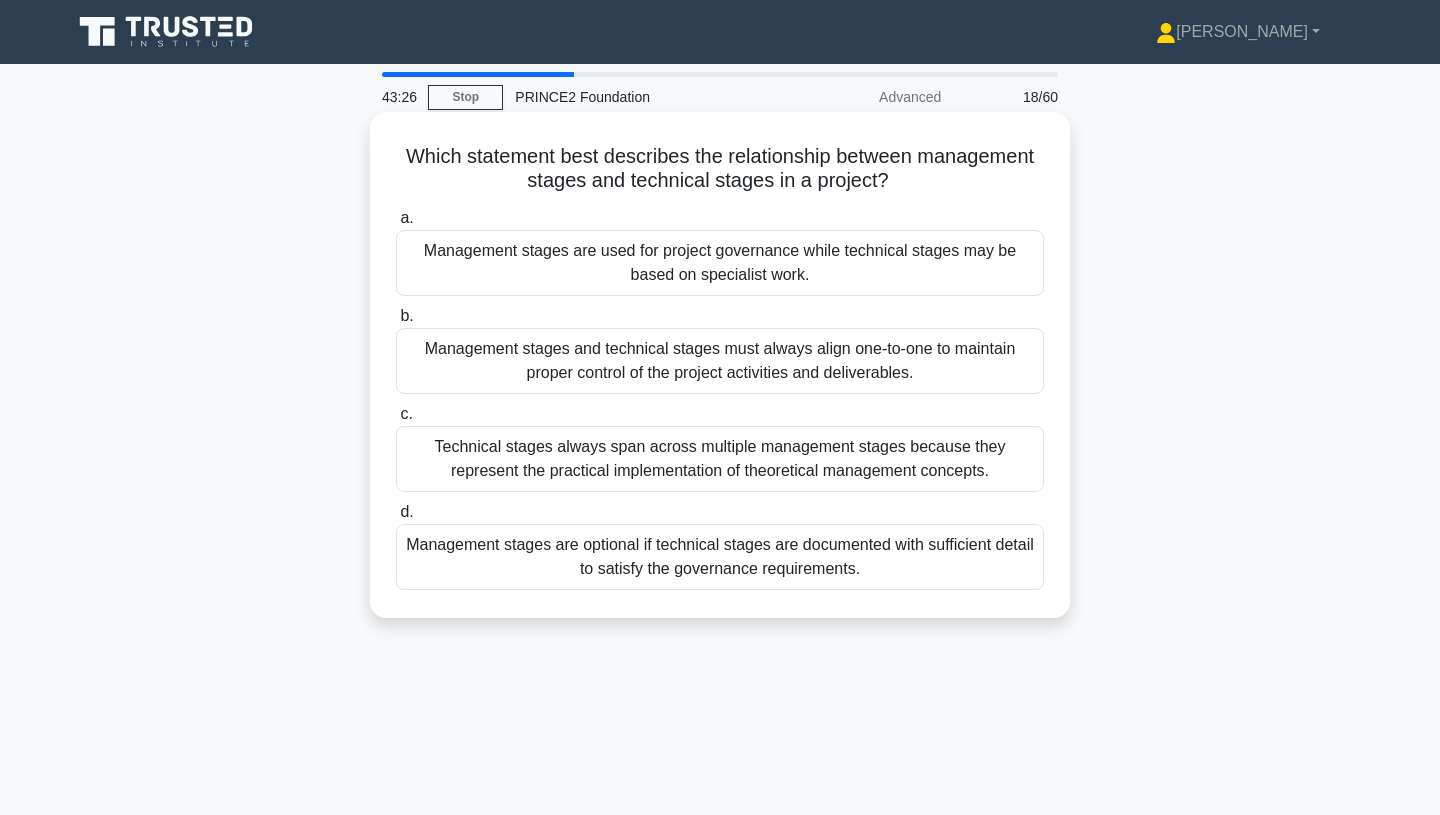 click on "Management stages and technical stages must always align one-to-one to maintain proper control of the project activities and deliverables." at bounding box center [720, 361] 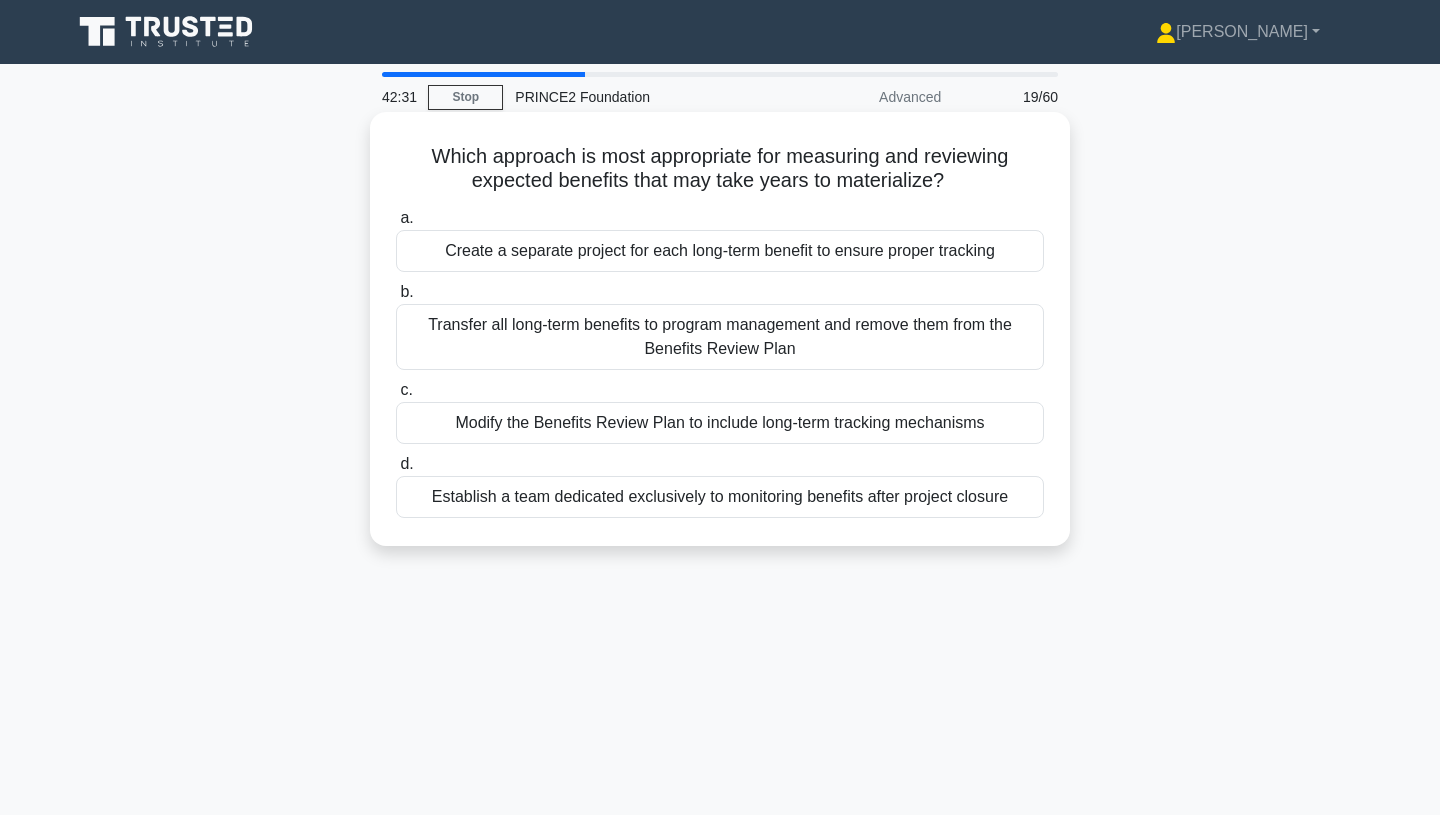 click on "Modify the Benefits Review Plan to include long-term tracking mechanisms" at bounding box center [720, 423] 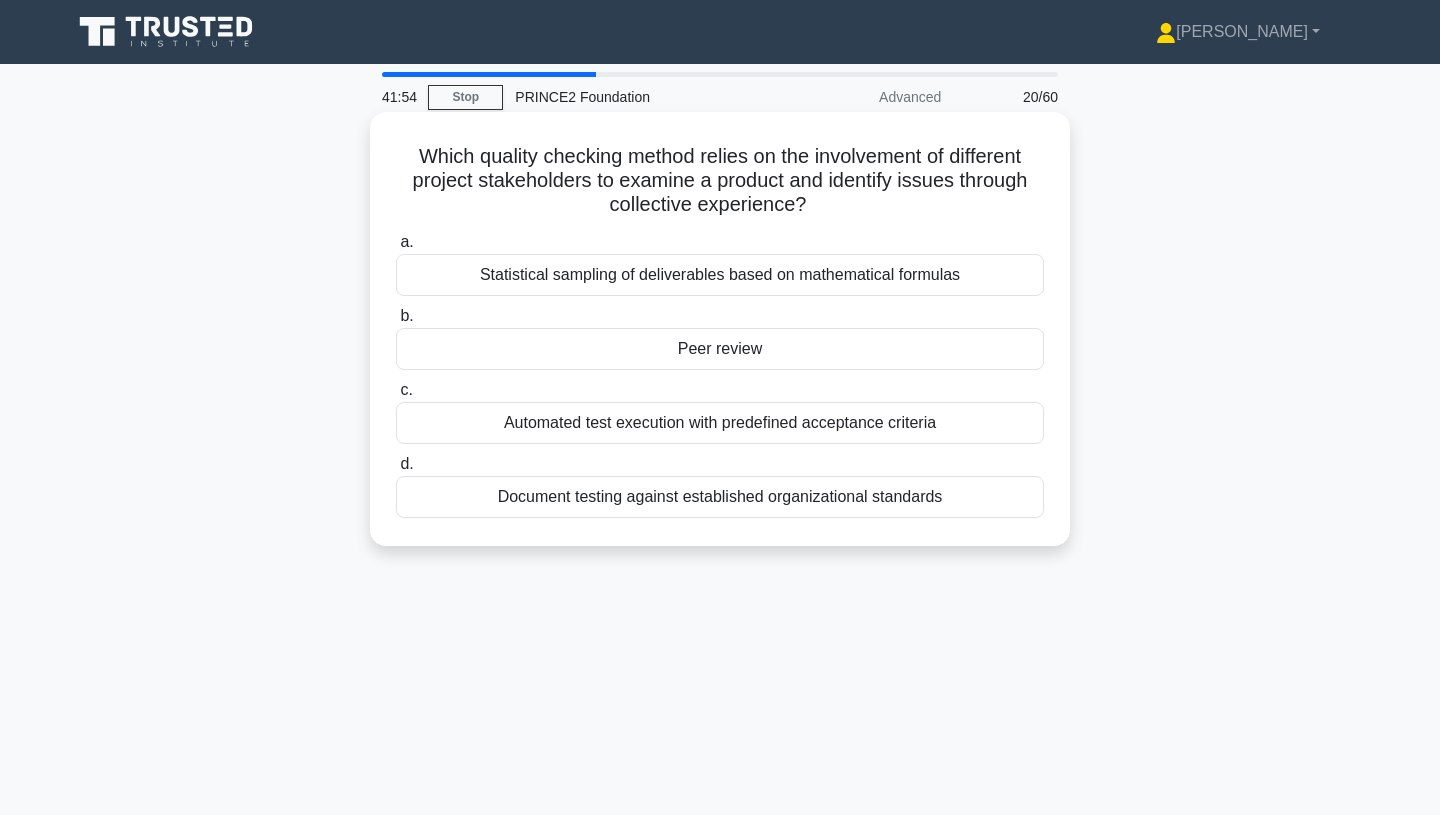 click on "Peer review" at bounding box center [720, 349] 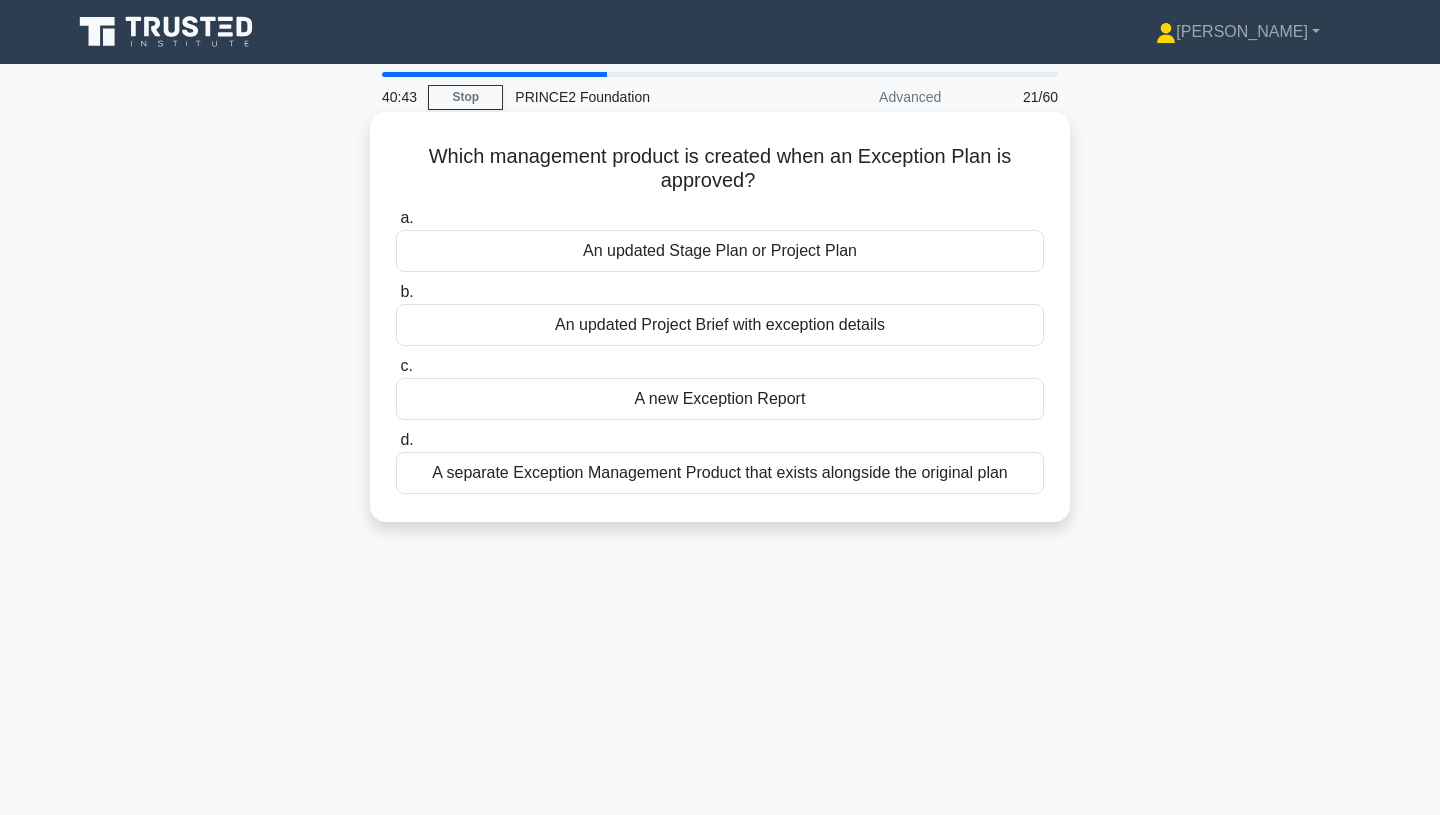 click on "An updated Stage Plan or Project Plan" at bounding box center [720, 251] 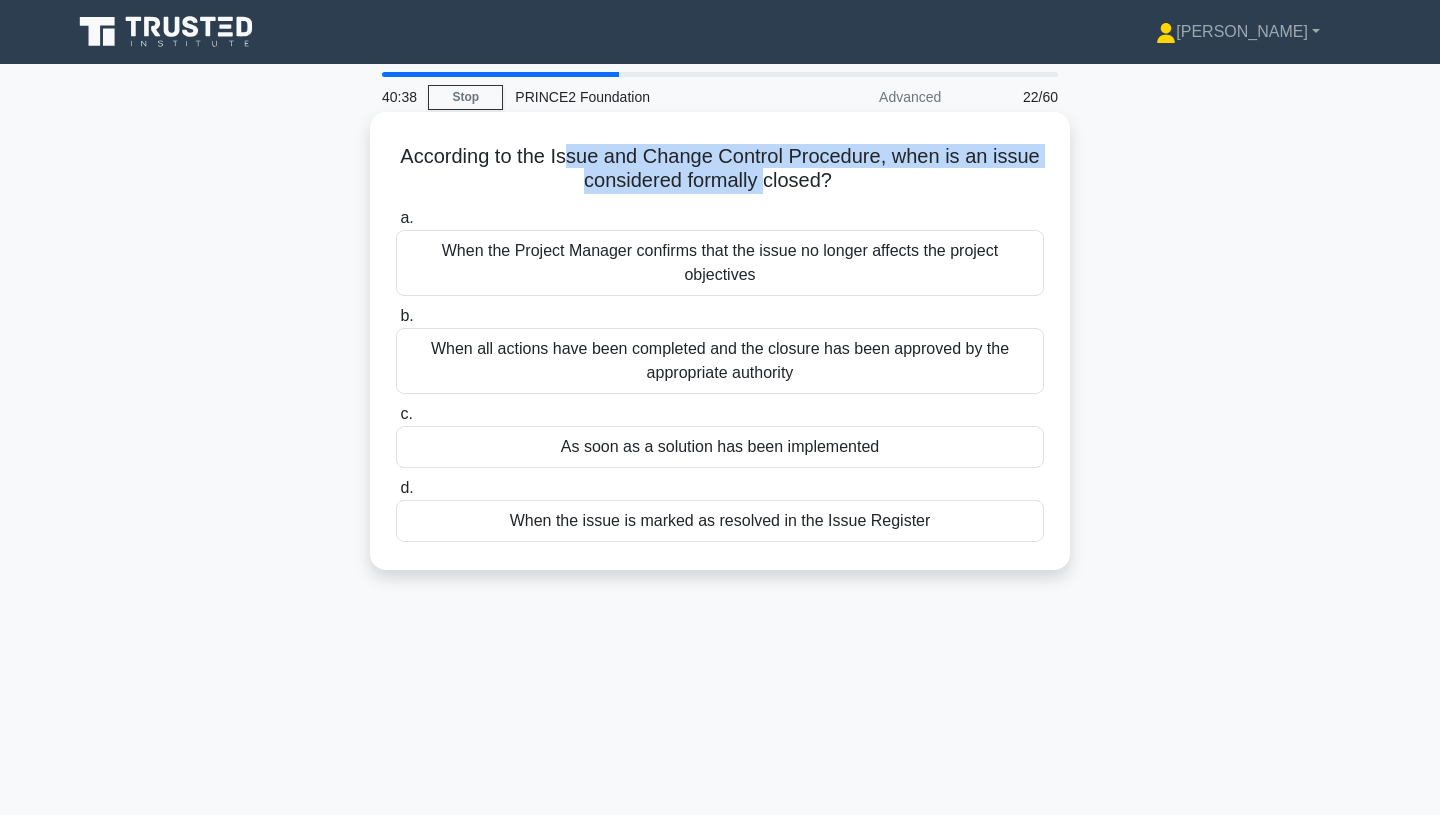 drag, startPoint x: 569, startPoint y: 156, endPoint x: 761, endPoint y: 170, distance: 192.50974 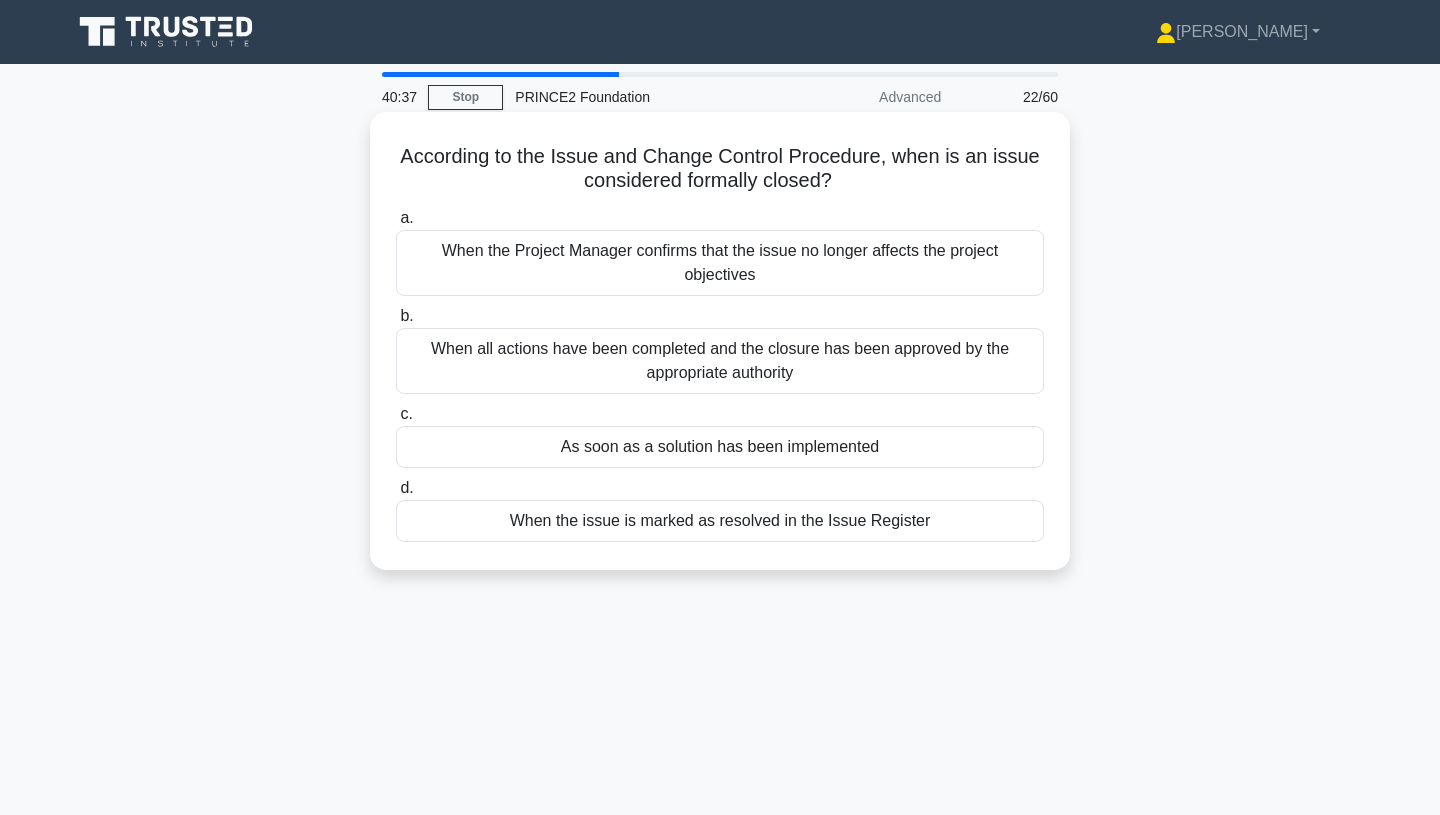 click on "According to the Issue and Change Control Procedure, when is an issue considered formally closed?
.spinner_0XTQ{transform-origin:center;animation:spinner_y6GP .75s linear infinite}@keyframes spinner_y6GP{100%{transform:rotate(360deg)}}" at bounding box center (720, 169) 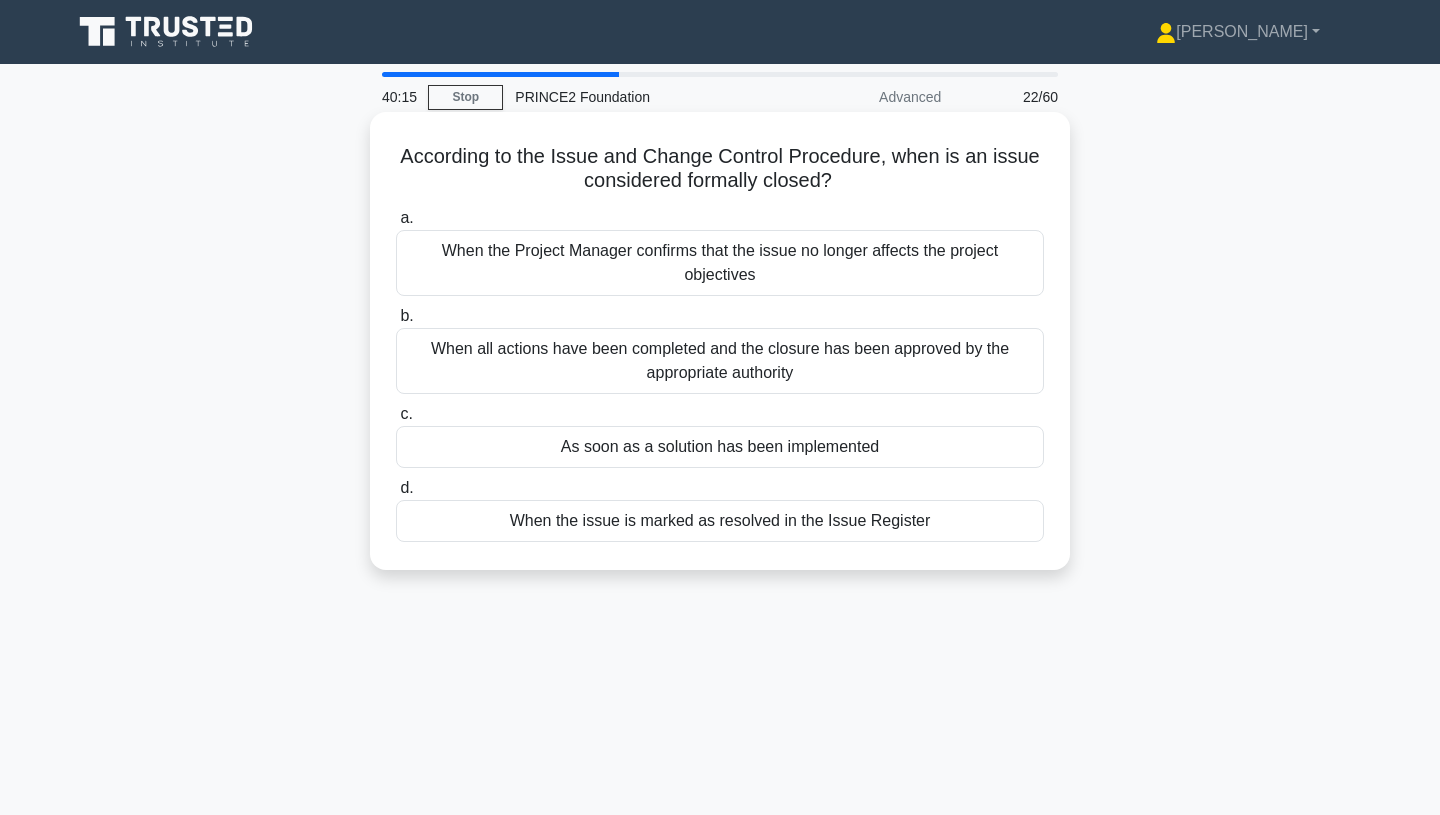 click on "When all actions have been completed and the closure has been approved by the appropriate authority" at bounding box center [720, 361] 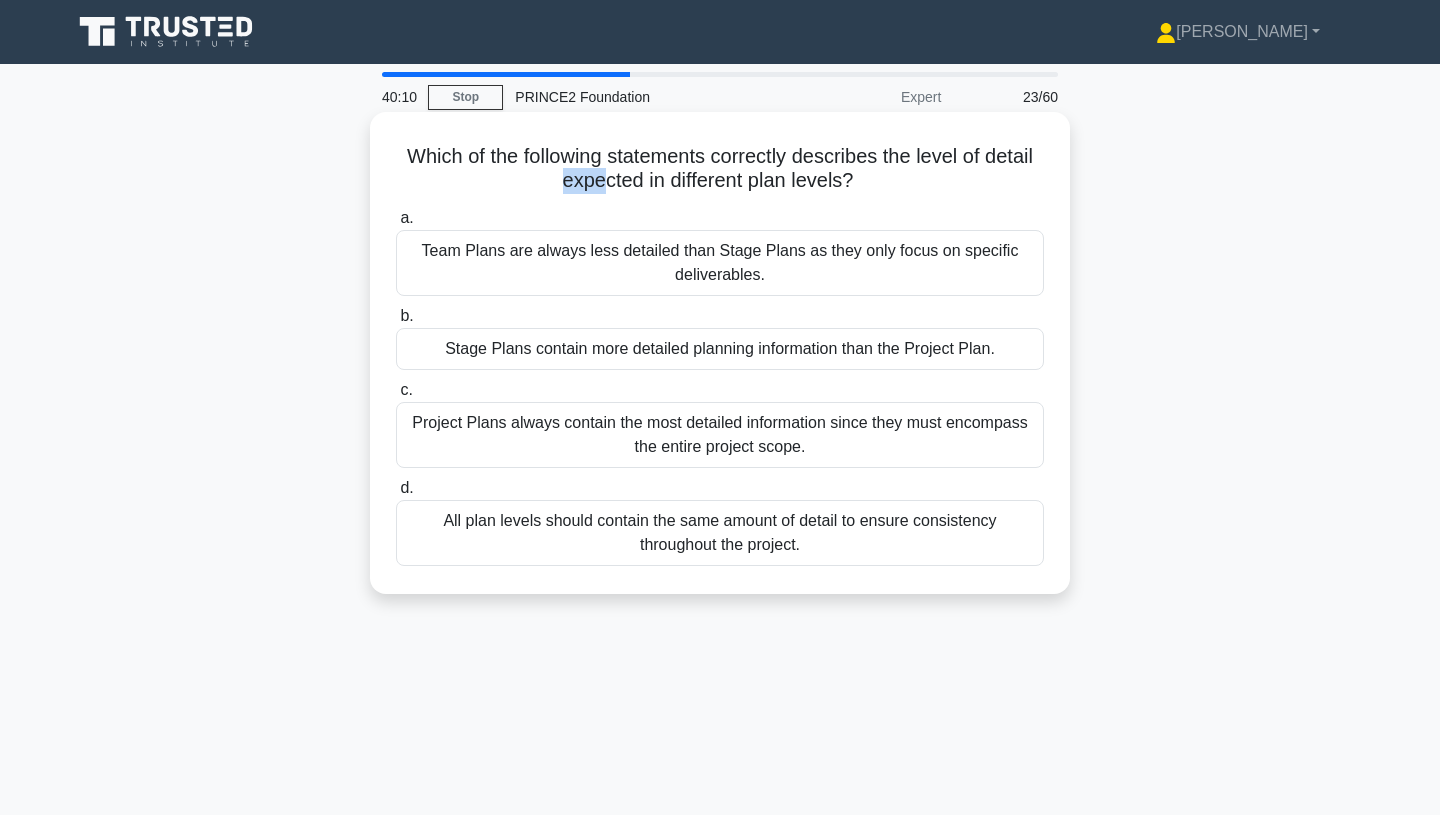 drag, startPoint x: 461, startPoint y: 173, endPoint x: 597, endPoint y: 171, distance: 136.01471 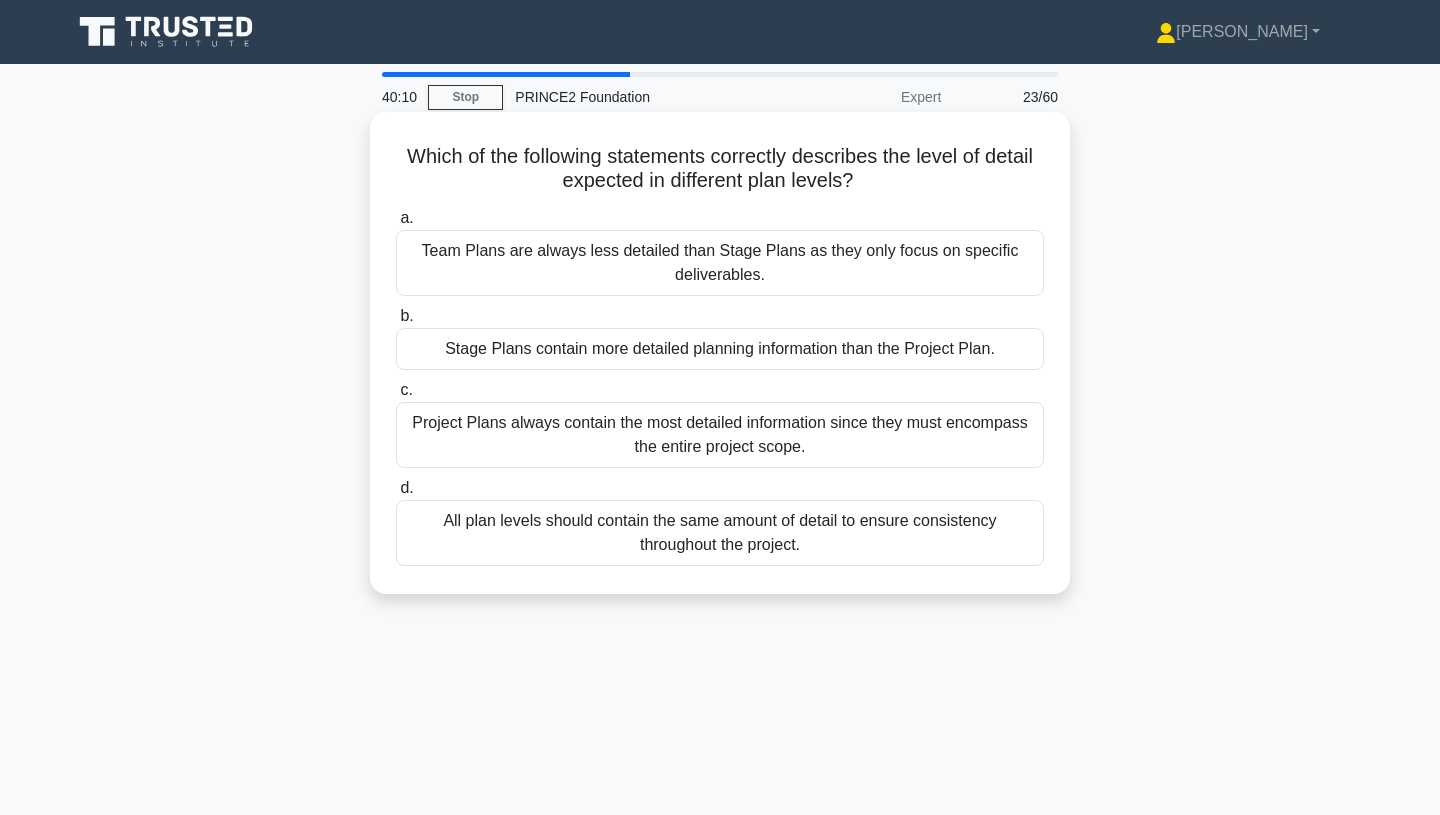 click on "Which of the following statements correctly describes the level of detail expected in different plan levels?
.spinner_0XTQ{transform-origin:center;animation:spinner_y6GP .75s linear infinite}@keyframes spinner_y6GP{100%{transform:rotate(360deg)}}" at bounding box center (720, 169) 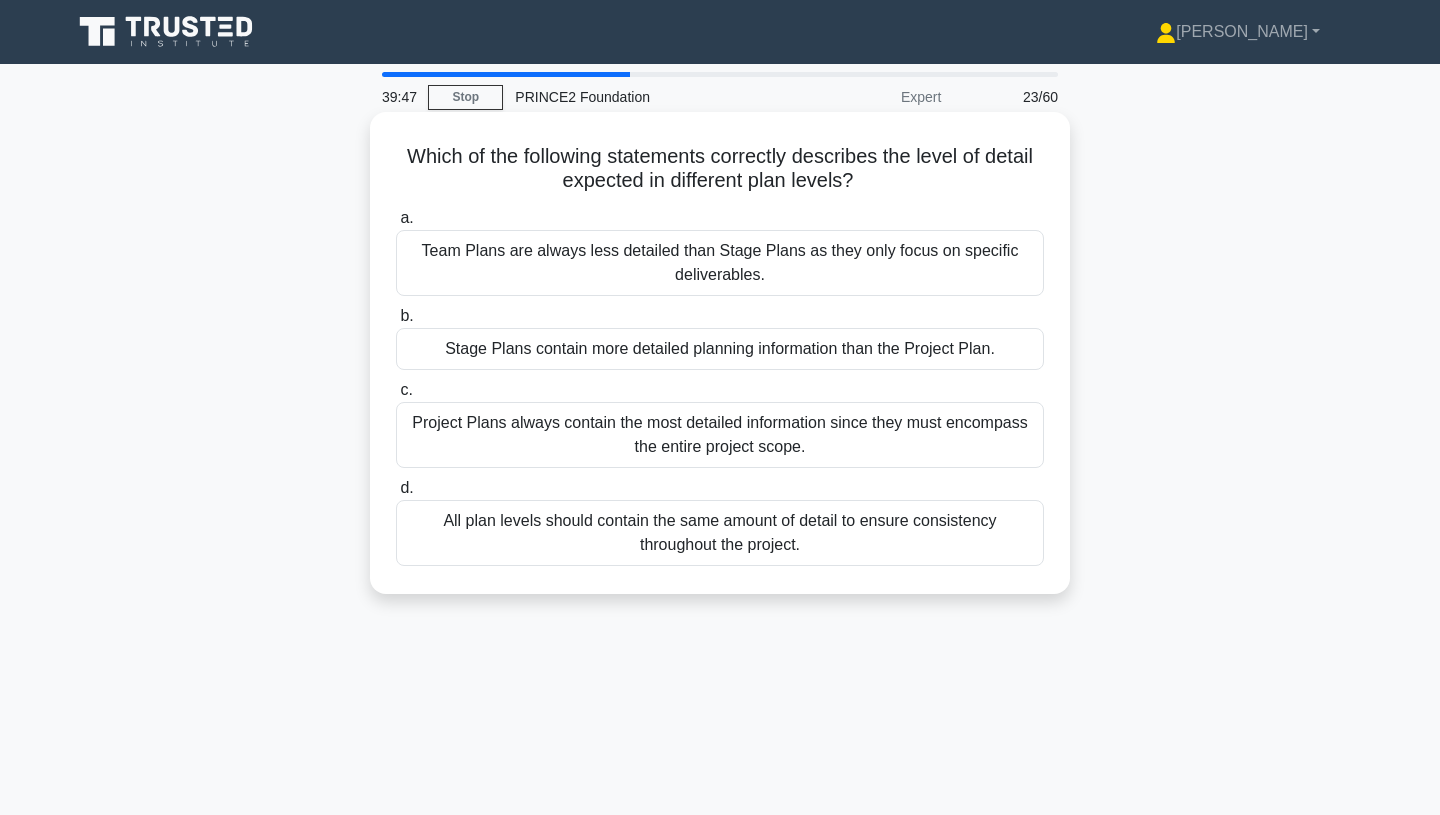 click on "Stage Plans contain more detailed planning information than the Project Plan." at bounding box center [720, 349] 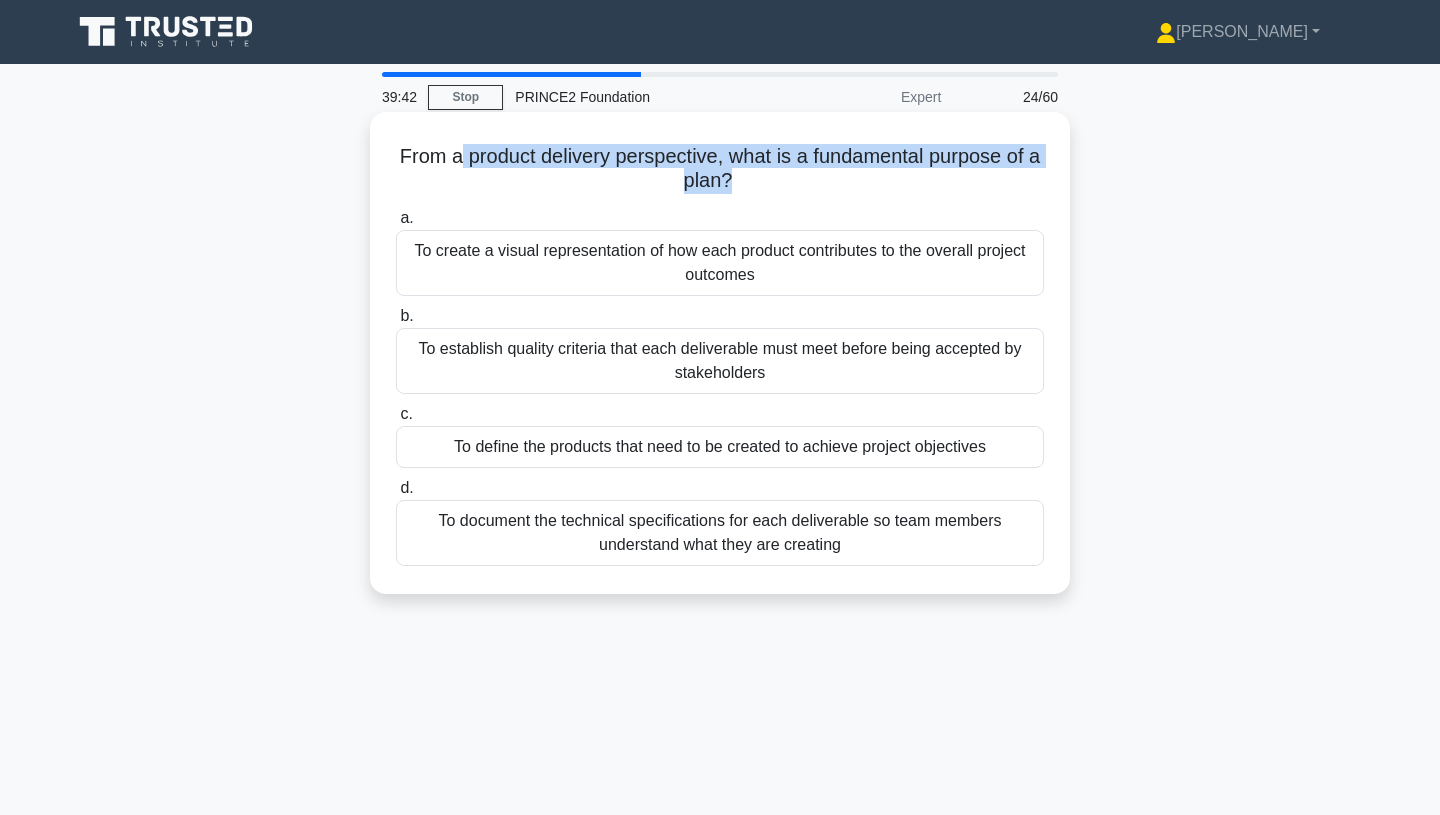 drag, startPoint x: 460, startPoint y: 166, endPoint x: 674, endPoint y: 196, distance: 216.09258 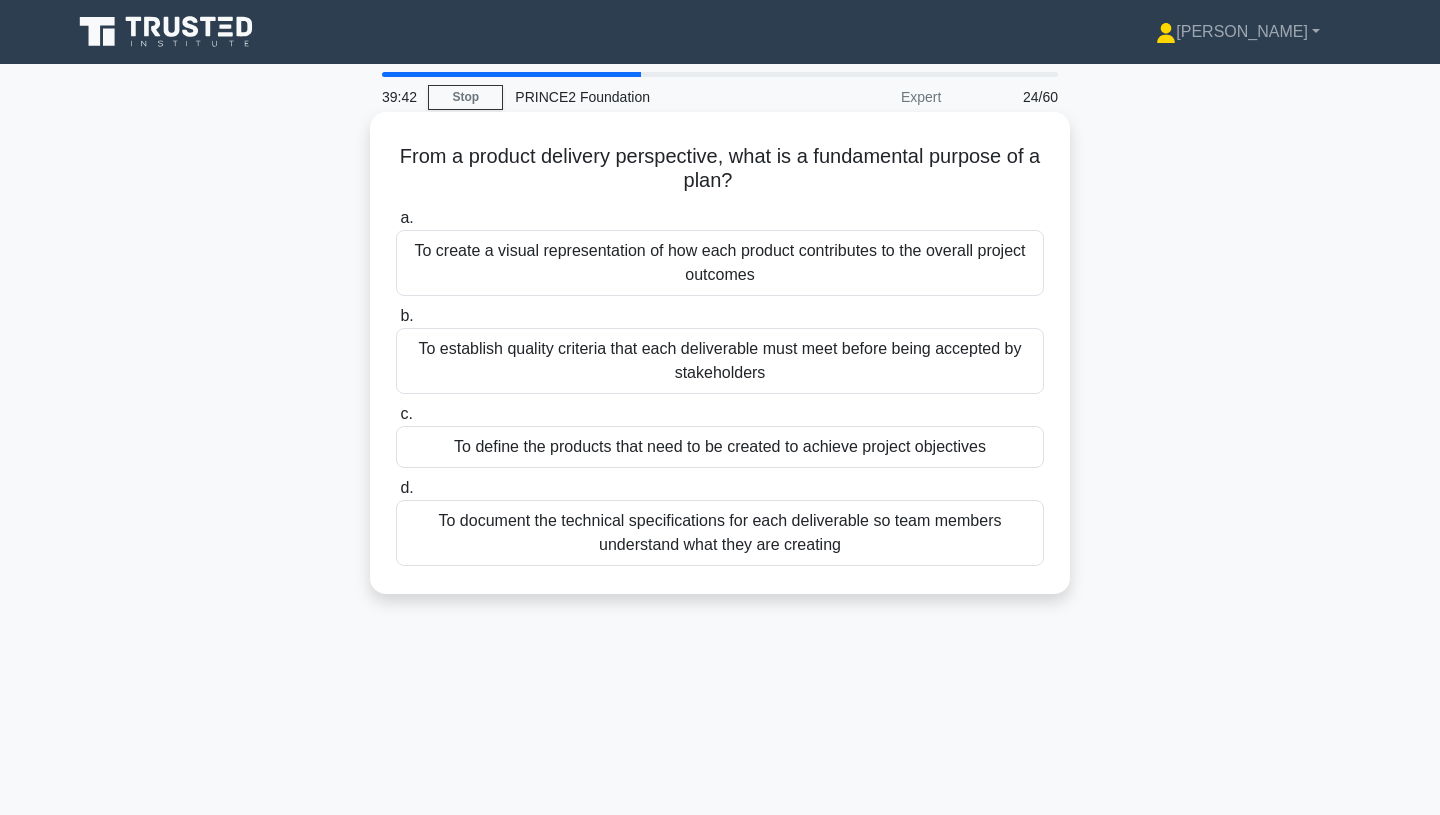 click on "From a product delivery perspective, what is a fundamental purpose of a plan?
.spinner_0XTQ{transform-origin:center;animation:spinner_y6GP .75s linear infinite}@keyframes spinner_y6GP{100%{transform:rotate(360deg)}}
a.
To create a visual representation of how each product contributes to the overall project outcomes
b. c. d." at bounding box center (720, 353) 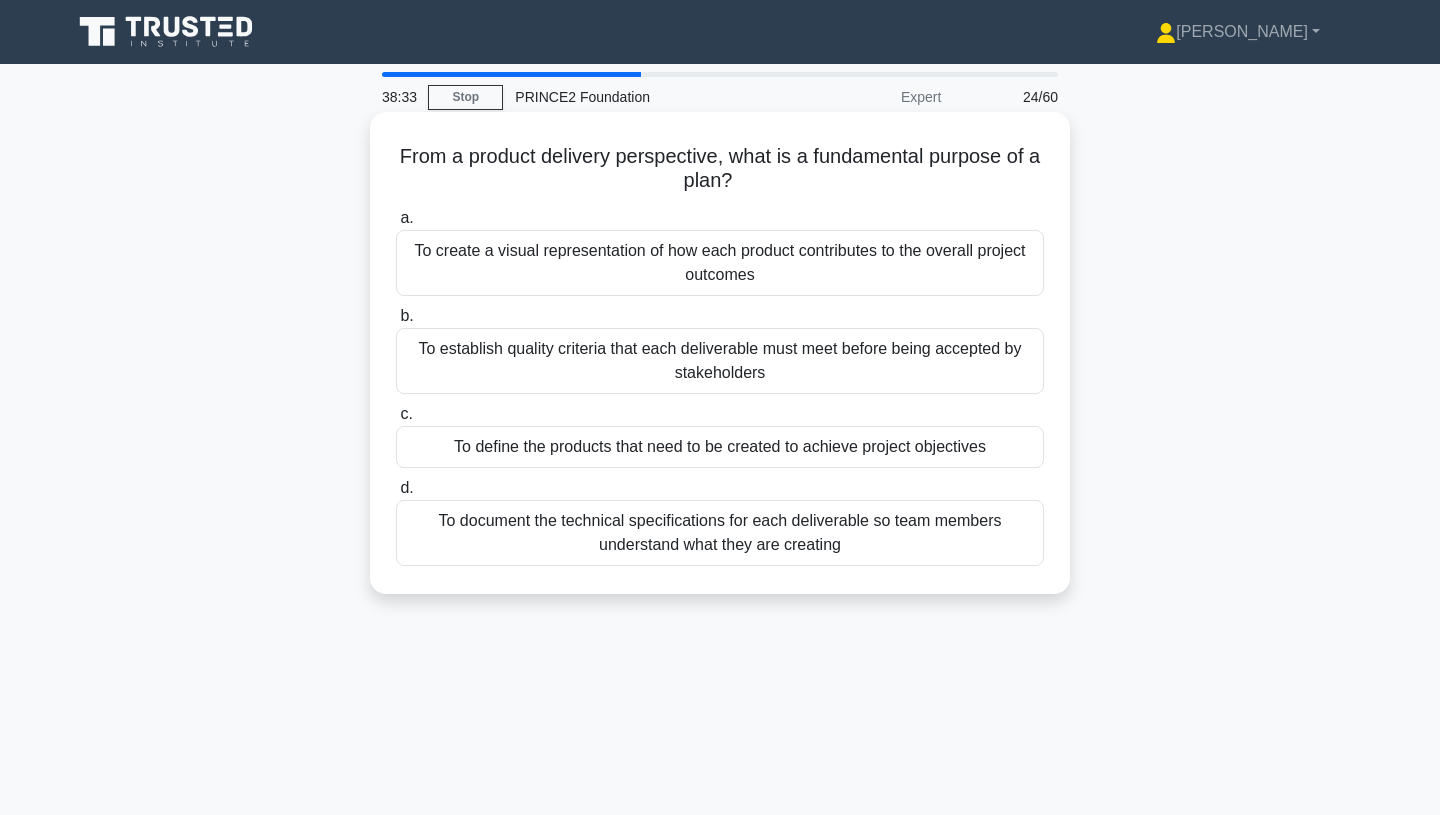 click on "To define the products that need to be created to achieve project objectives" at bounding box center [720, 447] 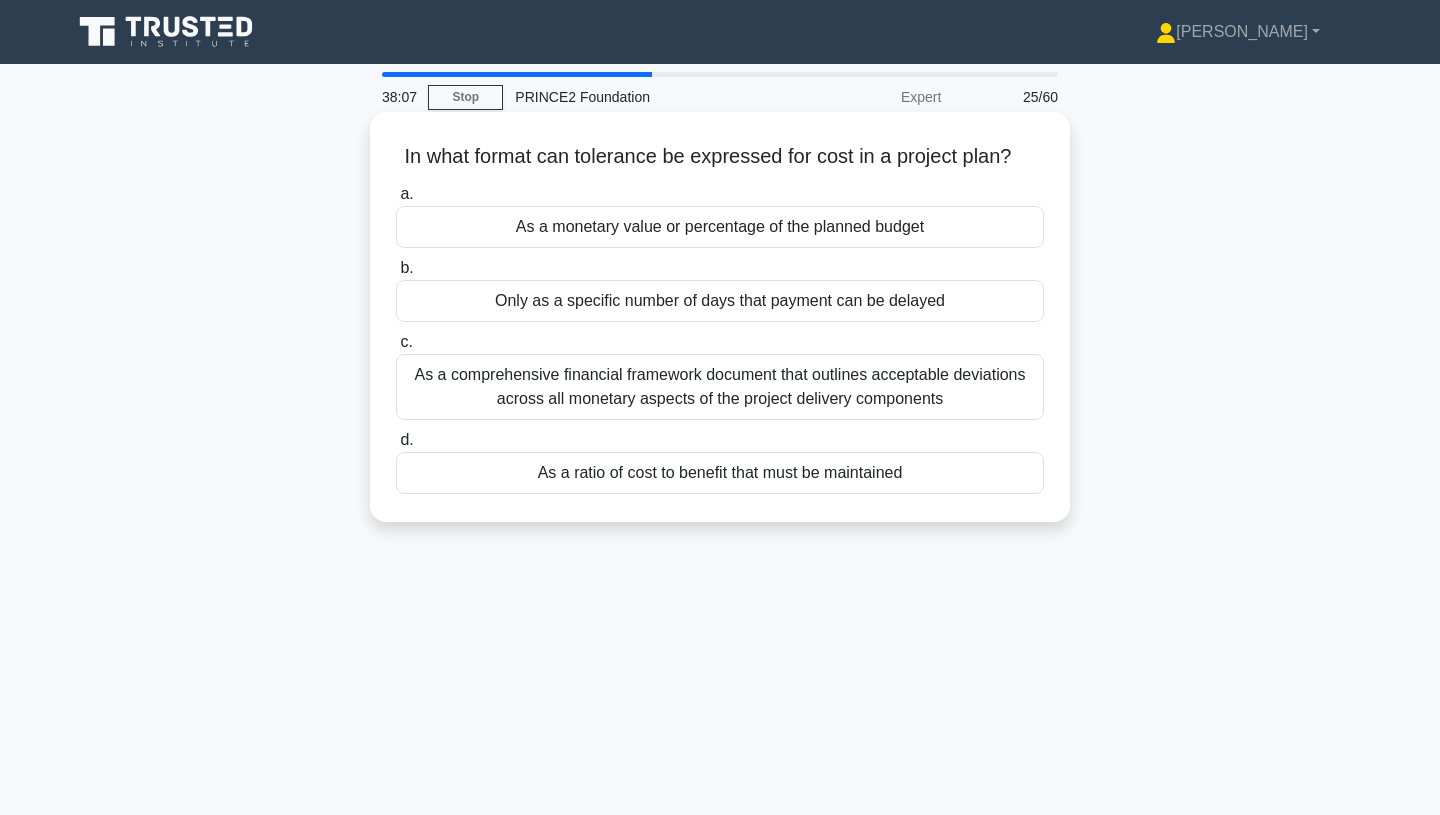 click on "As a monetary value or percentage of the planned budget" at bounding box center (720, 227) 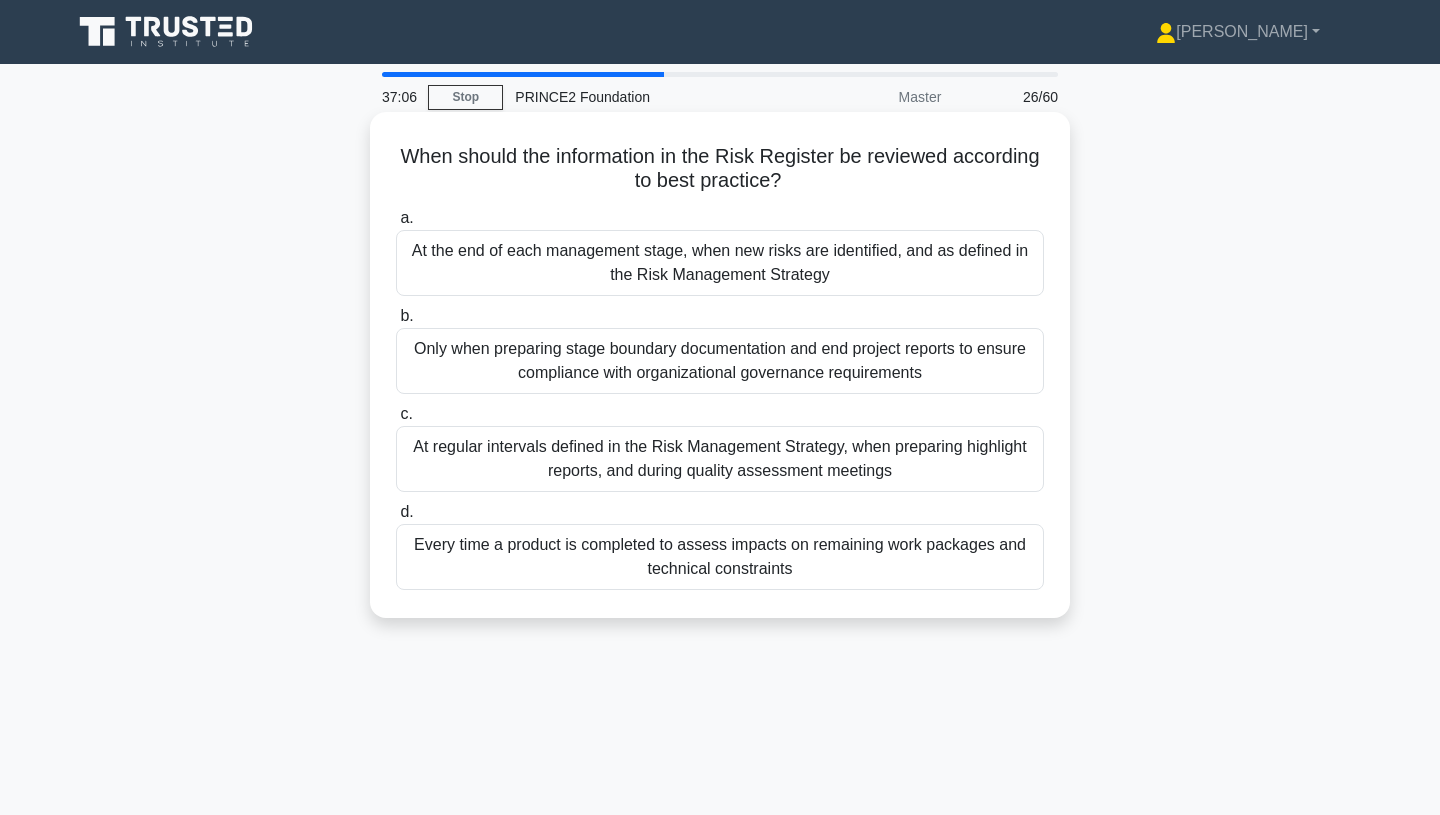 click on "At the end of each management stage, when new risks are identified, and as defined in the Risk Management Strategy" at bounding box center [720, 263] 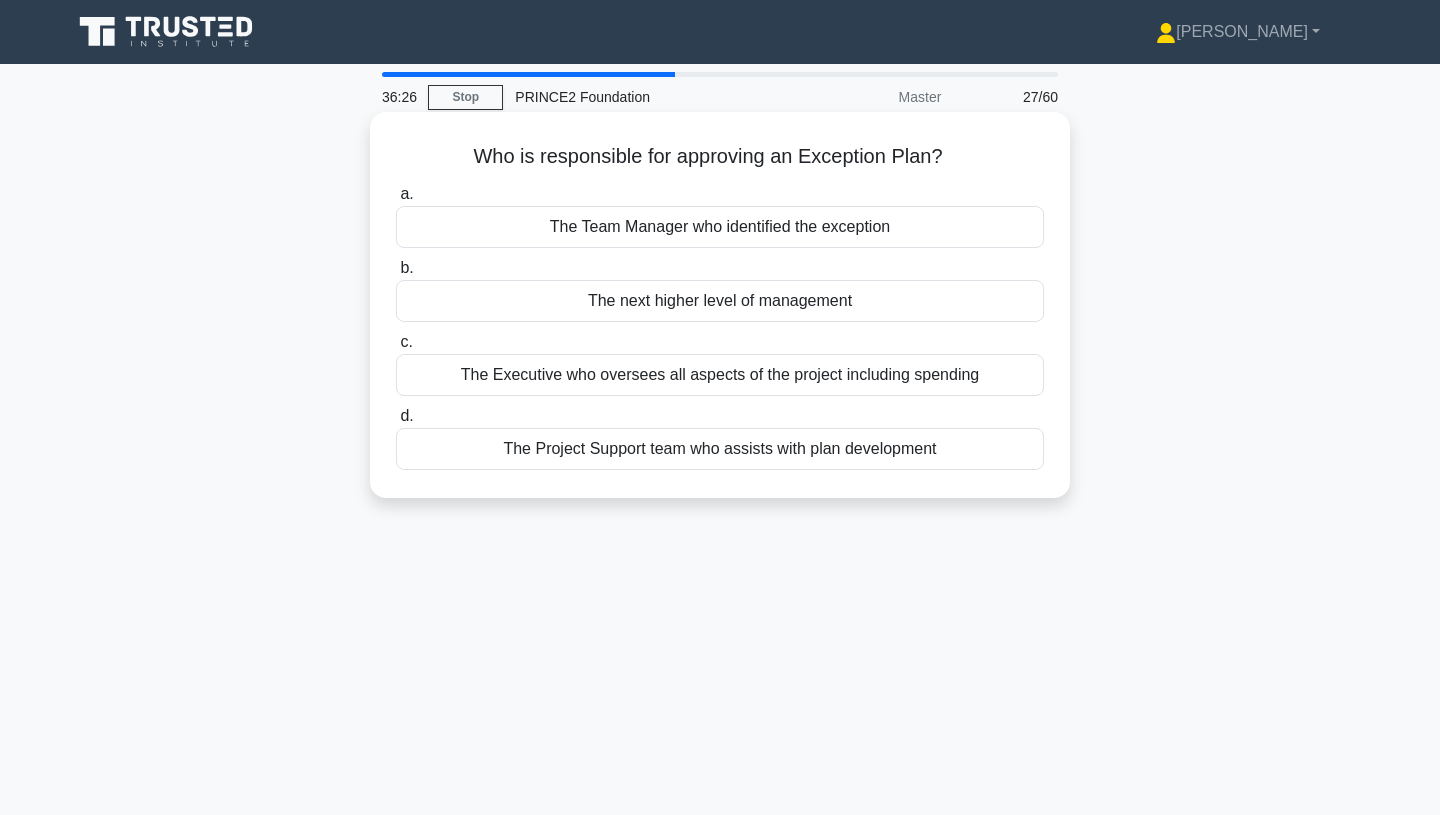 click on "The next higher level of management" at bounding box center [720, 301] 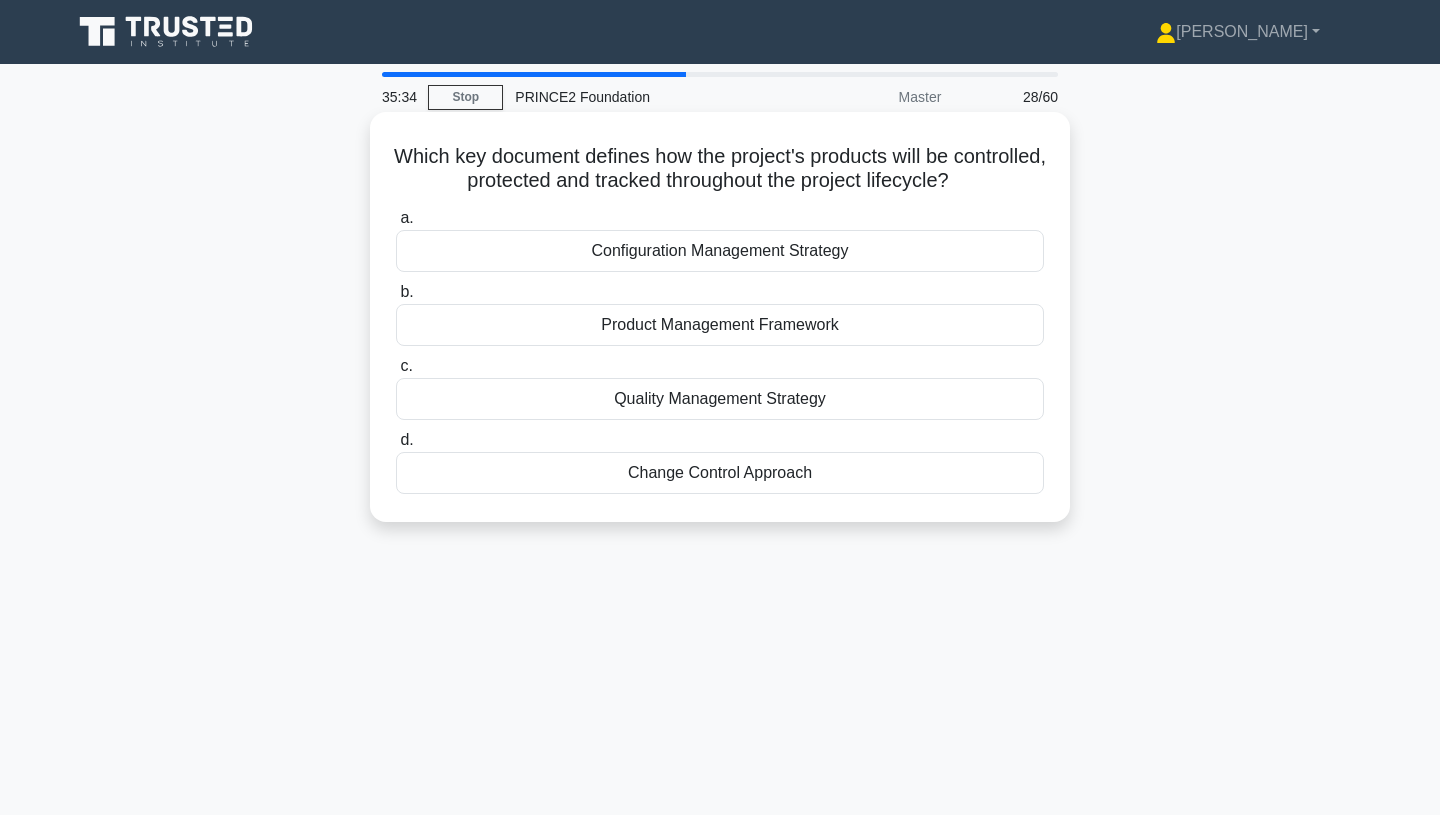 click on "Quality Management Strategy" at bounding box center (720, 399) 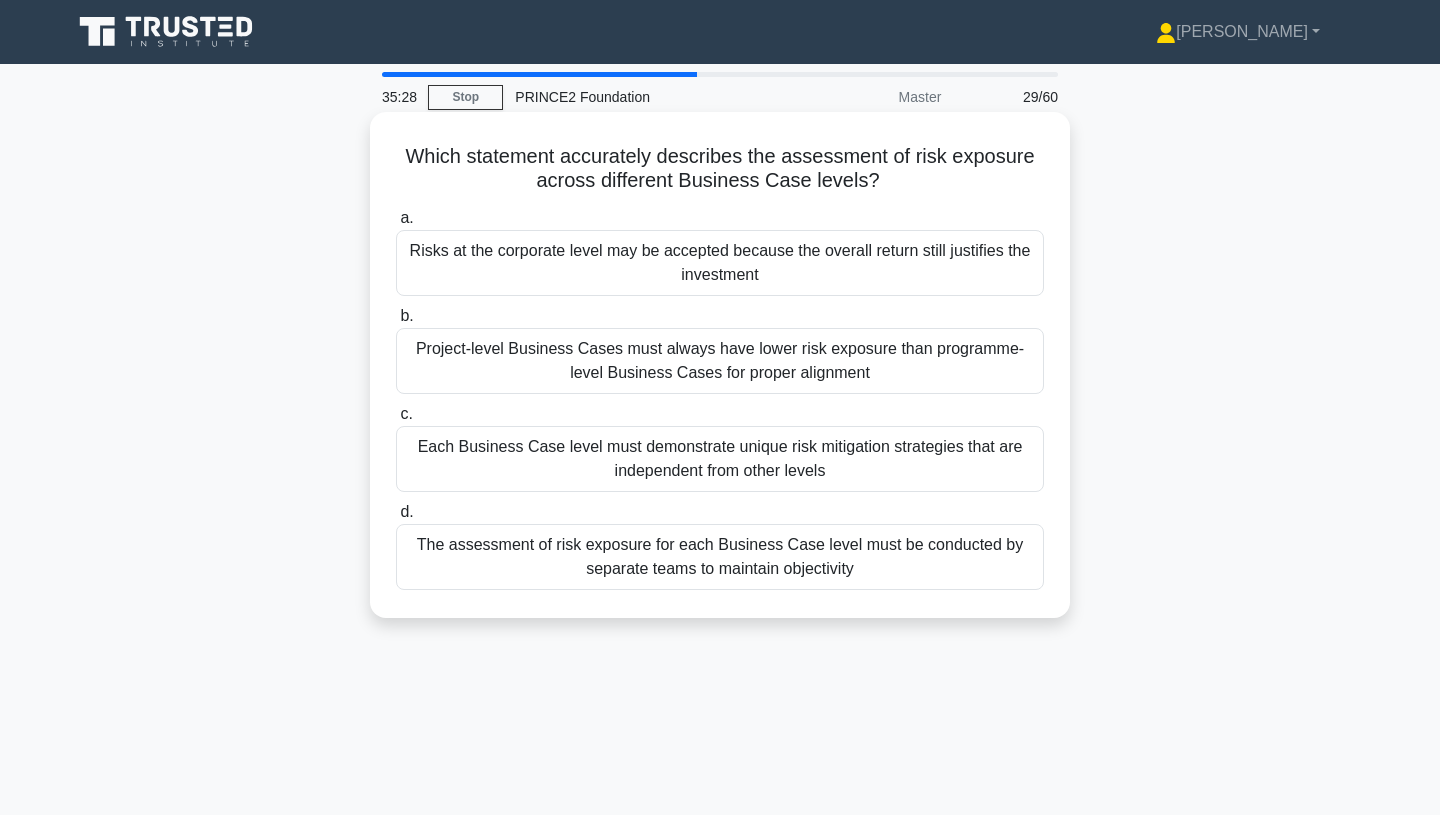 click on "Which statement accurately describes the assessment of risk exposure across different Business Case levels?
.spinner_0XTQ{transform-origin:center;animation:spinner_y6GP .75s linear infinite}@keyframes spinner_y6GP{100%{transform:rotate(360deg)}}" at bounding box center (720, 169) 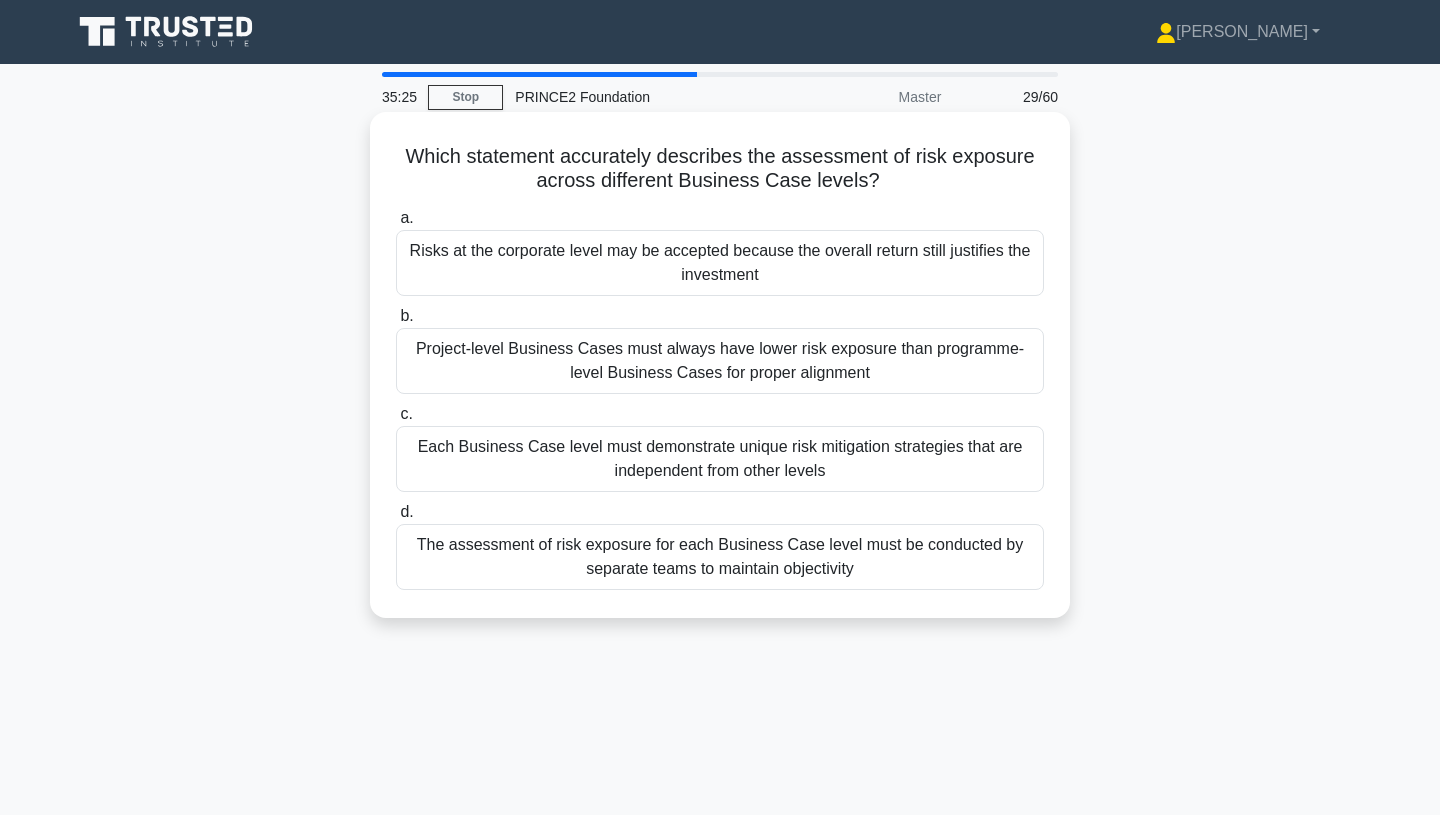 drag, startPoint x: 418, startPoint y: 159, endPoint x: 698, endPoint y: 170, distance: 280.21597 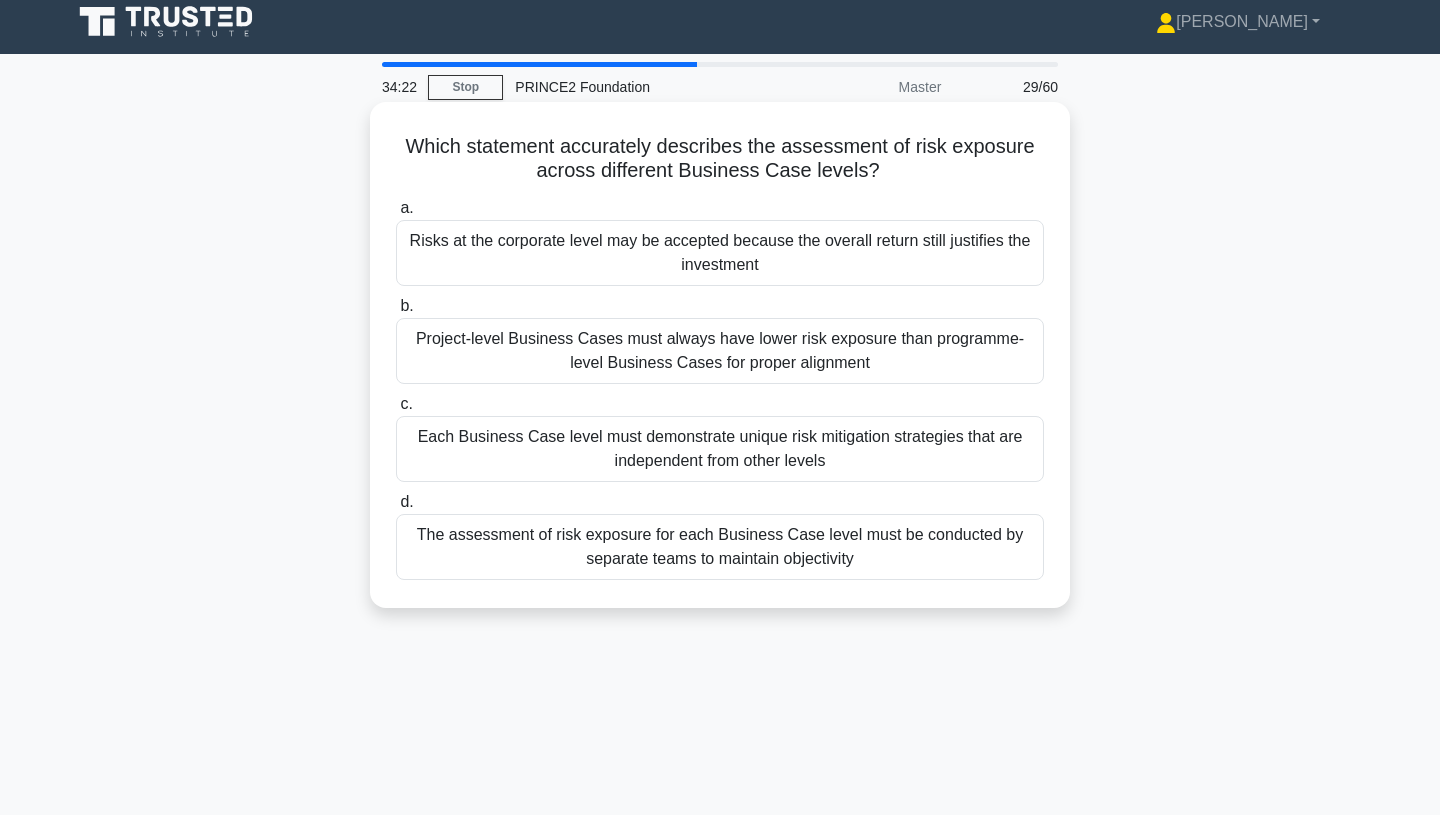 scroll, scrollTop: 0, scrollLeft: 0, axis: both 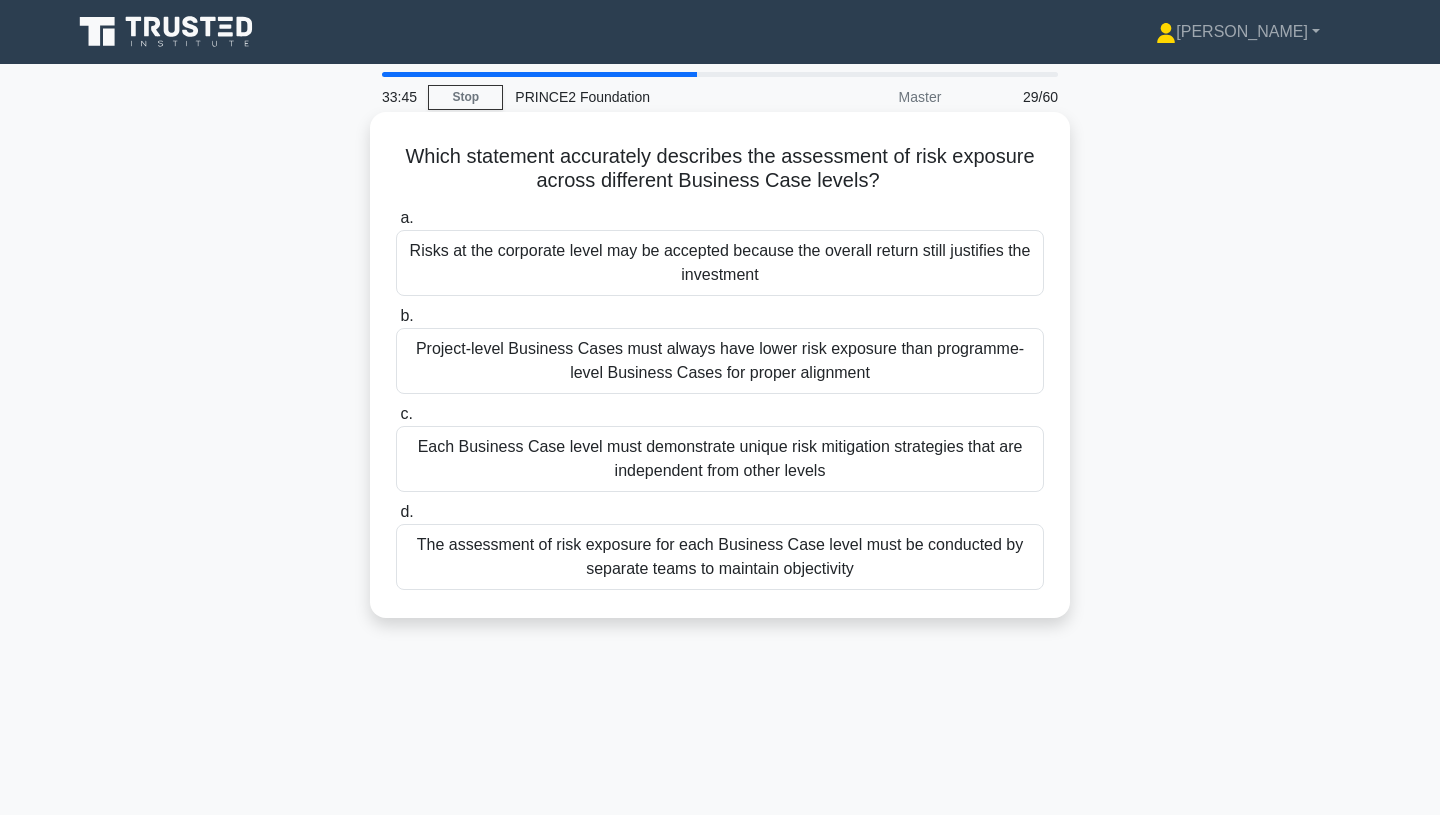 click on "Project-level Business Cases must always have lower risk exposure than programme-level Business Cases for proper alignment" at bounding box center (720, 361) 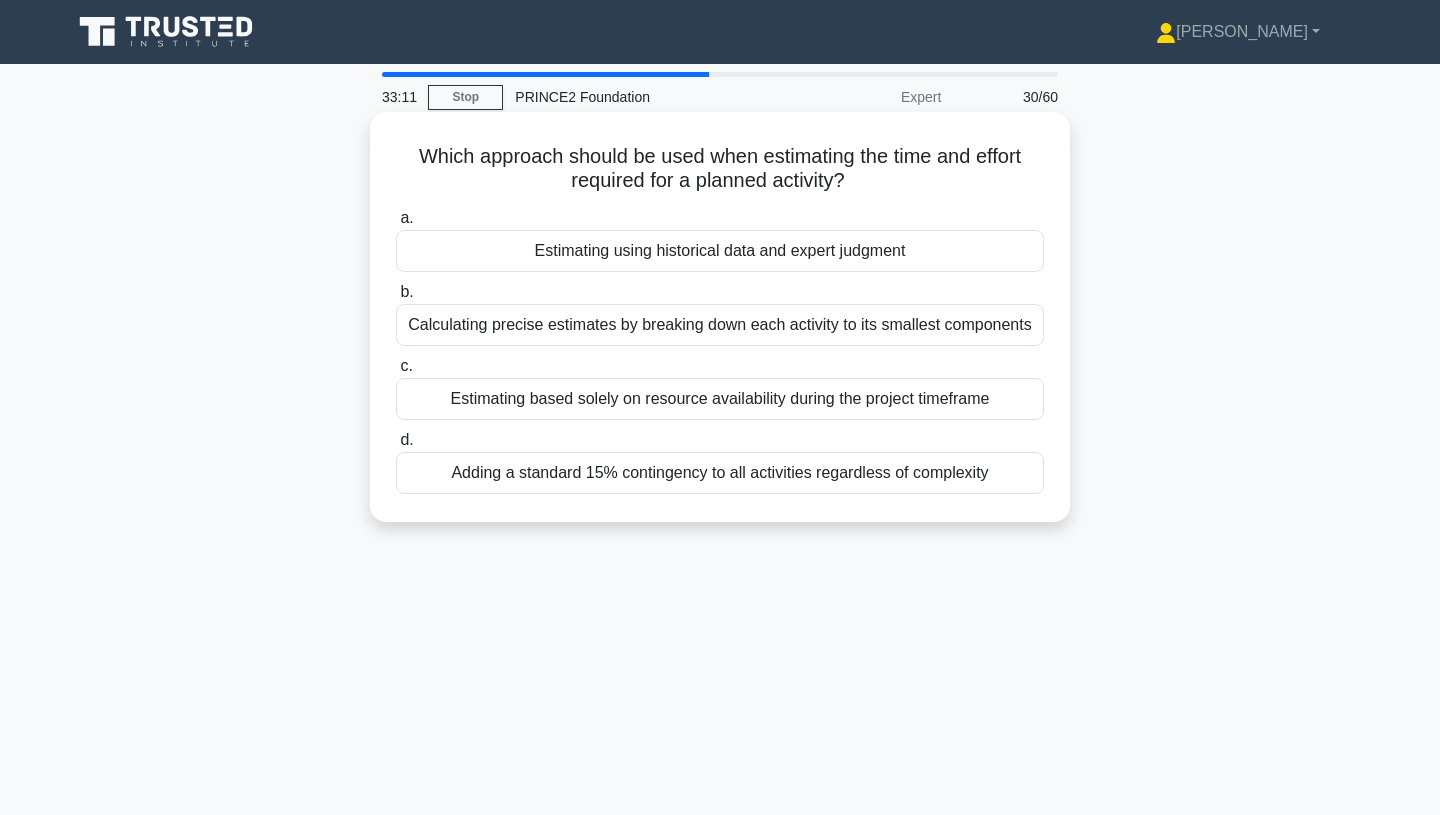 click on "Estimating using historical data and expert judgment" at bounding box center [720, 251] 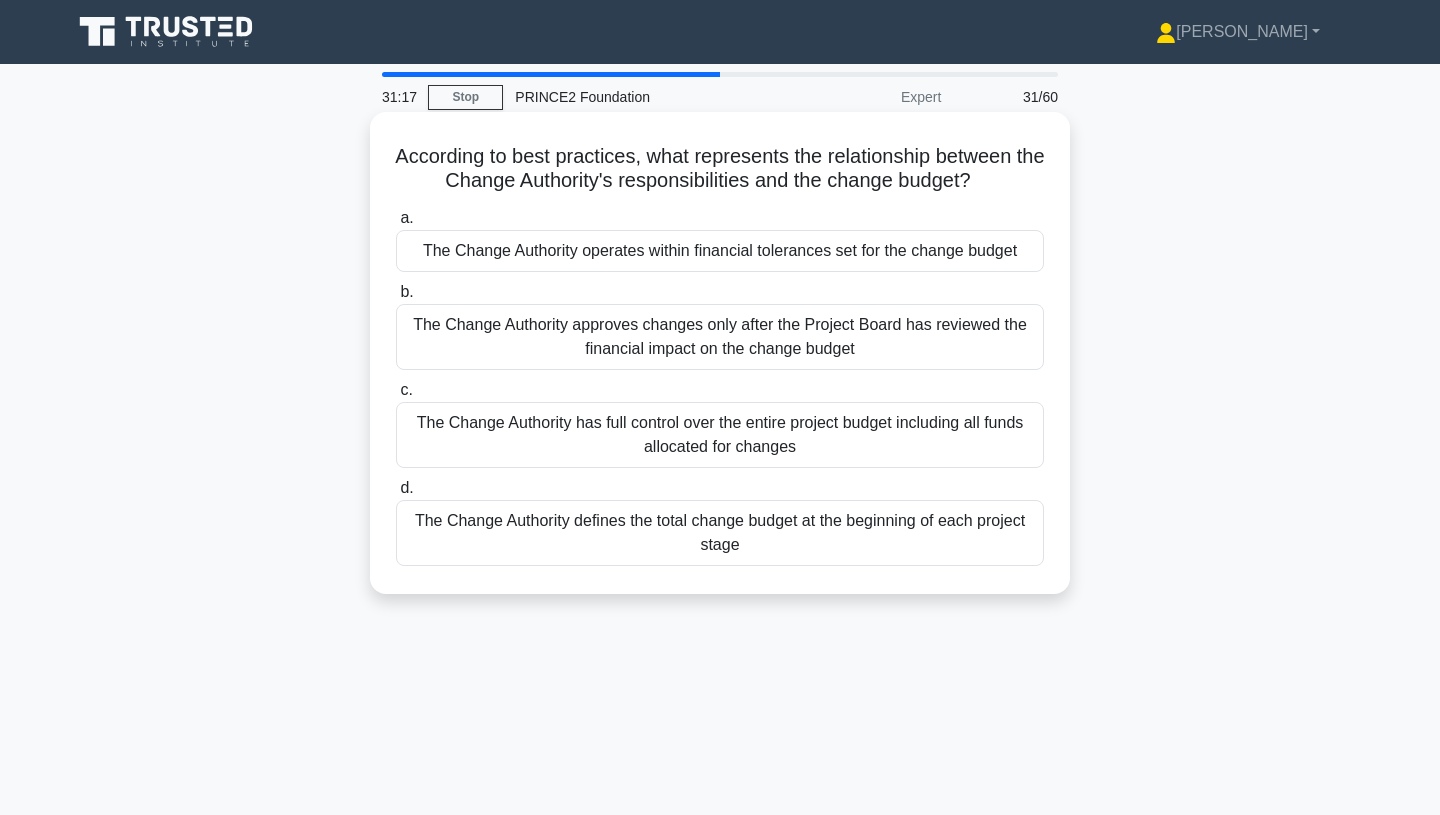 click on "The Change Authority approves changes only after the Project Board has reviewed the financial impact on the change budget" at bounding box center (720, 337) 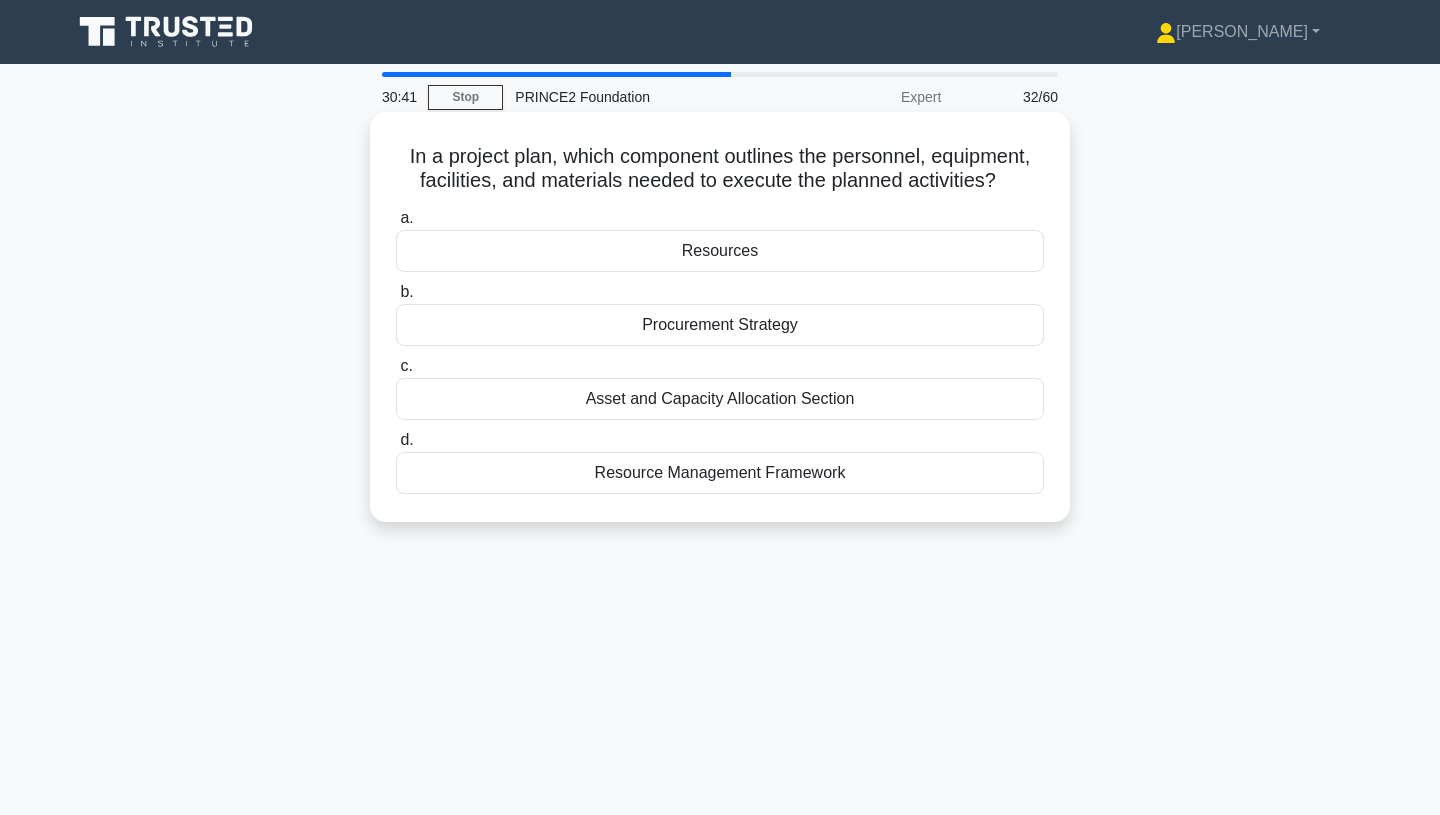 click on "Resource Management Framework" at bounding box center [720, 473] 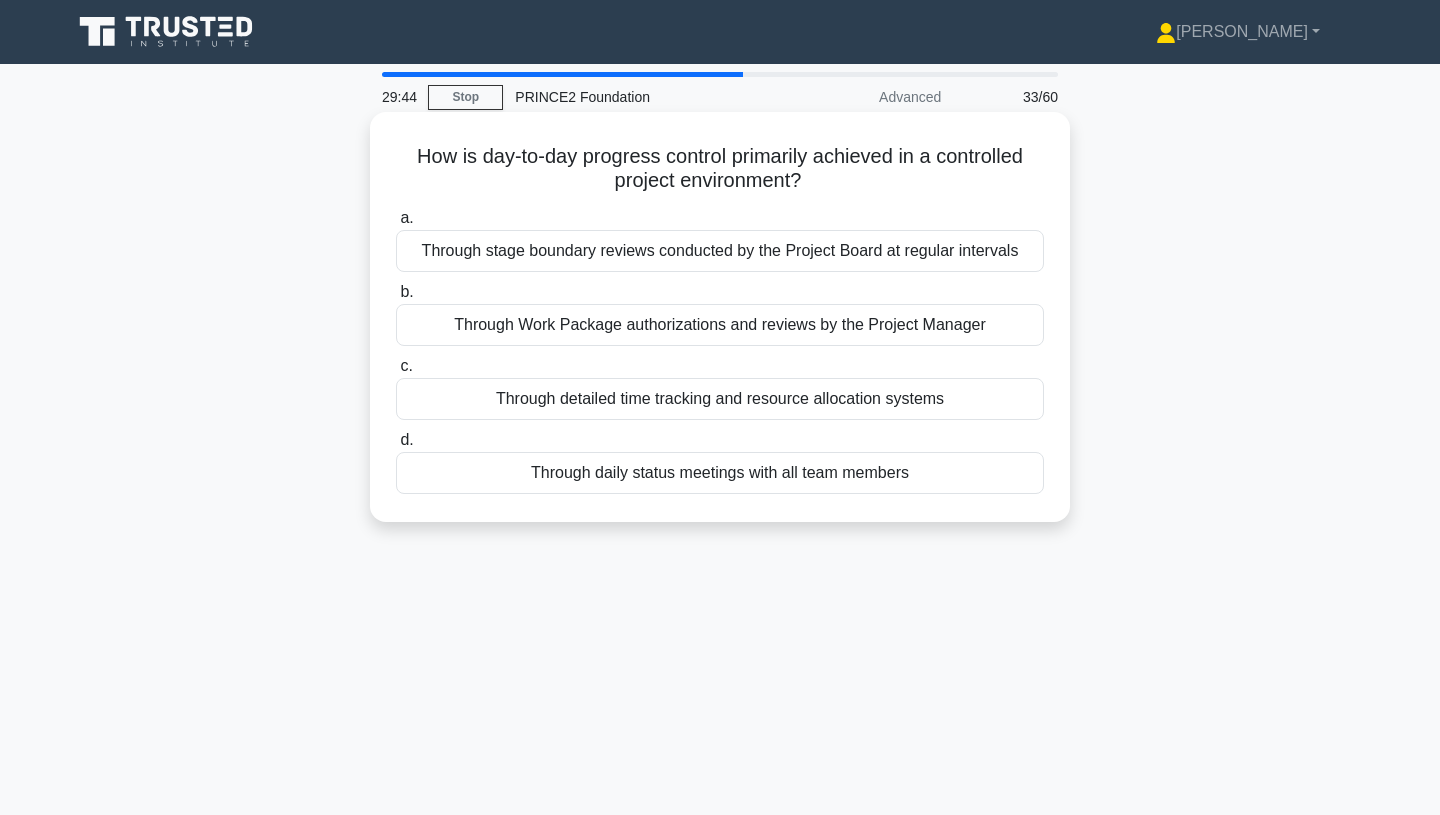 click on "Through Work Package authorizations and reviews by the Project Manager" at bounding box center [720, 325] 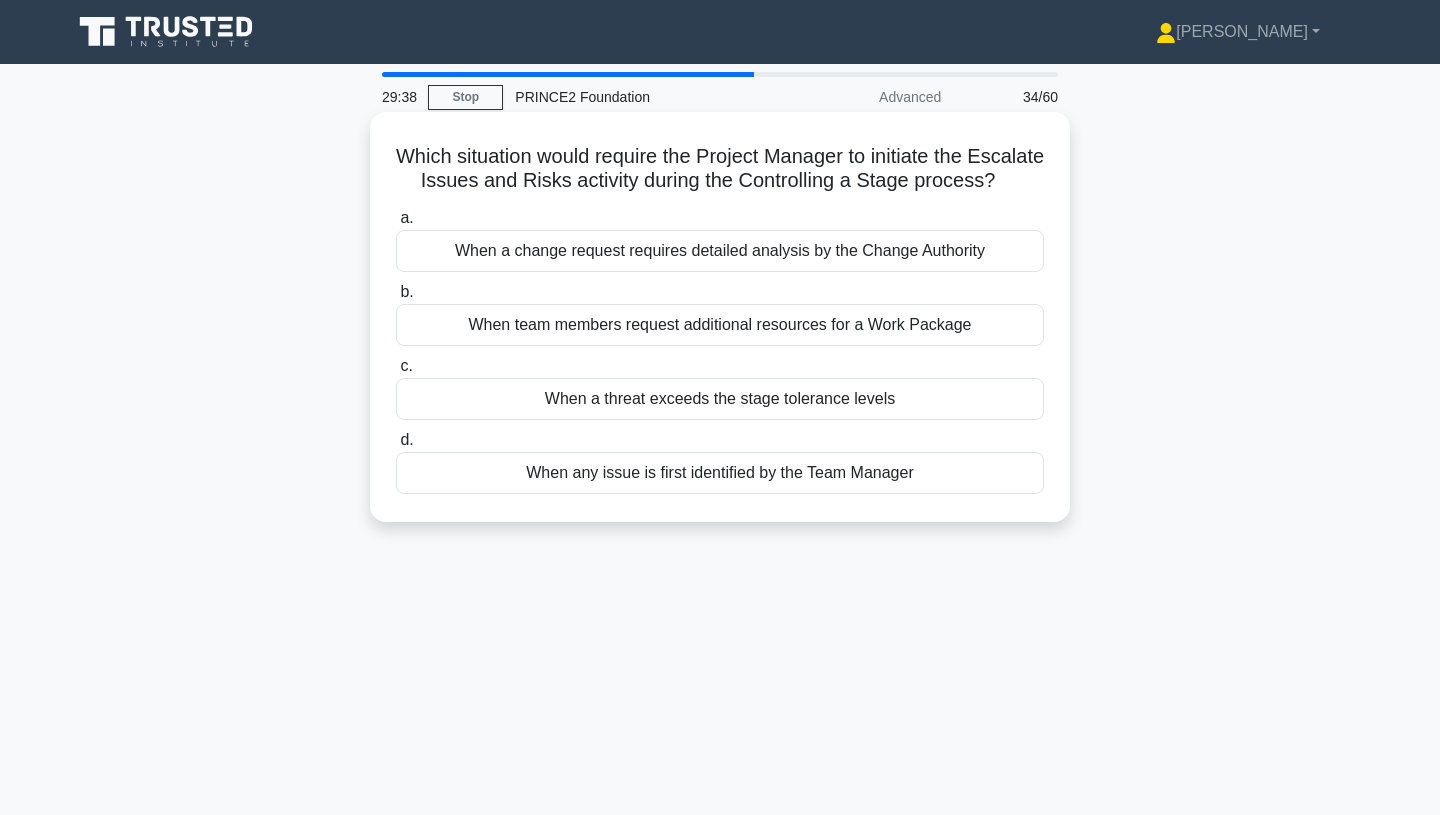 drag, startPoint x: 803, startPoint y: 163, endPoint x: 994, endPoint y: 189, distance: 192.7615 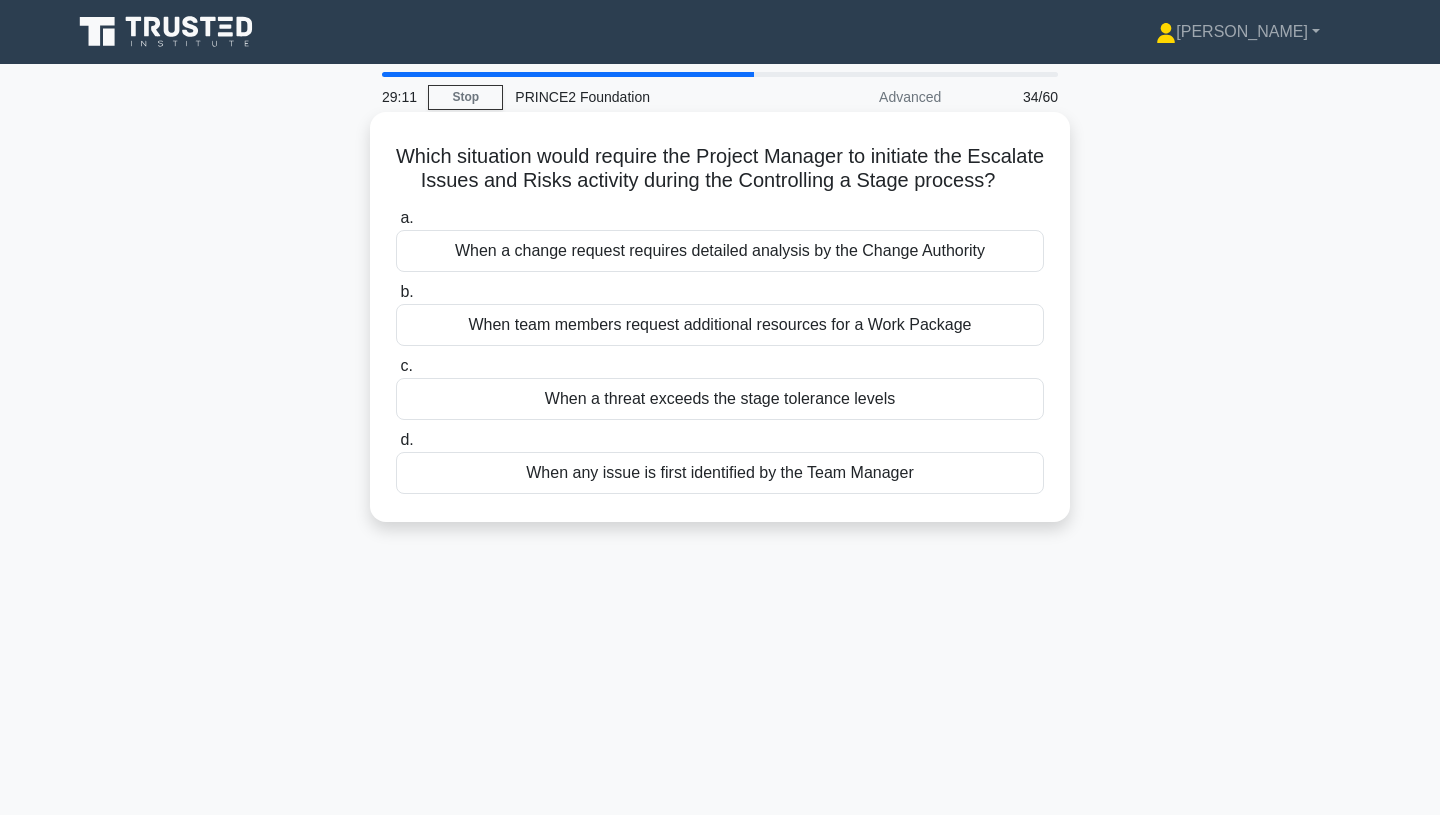 click on "b.
When team members request additional resources for a Work Package" at bounding box center [720, 313] 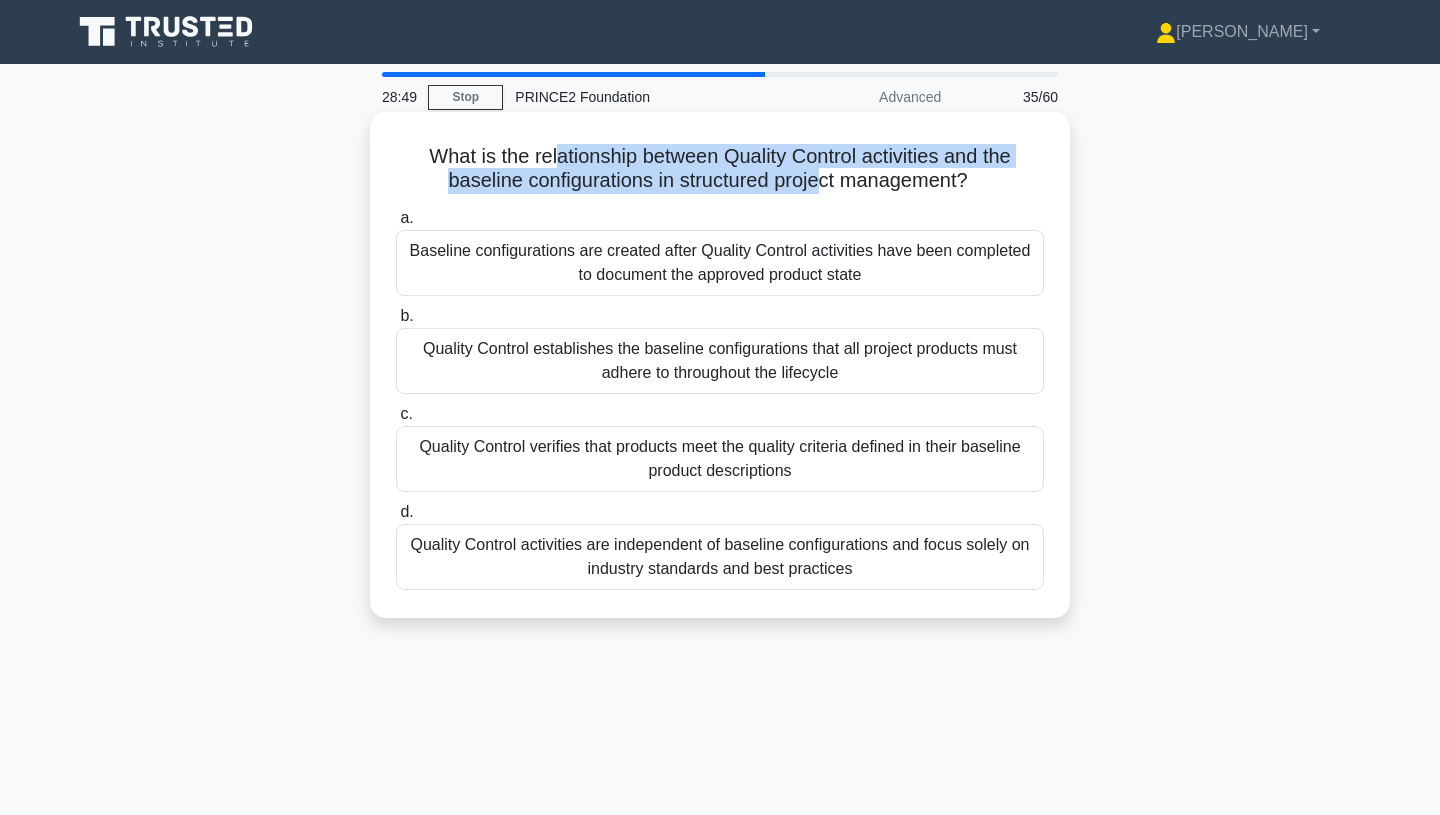 drag, startPoint x: 576, startPoint y: 164, endPoint x: 820, endPoint y: 186, distance: 244.98979 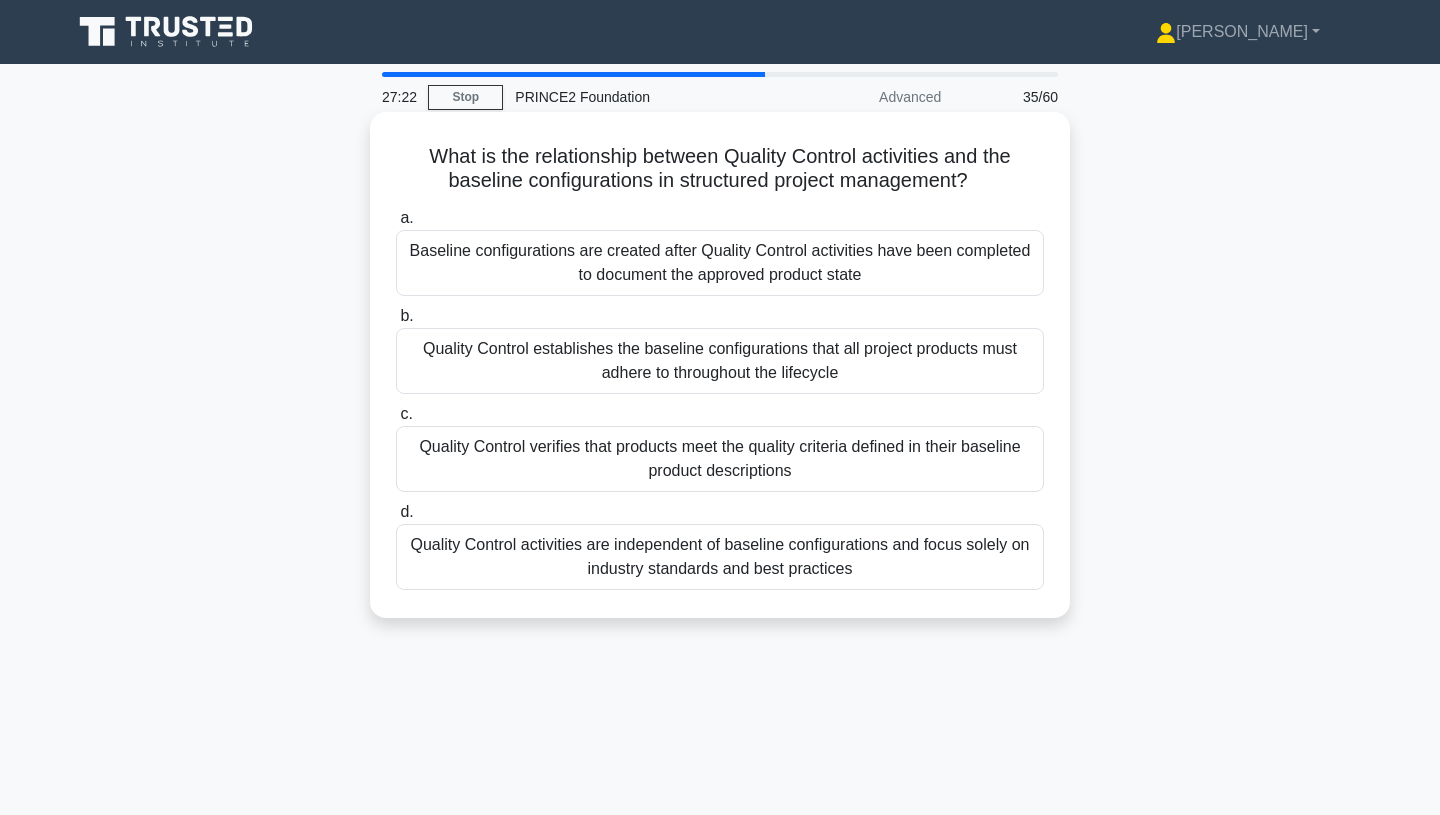 click on "Quality Control verifies that products meet the quality criteria defined in their baseline product descriptions" at bounding box center (720, 459) 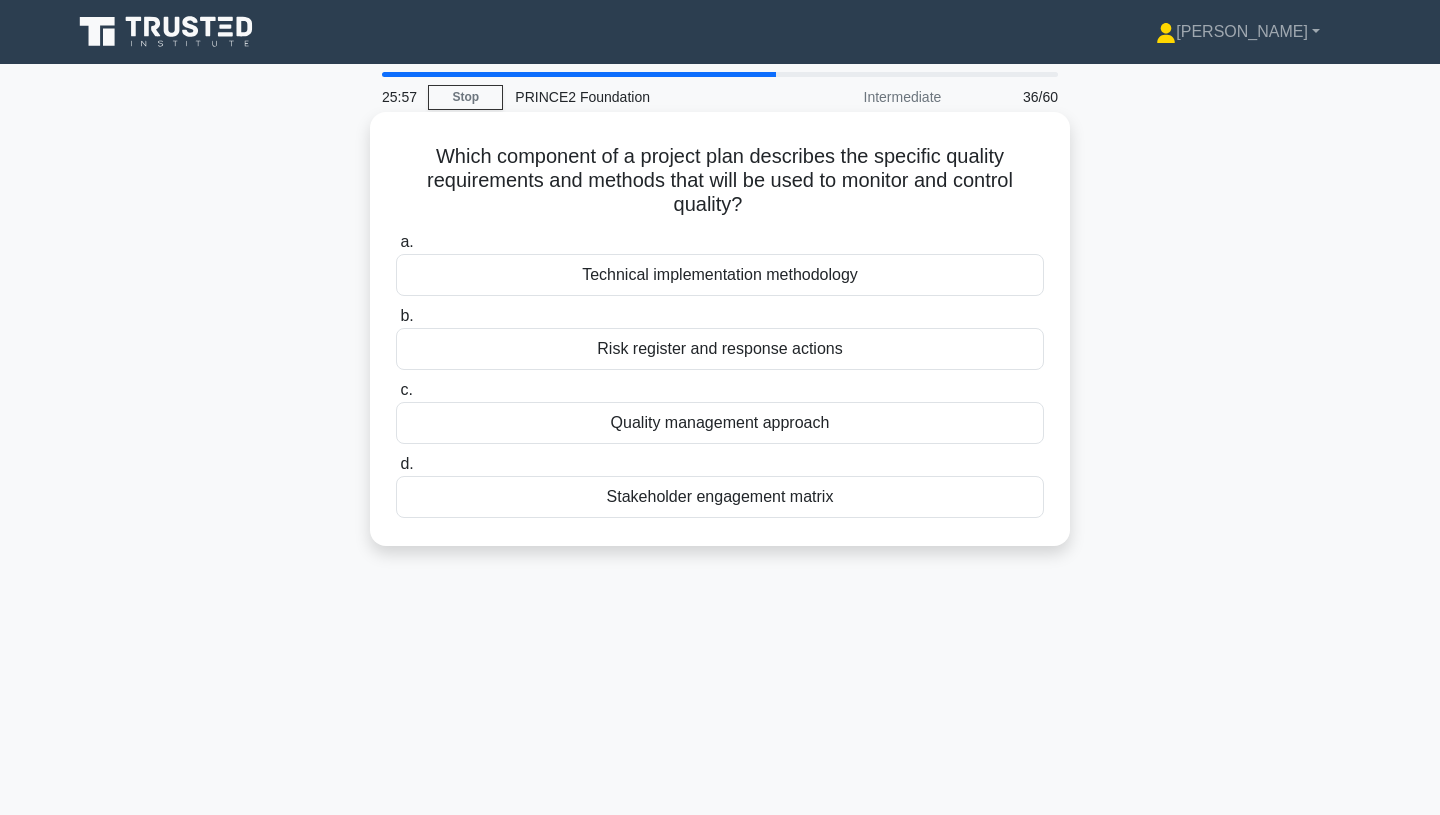 click on "Quality management approach" at bounding box center [720, 423] 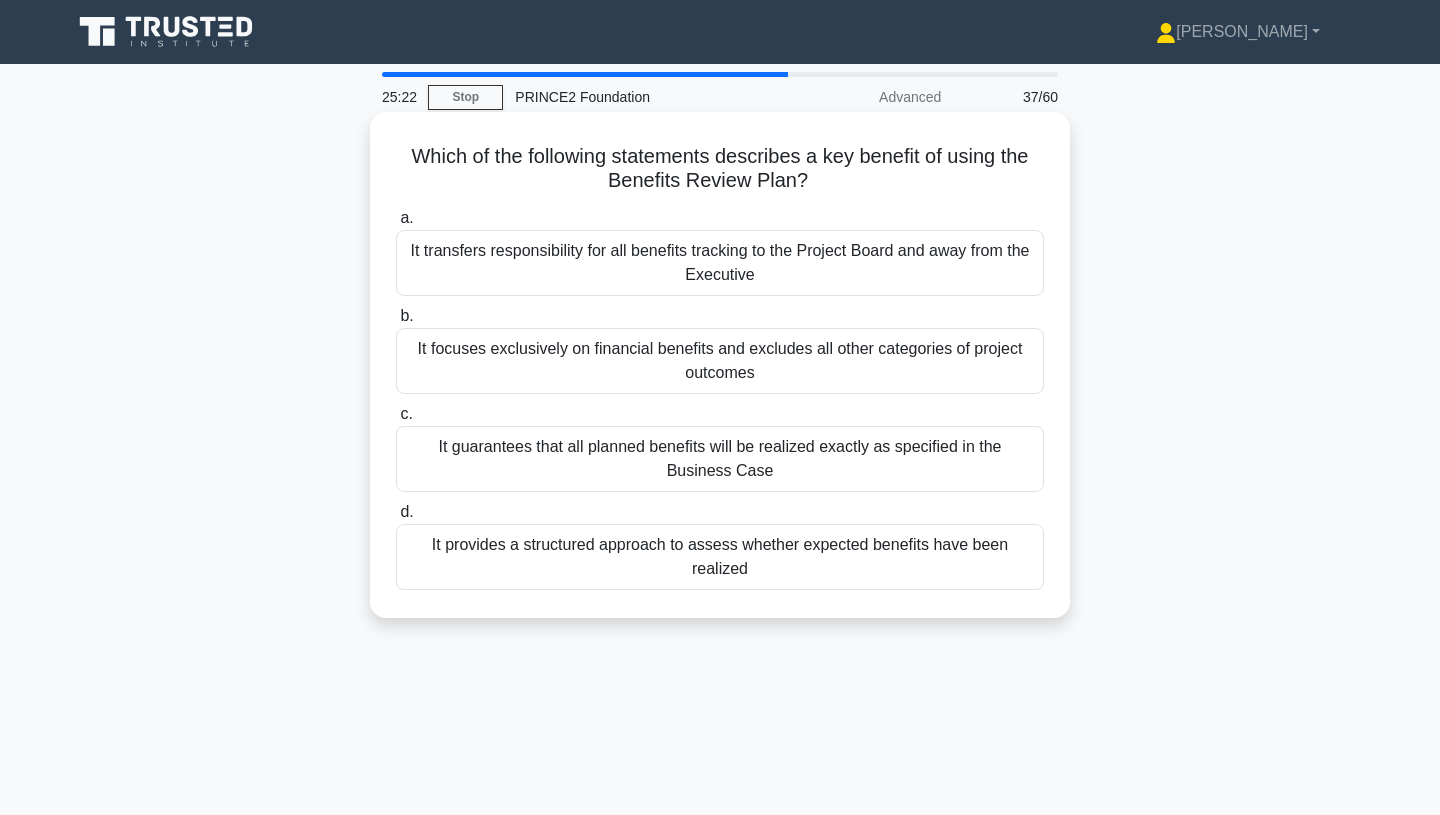 scroll, scrollTop: 12, scrollLeft: 0, axis: vertical 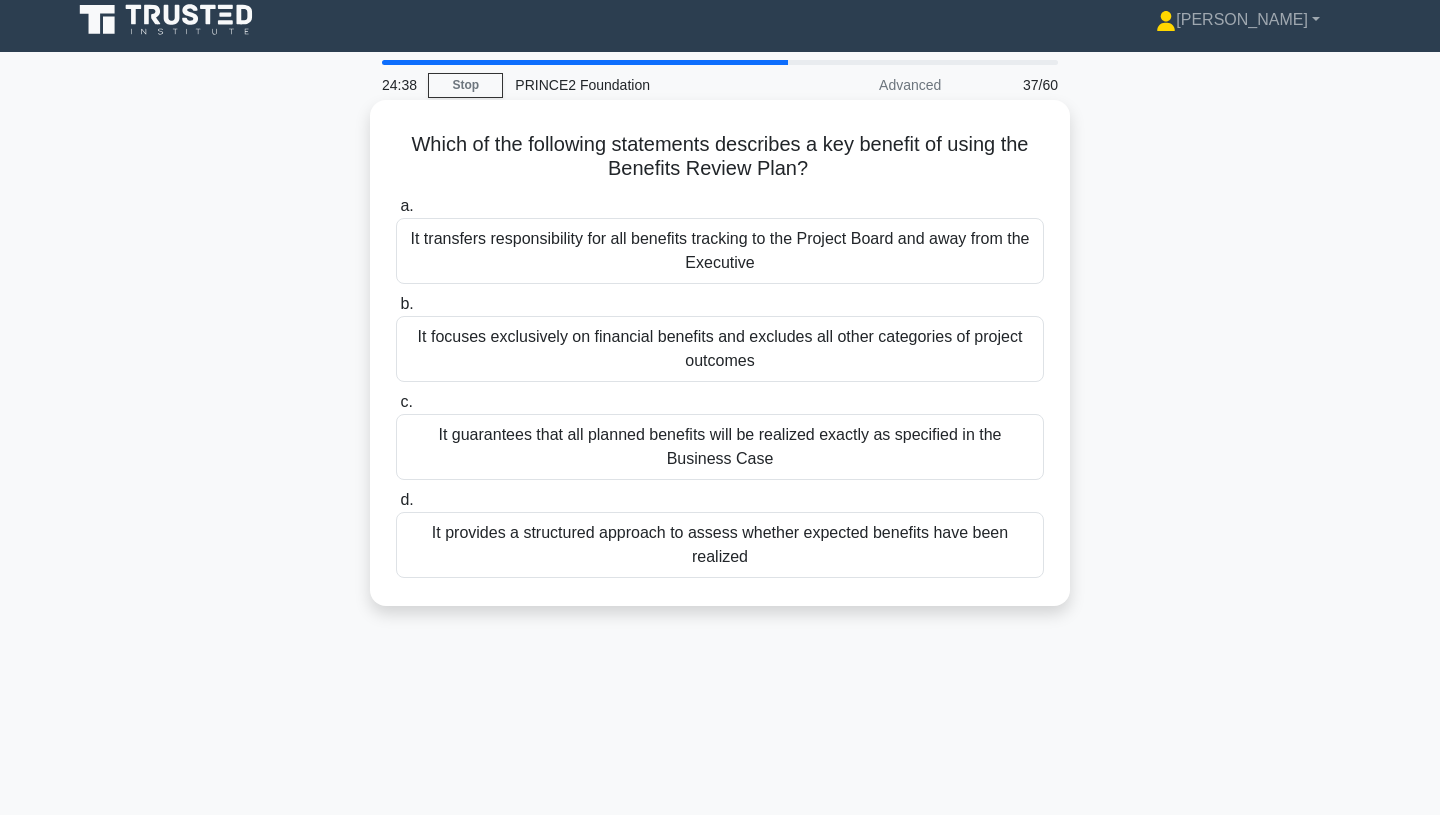 click on "It provides a structured approach to assess whether expected benefits have been realized" at bounding box center [720, 545] 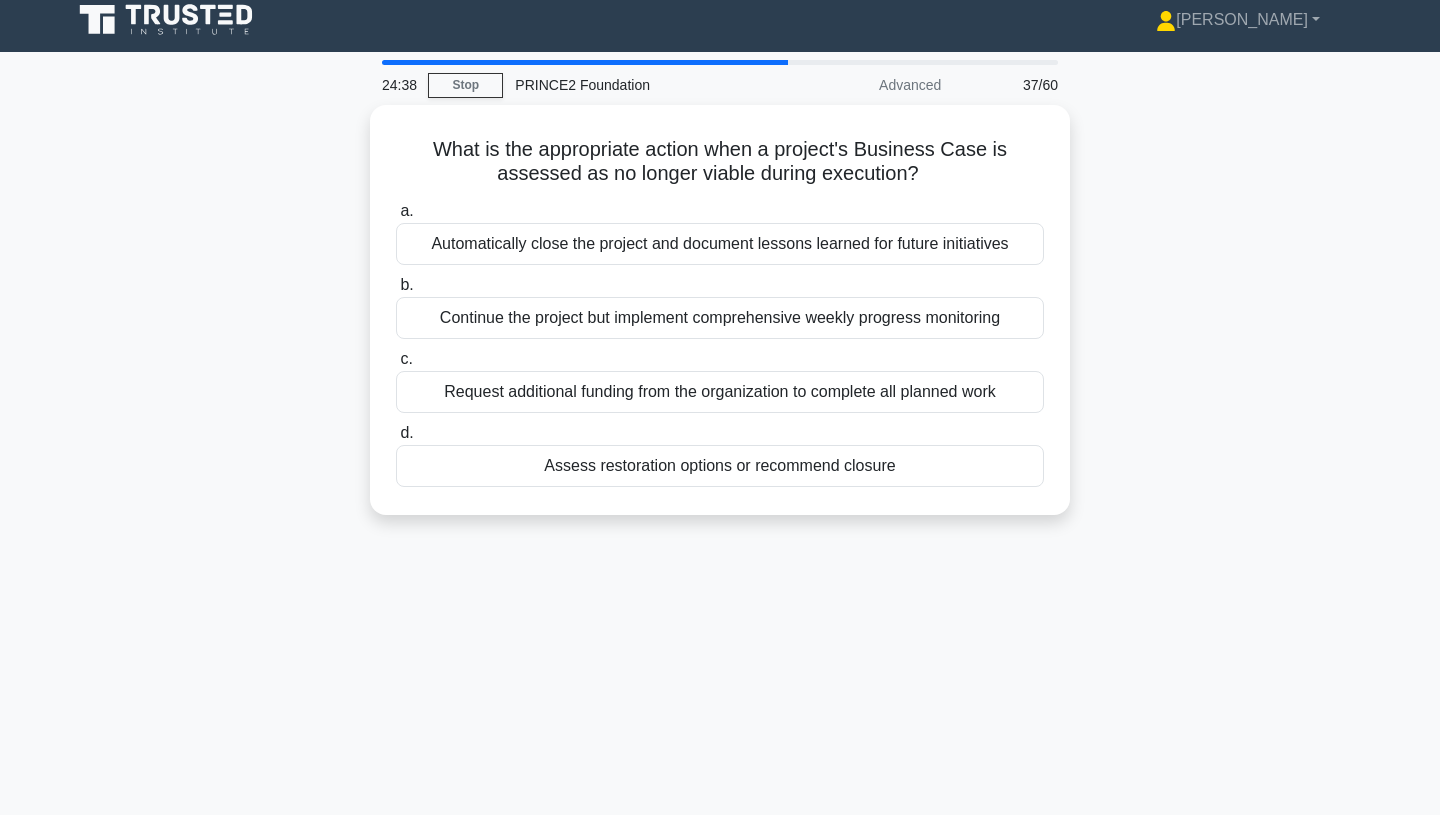 scroll, scrollTop: 0, scrollLeft: 0, axis: both 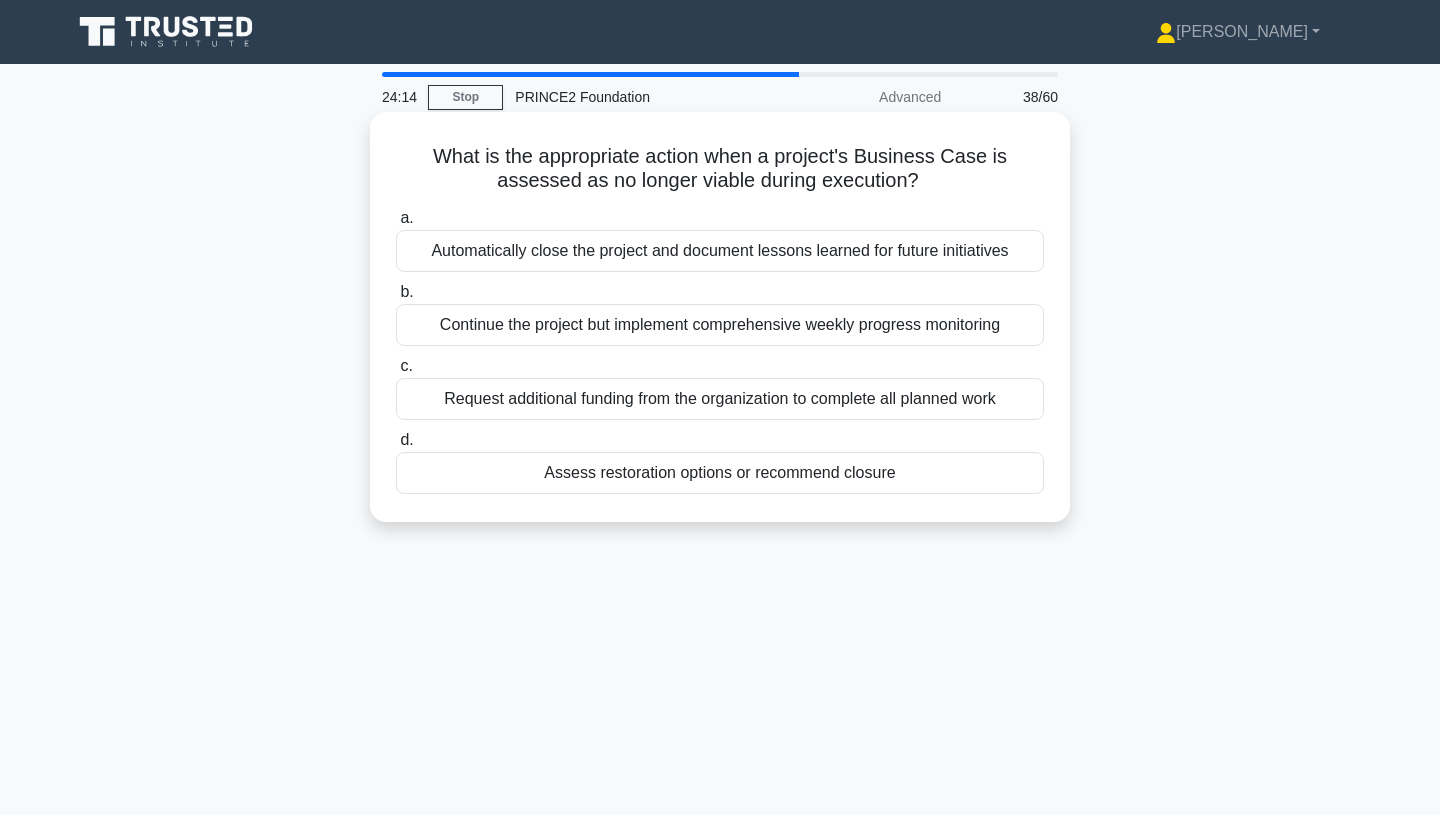 click on "Assess restoration options or recommend closure" at bounding box center (720, 473) 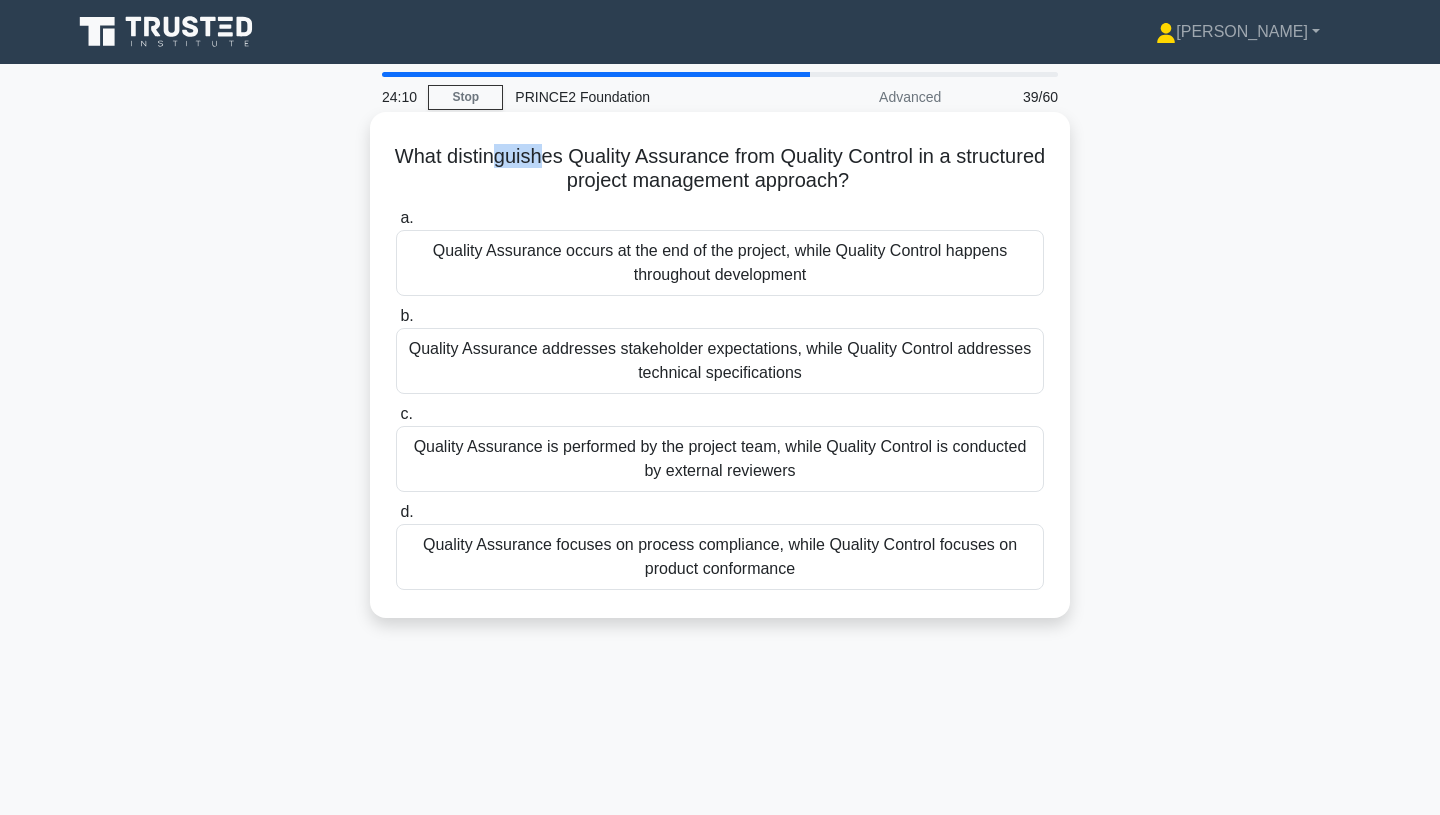 drag, startPoint x: 494, startPoint y: 157, endPoint x: 546, endPoint y: 161, distance: 52.153618 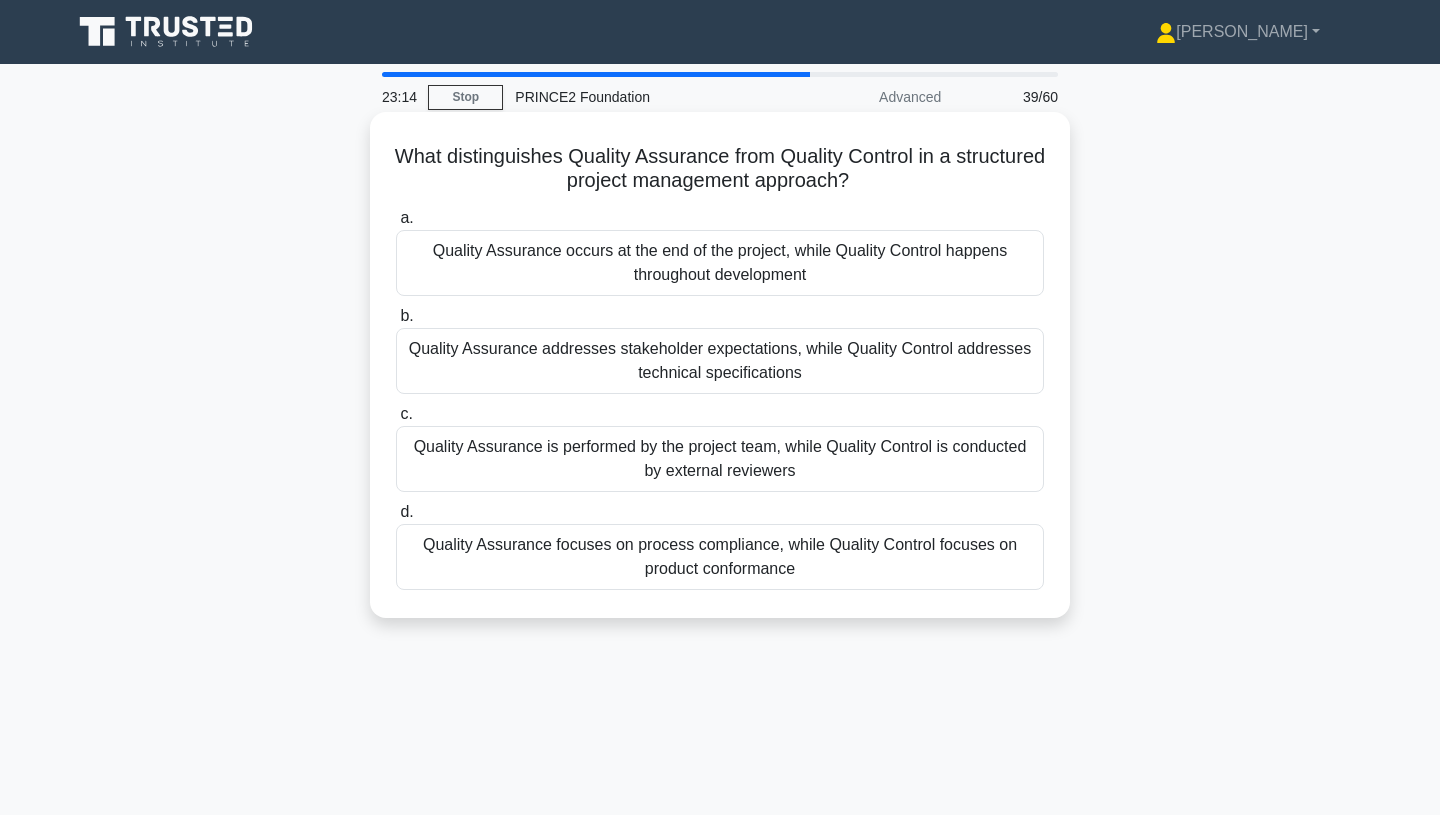 click on "Quality Assurance addresses stakeholder expectations, while Quality Control addresses technical specifications" at bounding box center [720, 361] 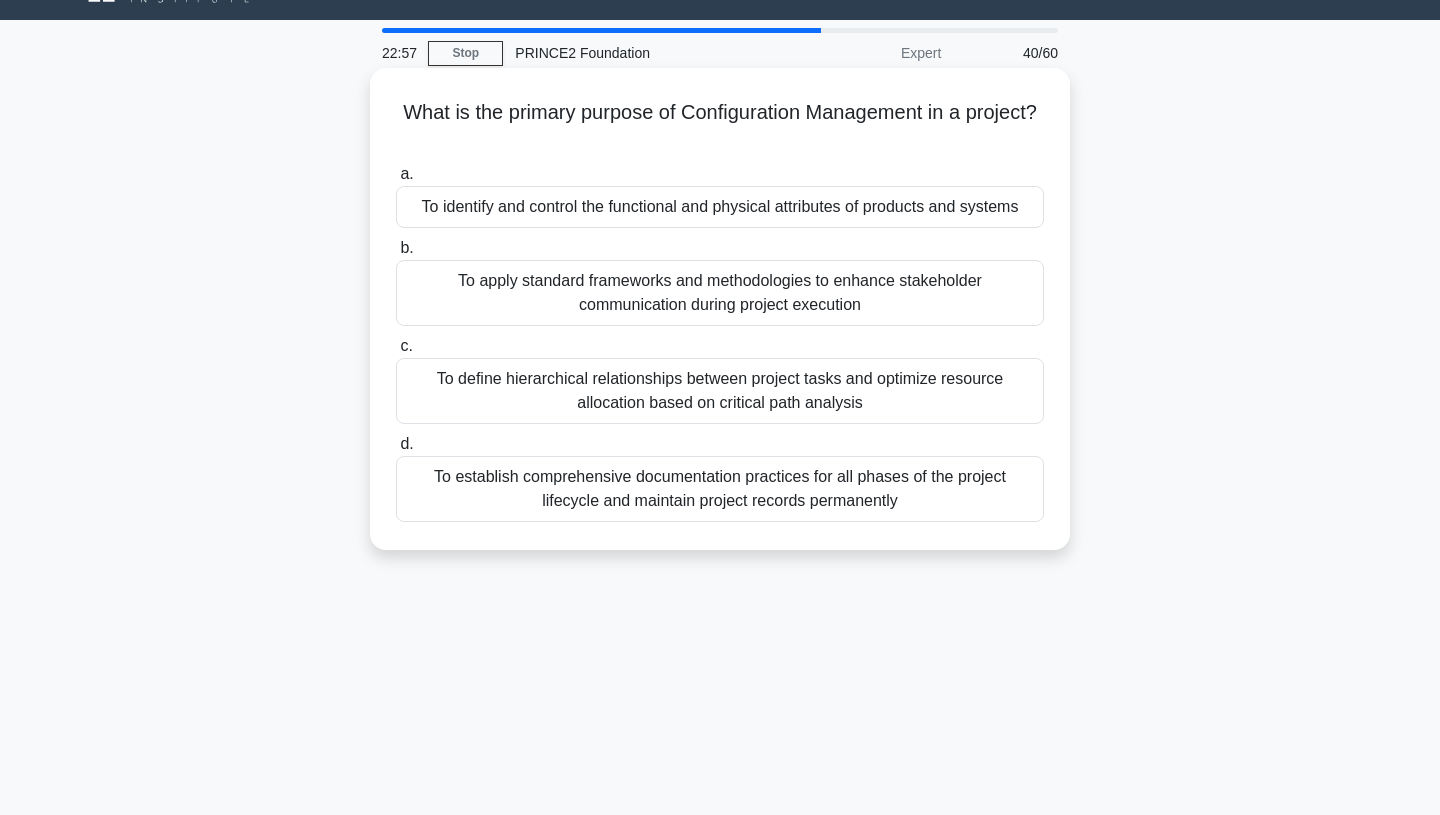 scroll, scrollTop: 45, scrollLeft: 0, axis: vertical 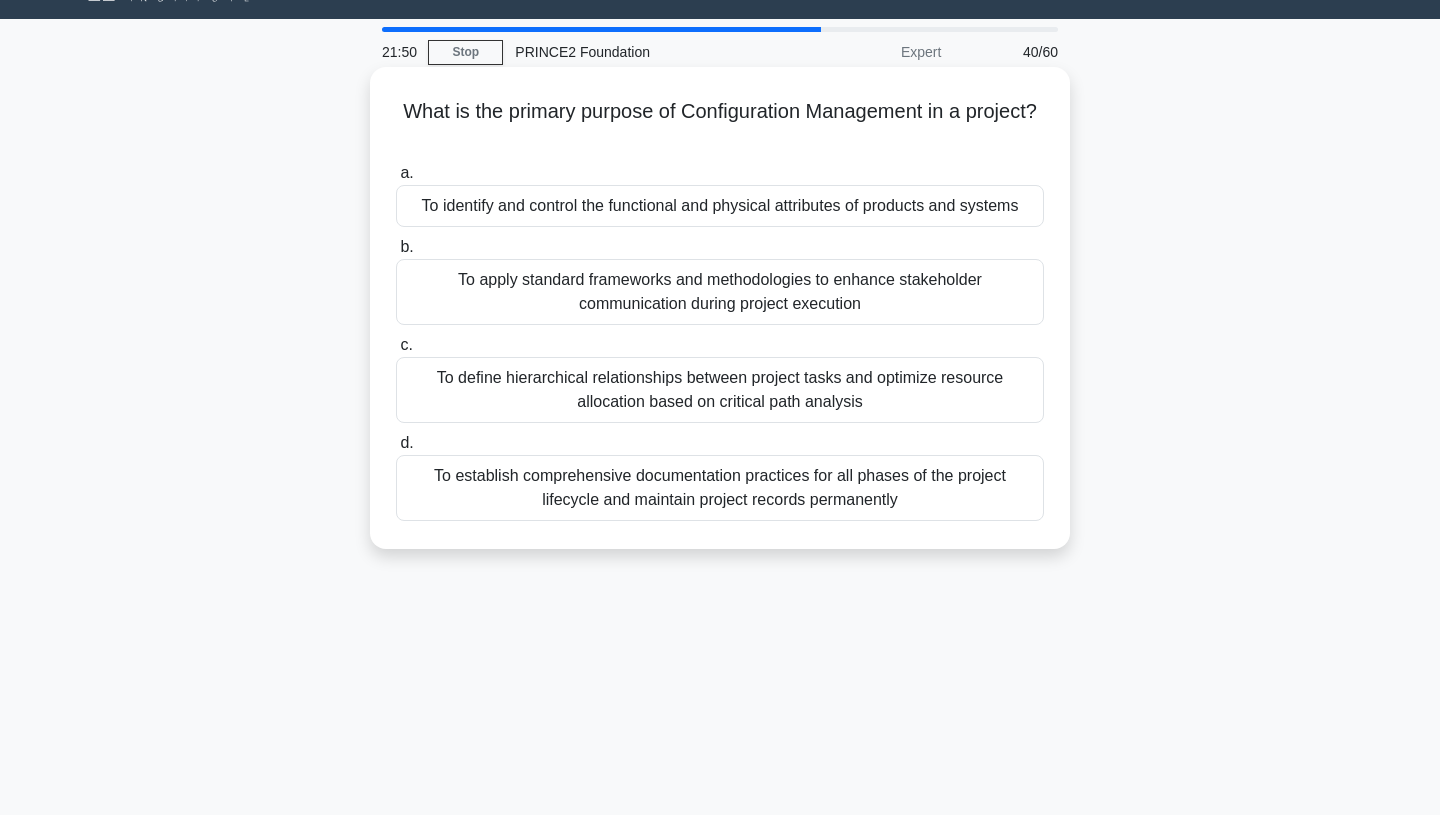 click on "To apply standard frameworks and methodologies to enhance stakeholder communication during project execution" at bounding box center (720, 292) 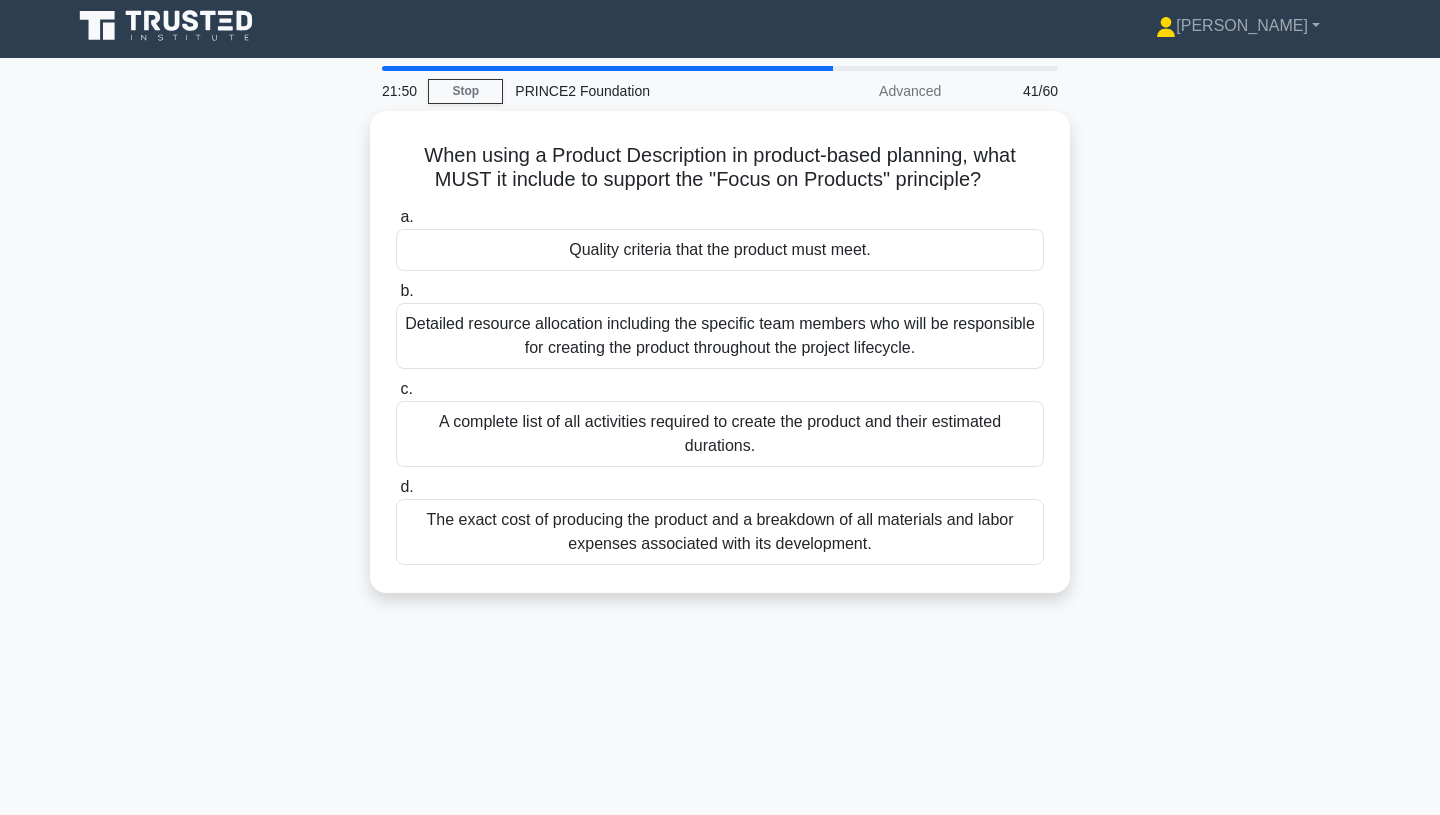 scroll, scrollTop: 0, scrollLeft: 0, axis: both 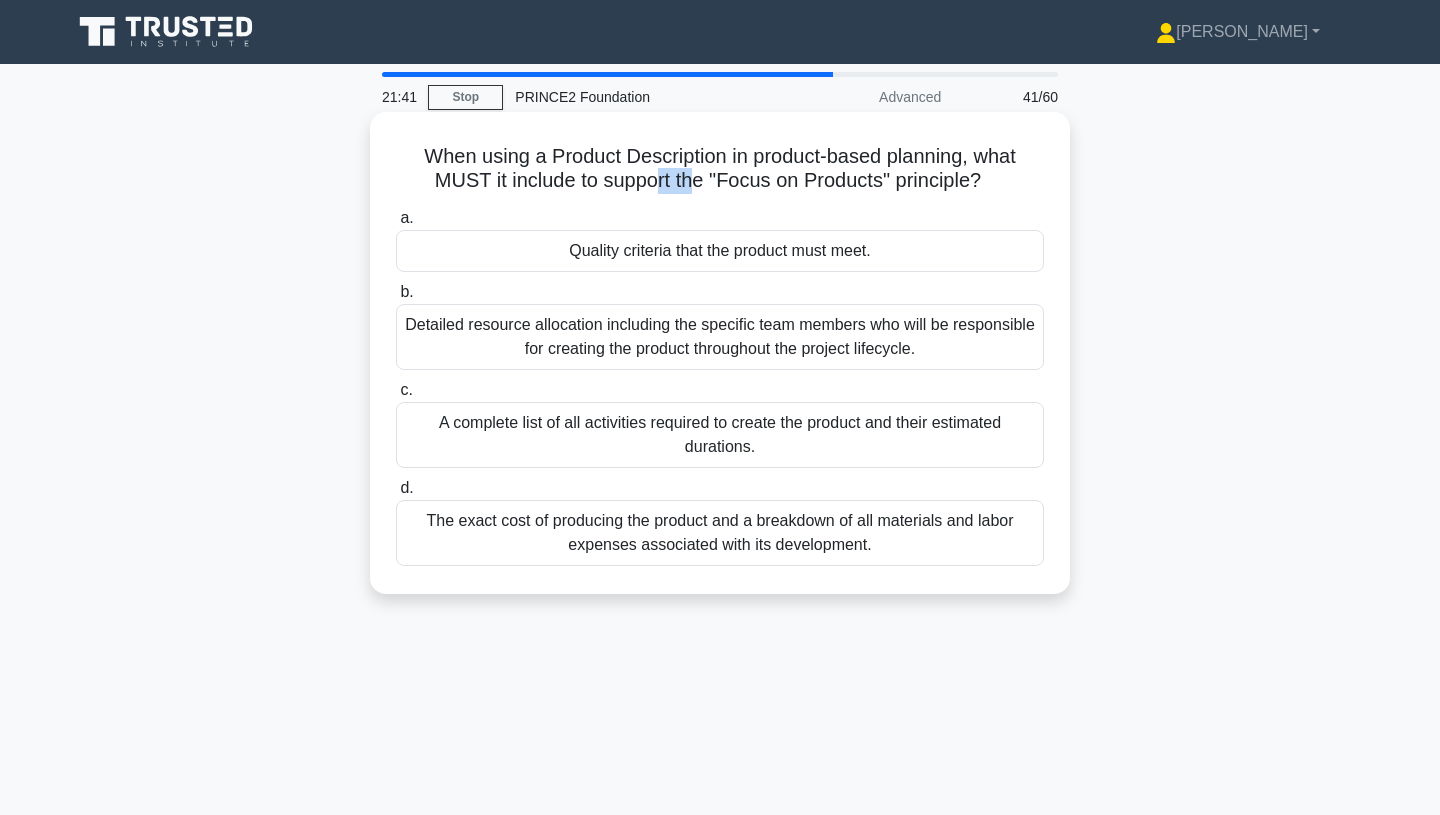 drag, startPoint x: 621, startPoint y: 183, endPoint x: 661, endPoint y: 181, distance: 40.04997 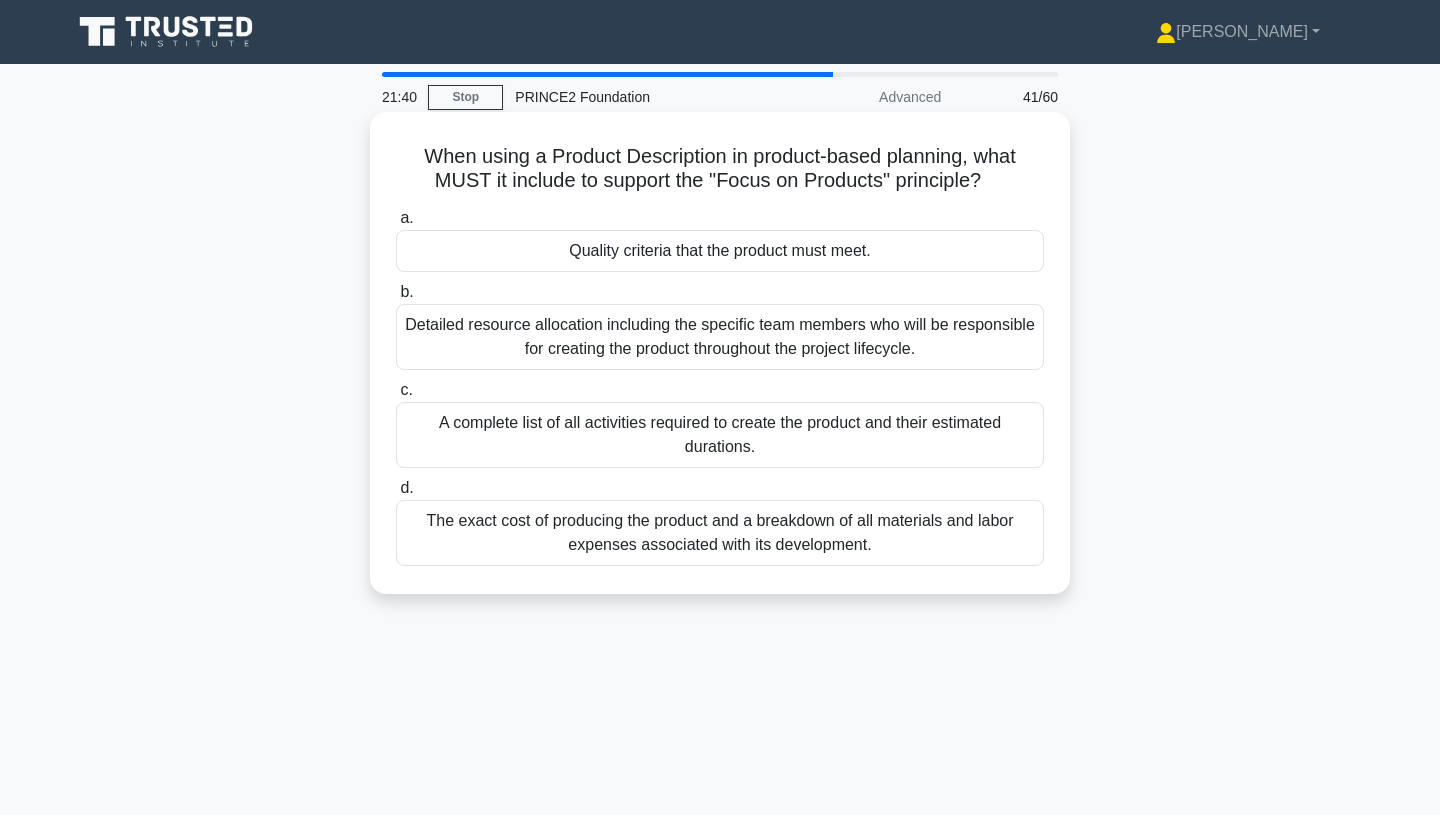 click on "When using a Product Description in product-based planning, what MUST it include to support the "Focus on Products" principle?
.spinner_0XTQ{transform-origin:center;animation:spinner_y6GP .75s linear infinite}@keyframes spinner_y6GP{100%{transform:rotate(360deg)}}" at bounding box center [720, 169] 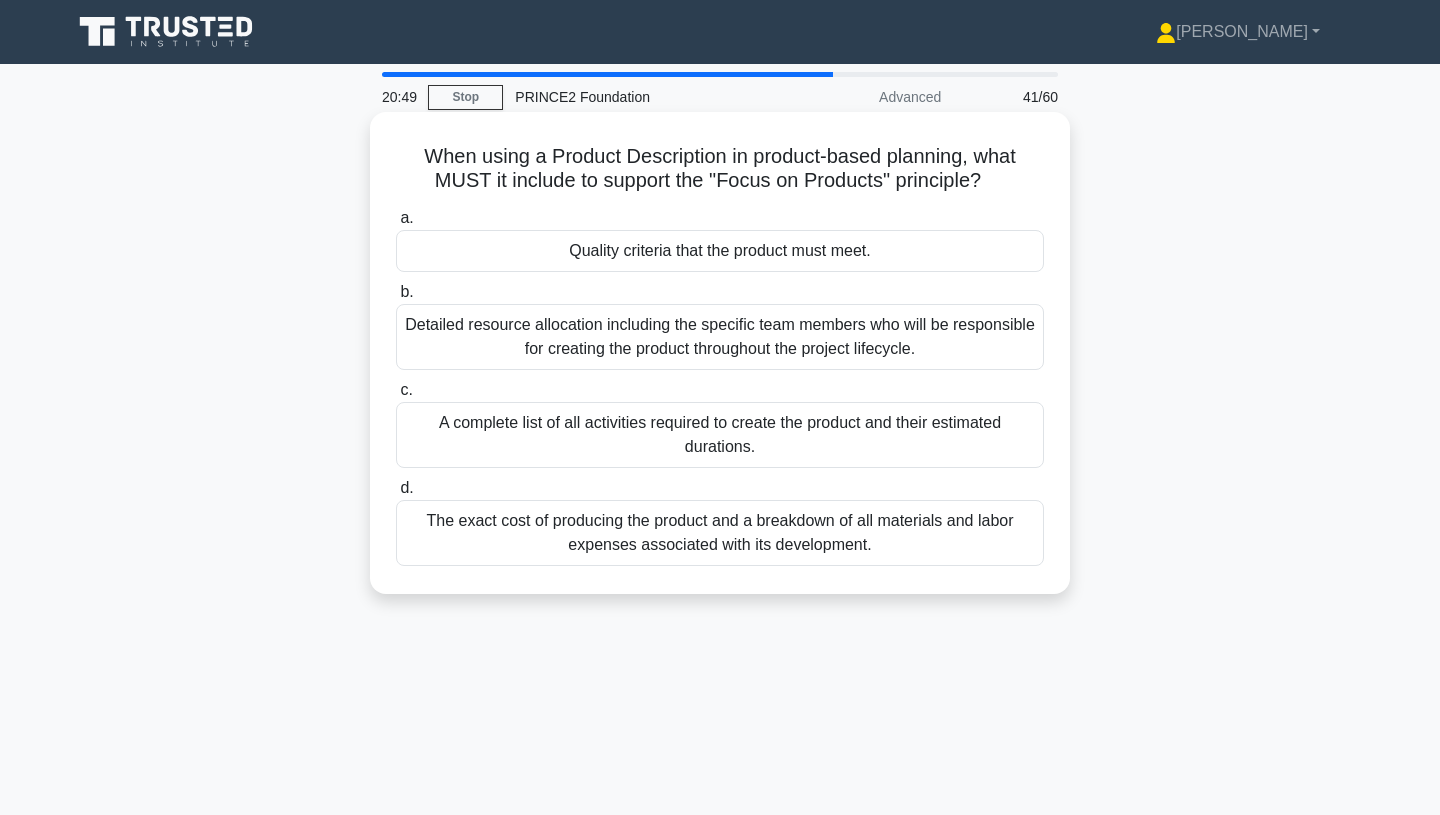 click on "Quality criteria that the product must meet." at bounding box center [720, 251] 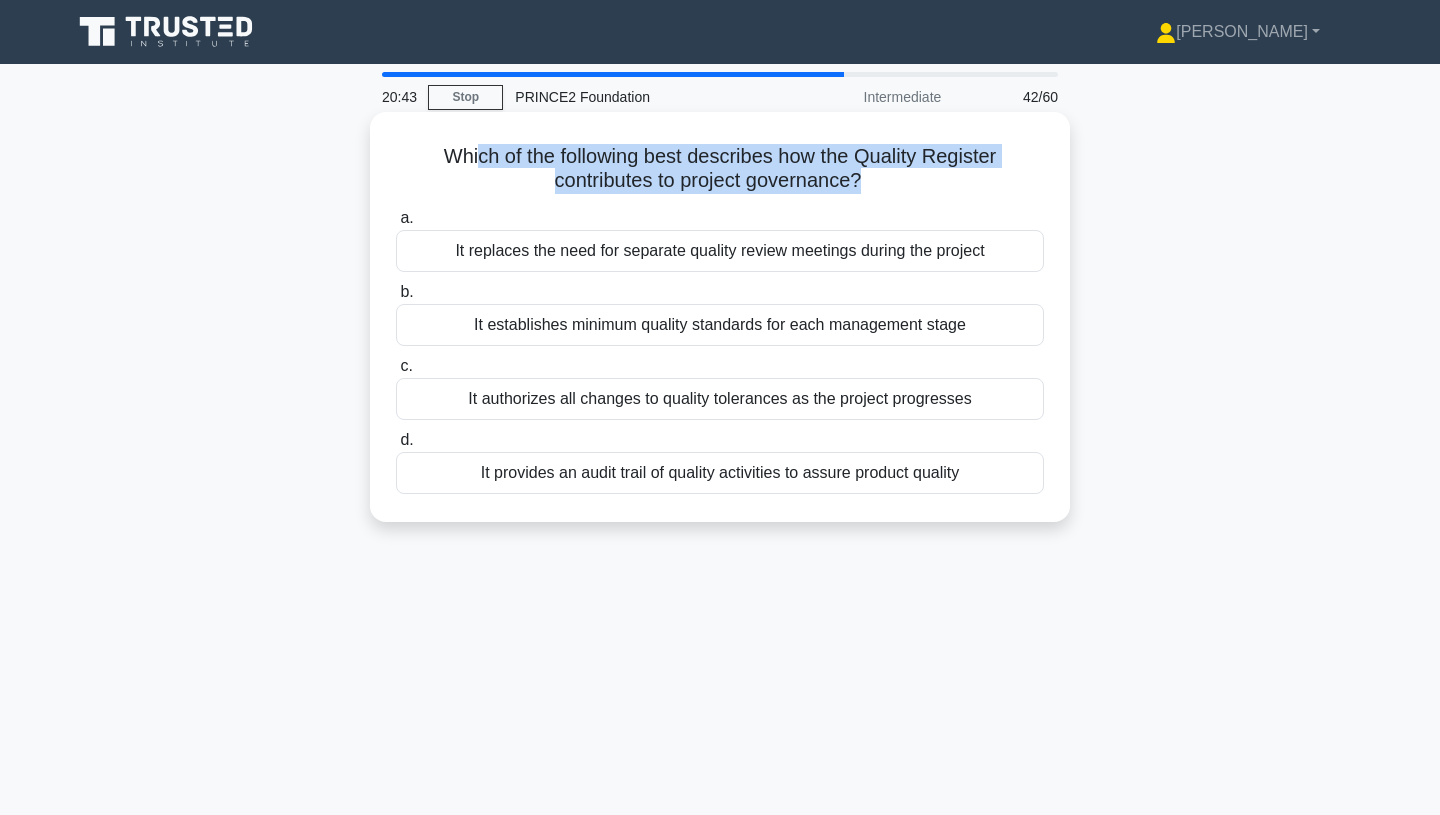 drag, startPoint x: 476, startPoint y: 164, endPoint x: 858, endPoint y: 174, distance: 382.13086 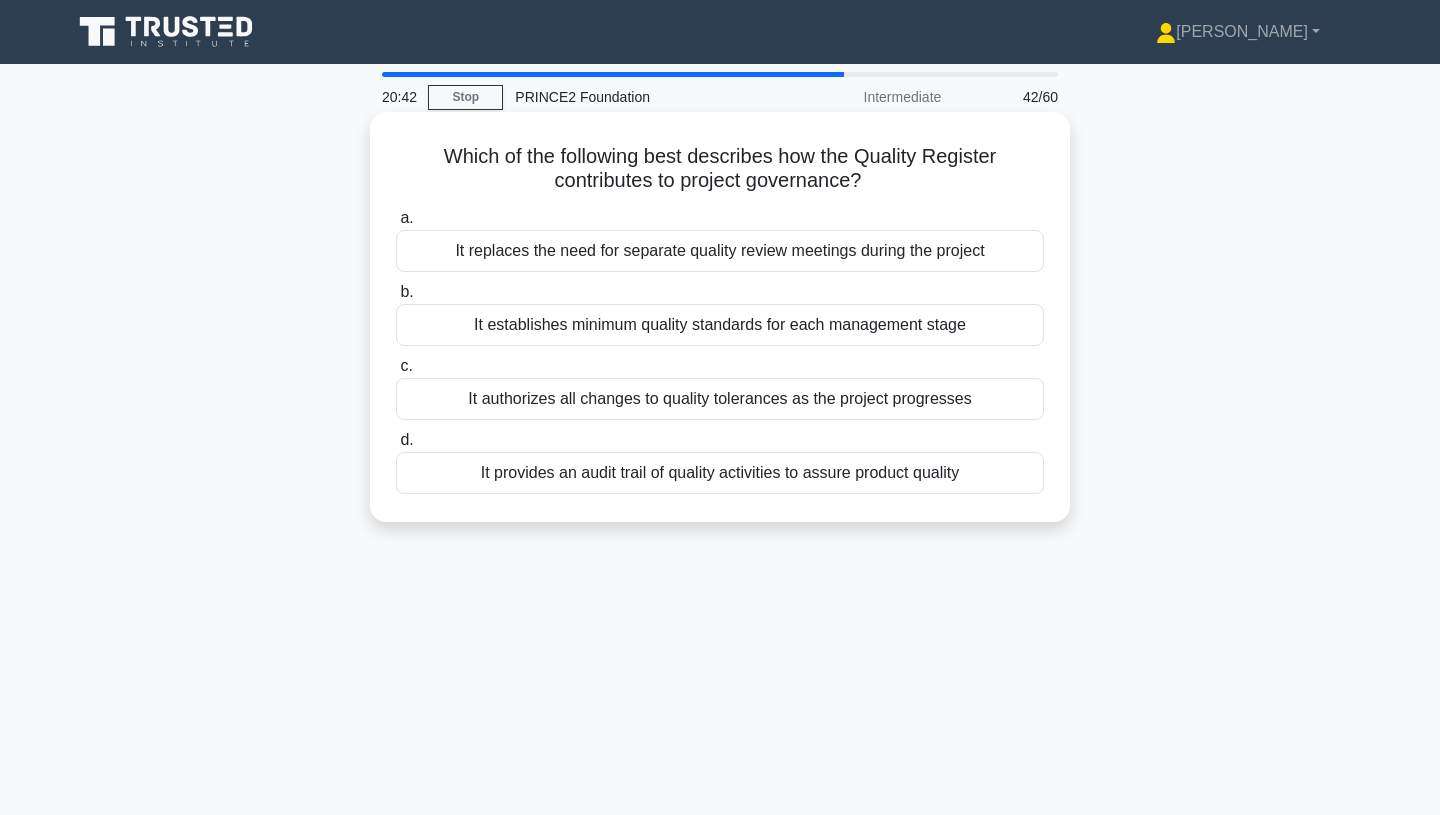 click on "Which of the following best describes how the Quality Register contributes to project governance?
.spinner_0XTQ{transform-origin:center;animation:spinner_y6GP .75s linear infinite}@keyframes spinner_y6GP{100%{transform:rotate(360deg)}}" at bounding box center [720, 169] 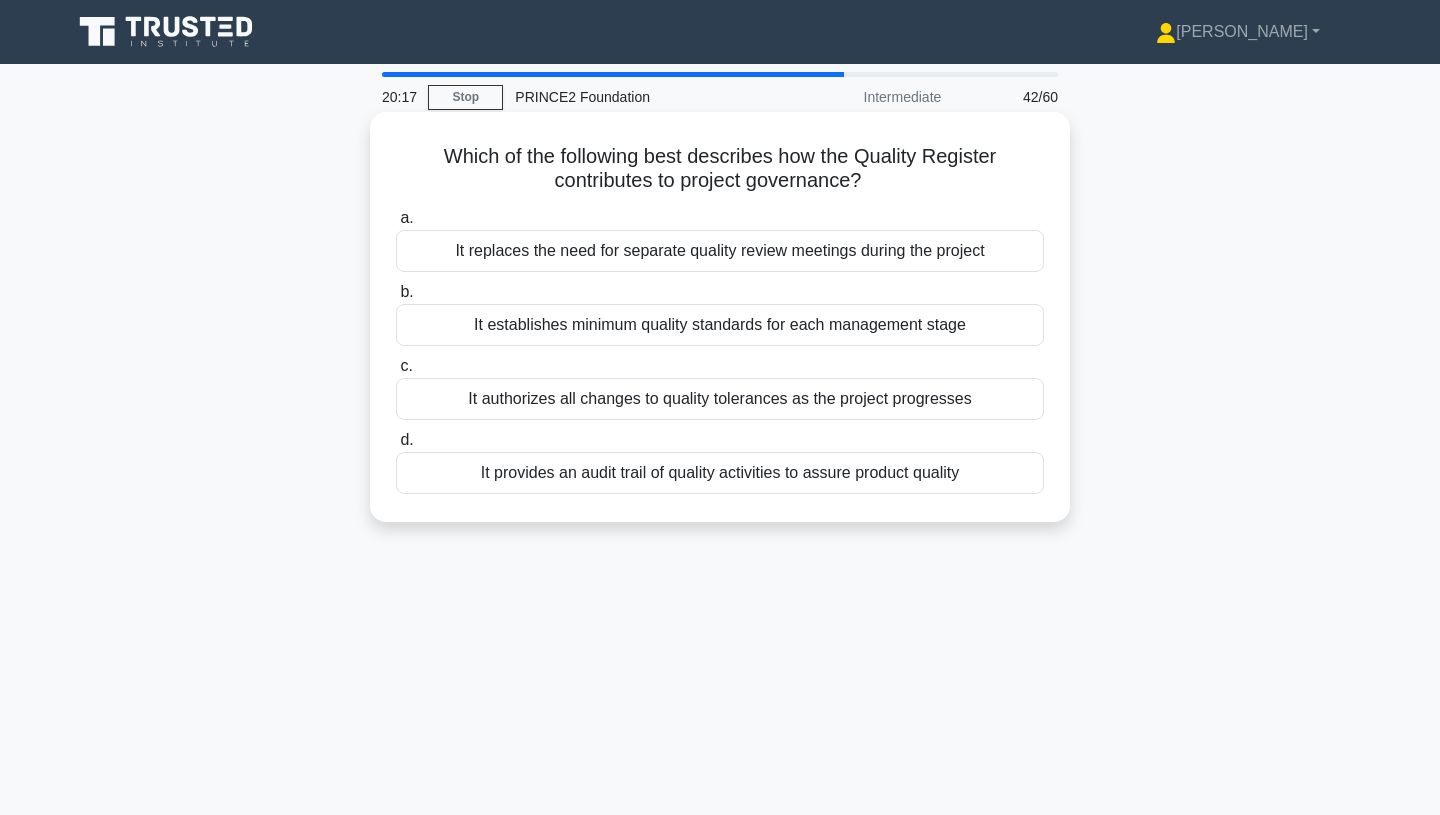click on "It provides an audit trail of quality activities to assure product quality" at bounding box center (720, 473) 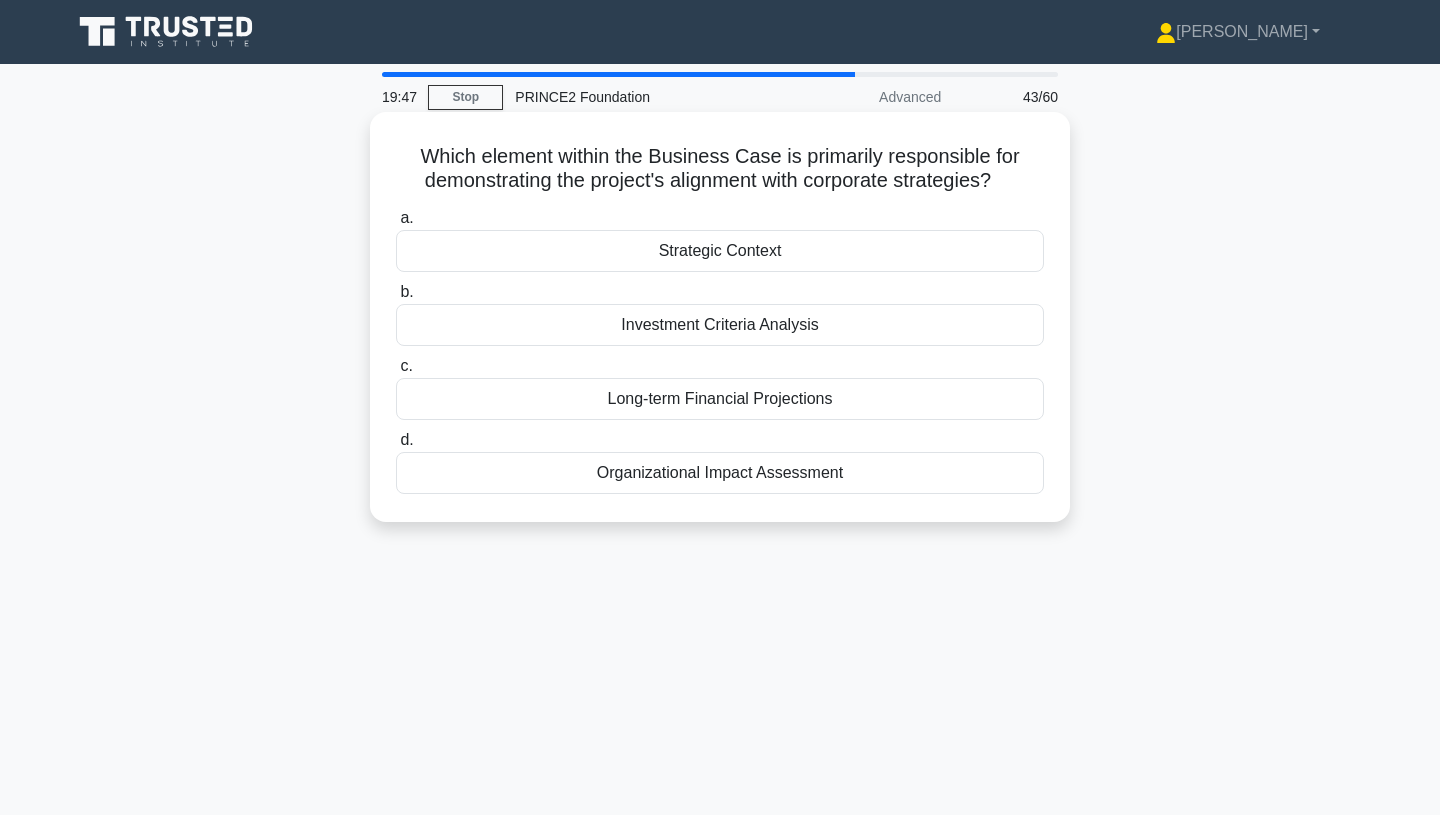 click on "Strategic Context" at bounding box center [720, 251] 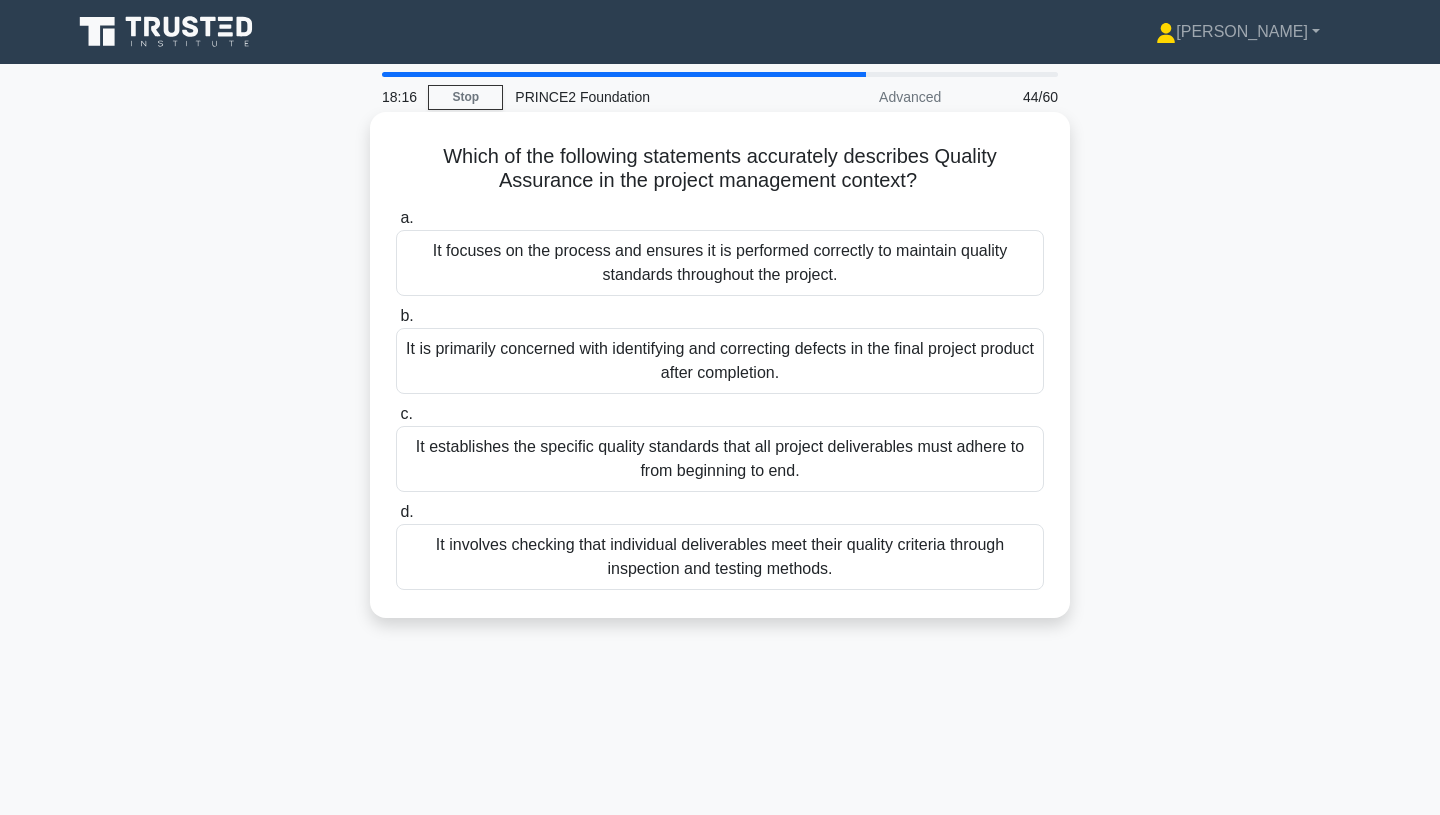 click on "It focuses on the process and ensures it is performed correctly to maintain quality standards throughout the project." at bounding box center (720, 263) 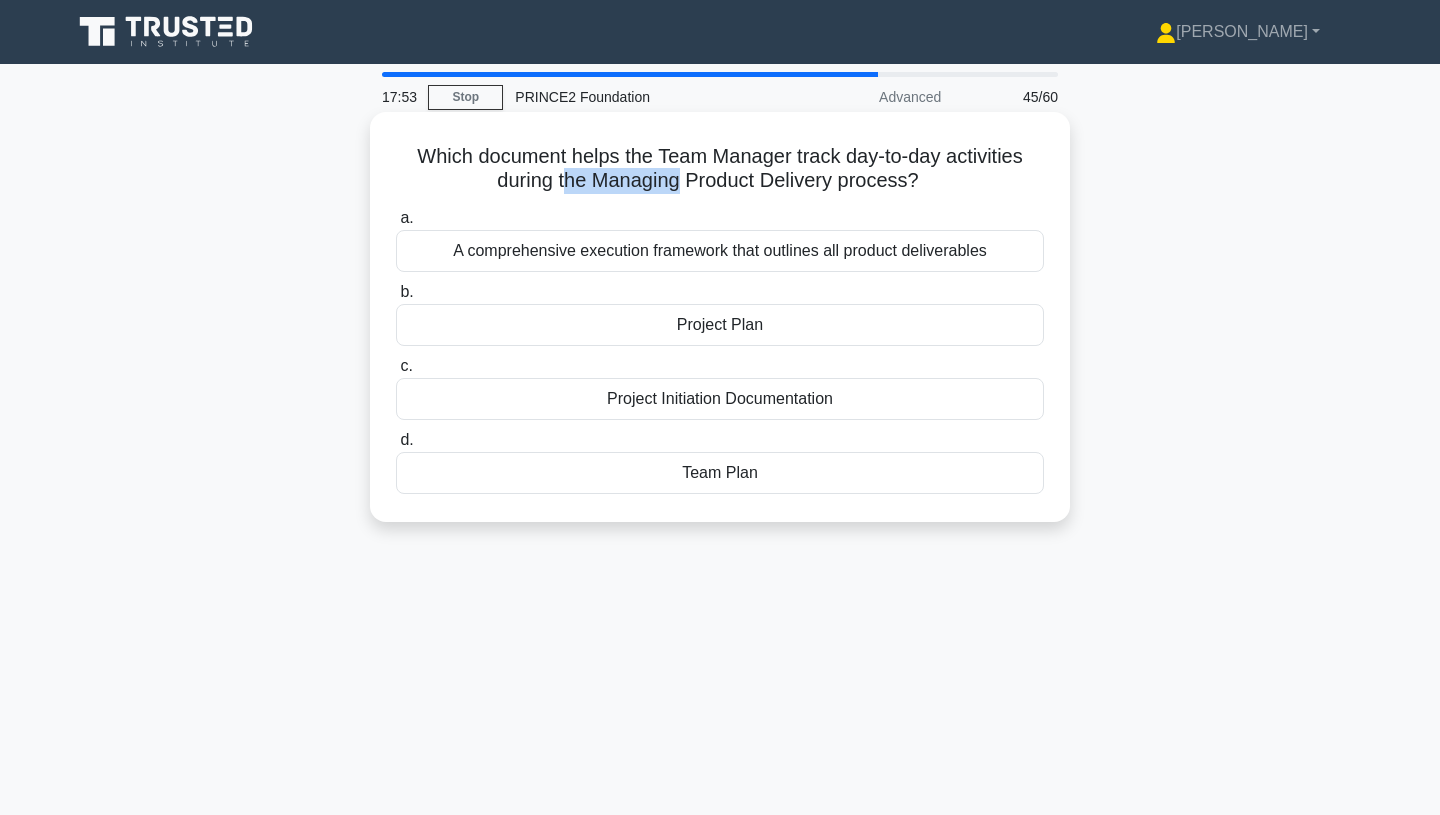 drag, startPoint x: 569, startPoint y: 183, endPoint x: 677, endPoint y: 191, distance: 108.29589 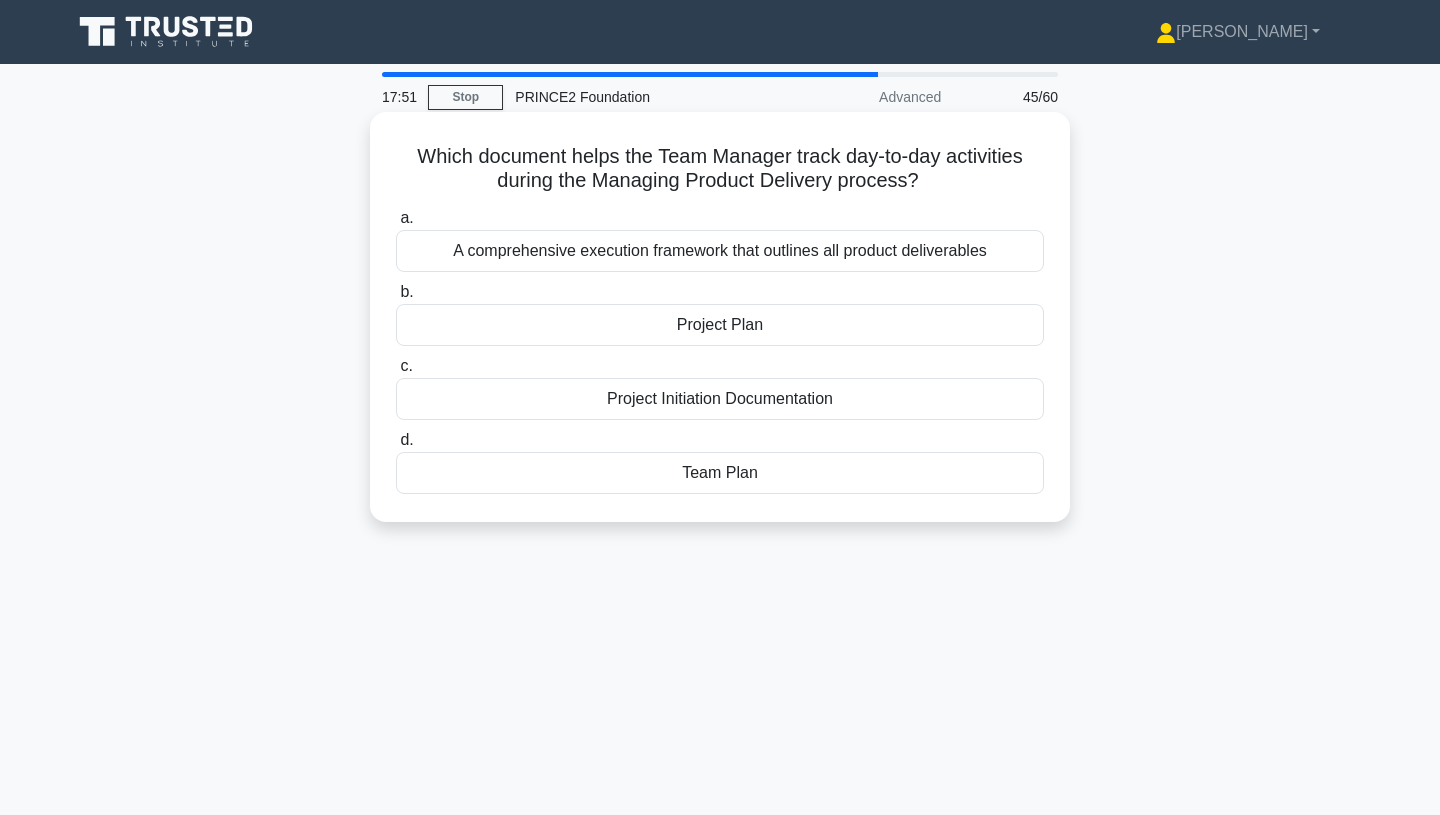 click on "Team Plan" at bounding box center (720, 473) 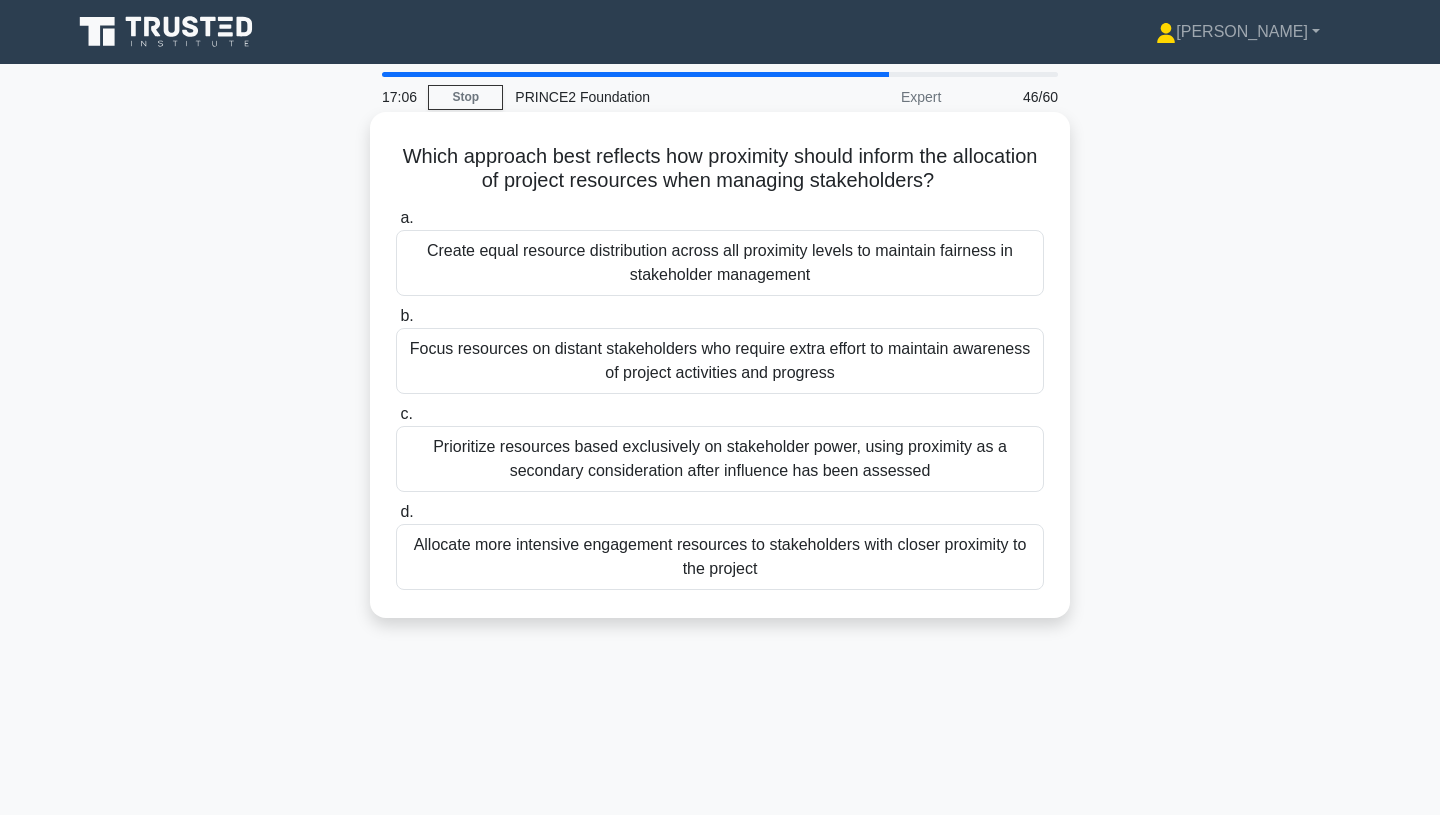 click on "Allocate more intensive engagement resources to stakeholders with closer proximity to the project" at bounding box center [720, 557] 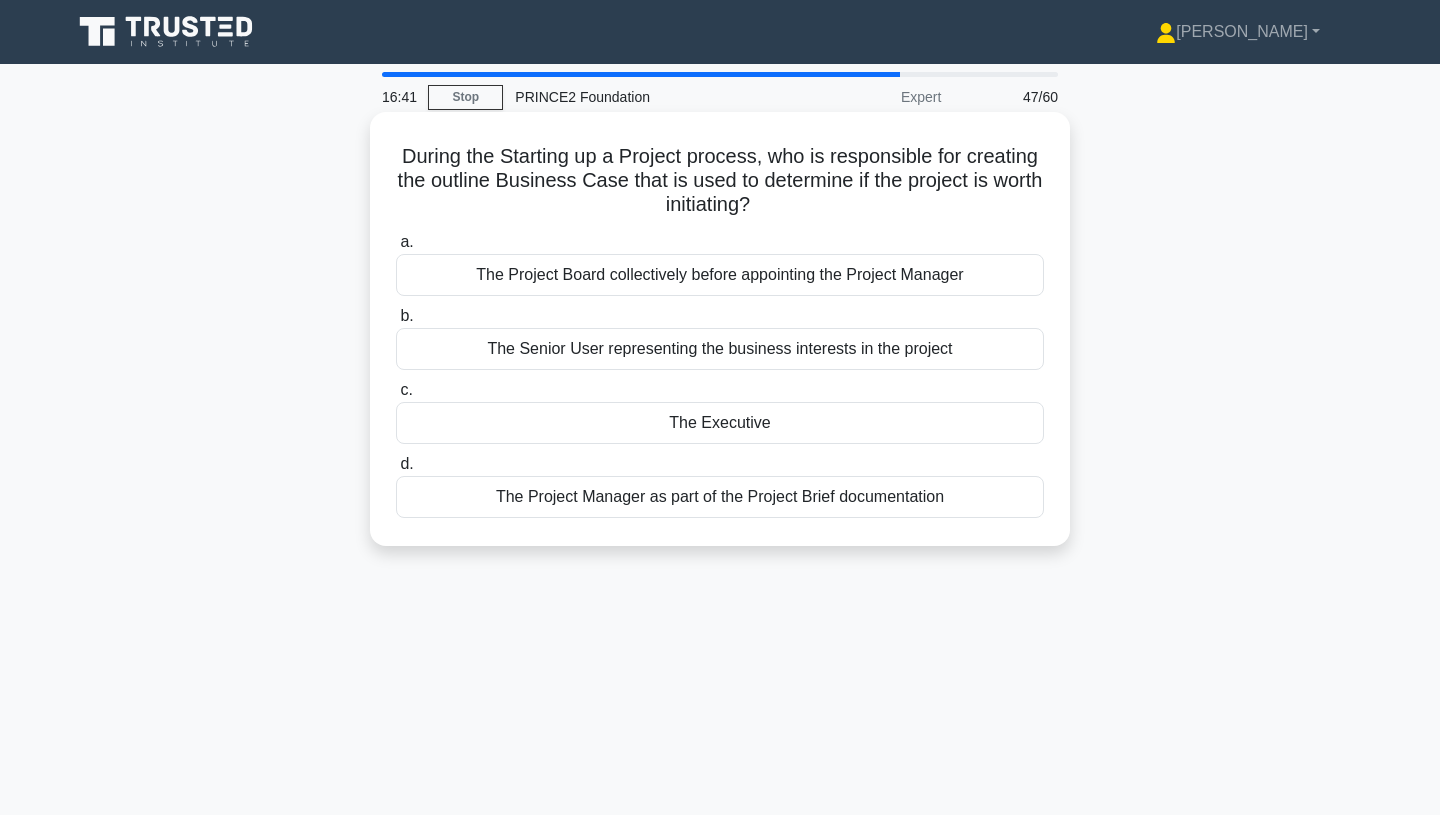 click on "The Executive" at bounding box center (720, 423) 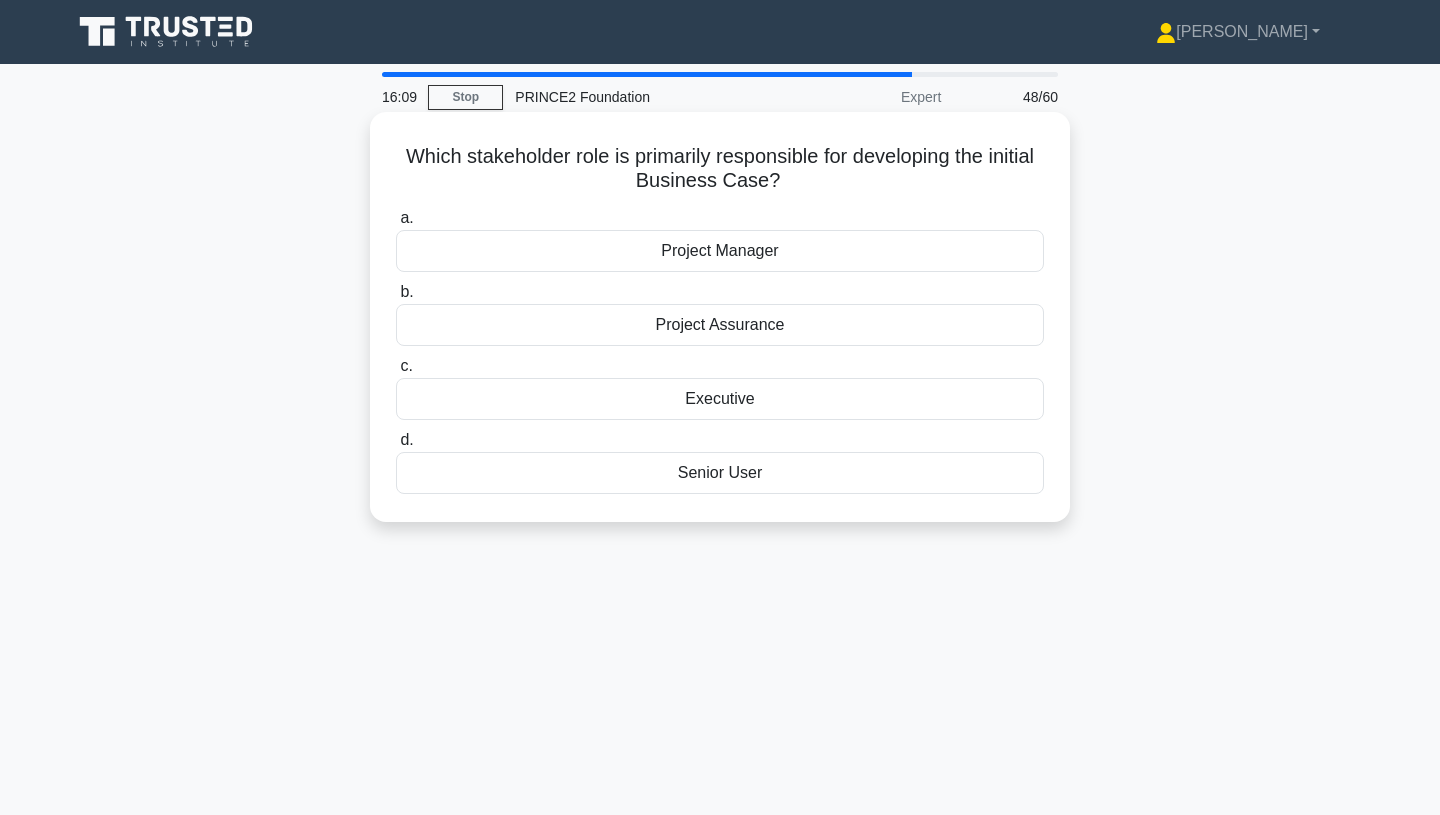 click on "Executive" at bounding box center (720, 399) 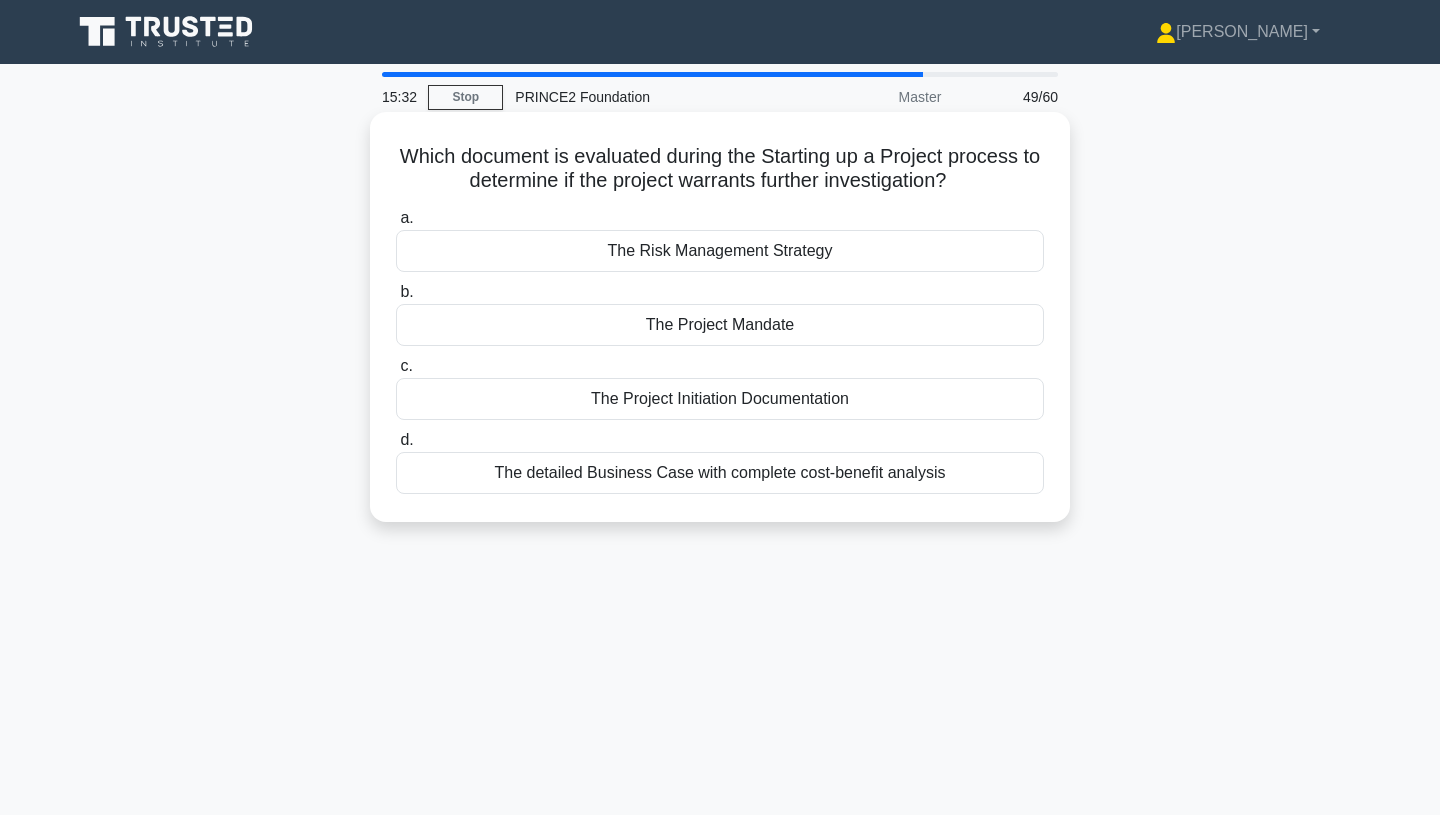 click on "The Project Mandate" at bounding box center (720, 325) 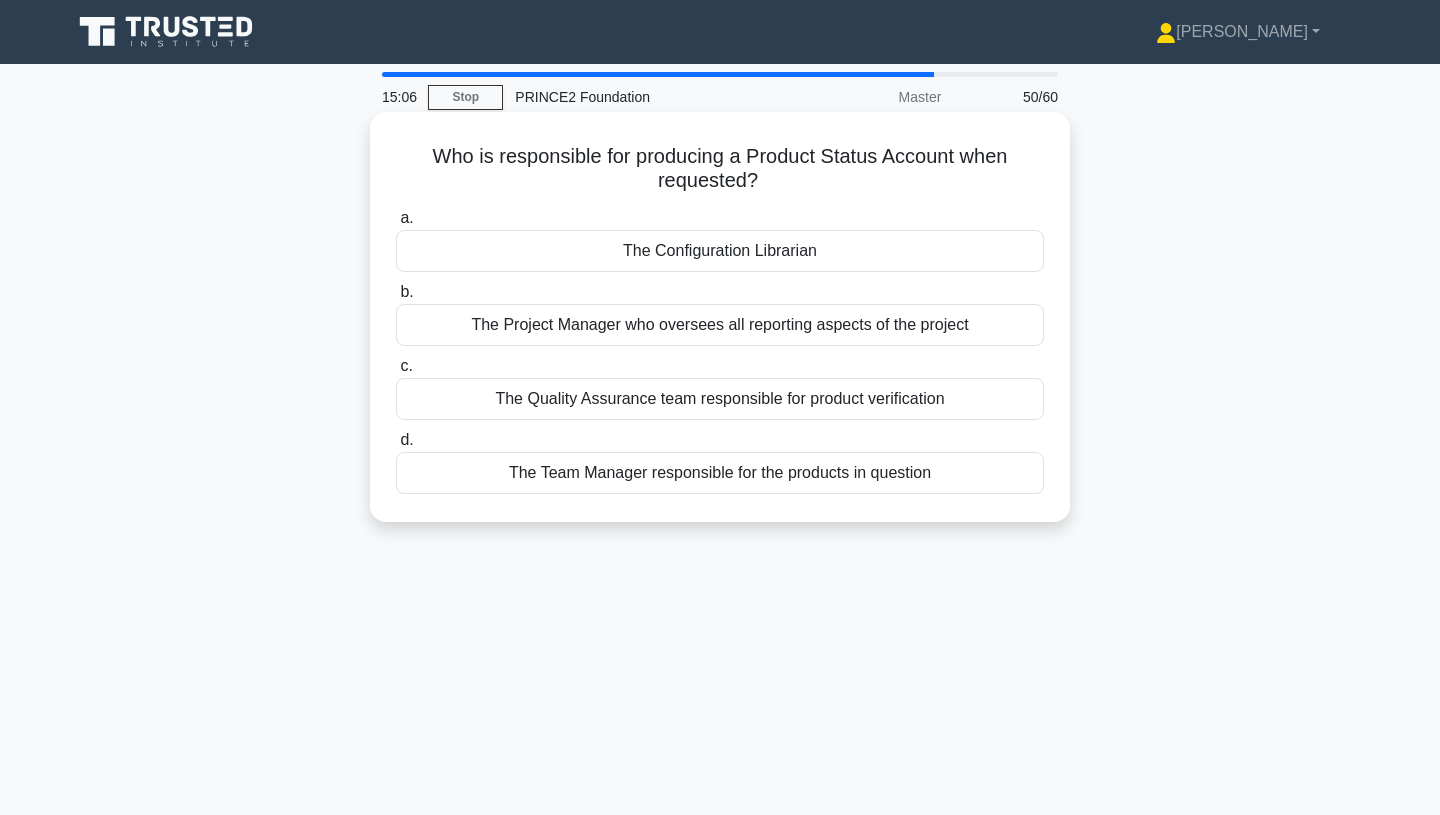 click on "The Quality Assurance team responsible for product verification" at bounding box center [720, 399] 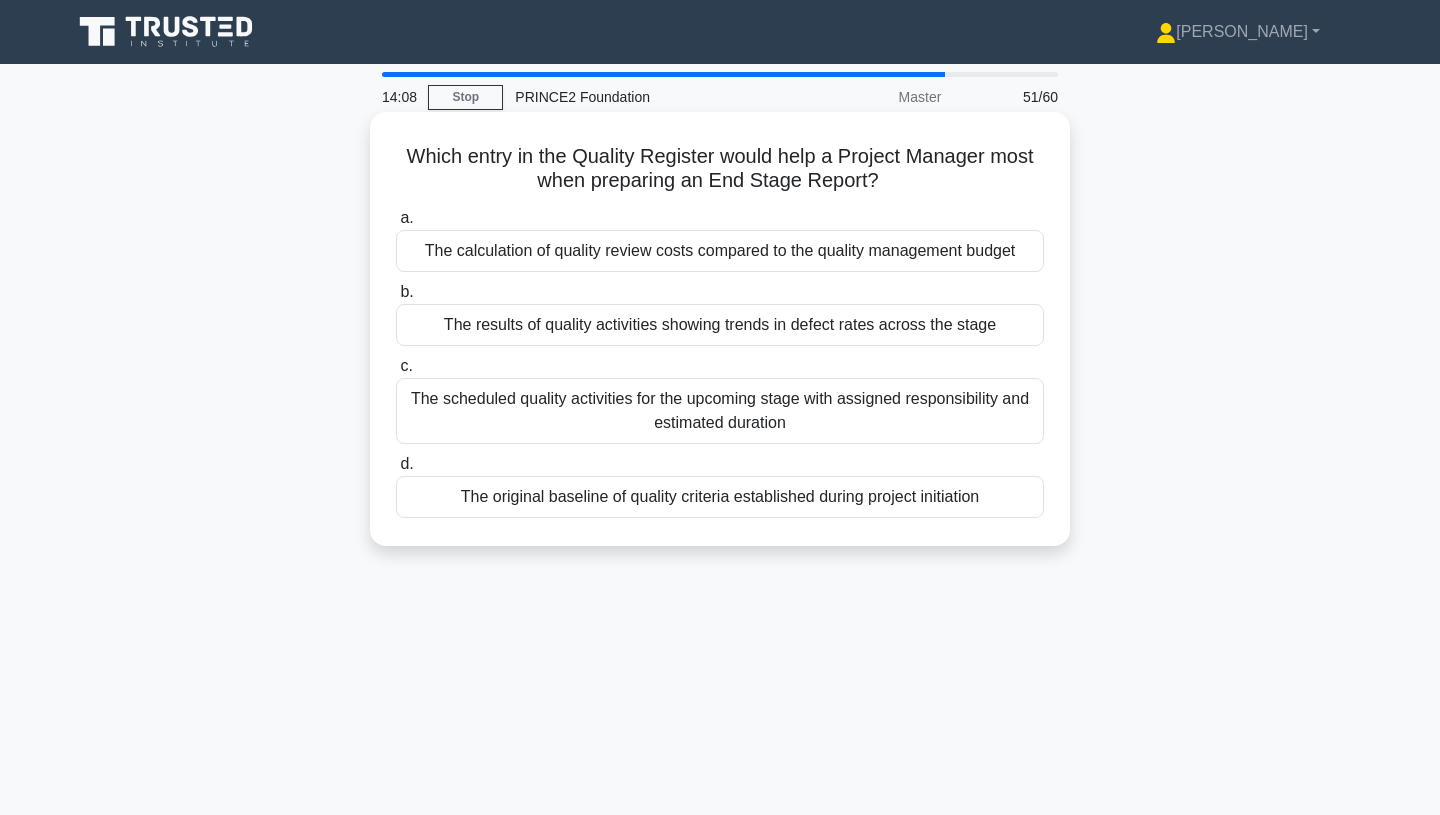 click on "The original baseline of quality criteria established during project initiation" at bounding box center (720, 497) 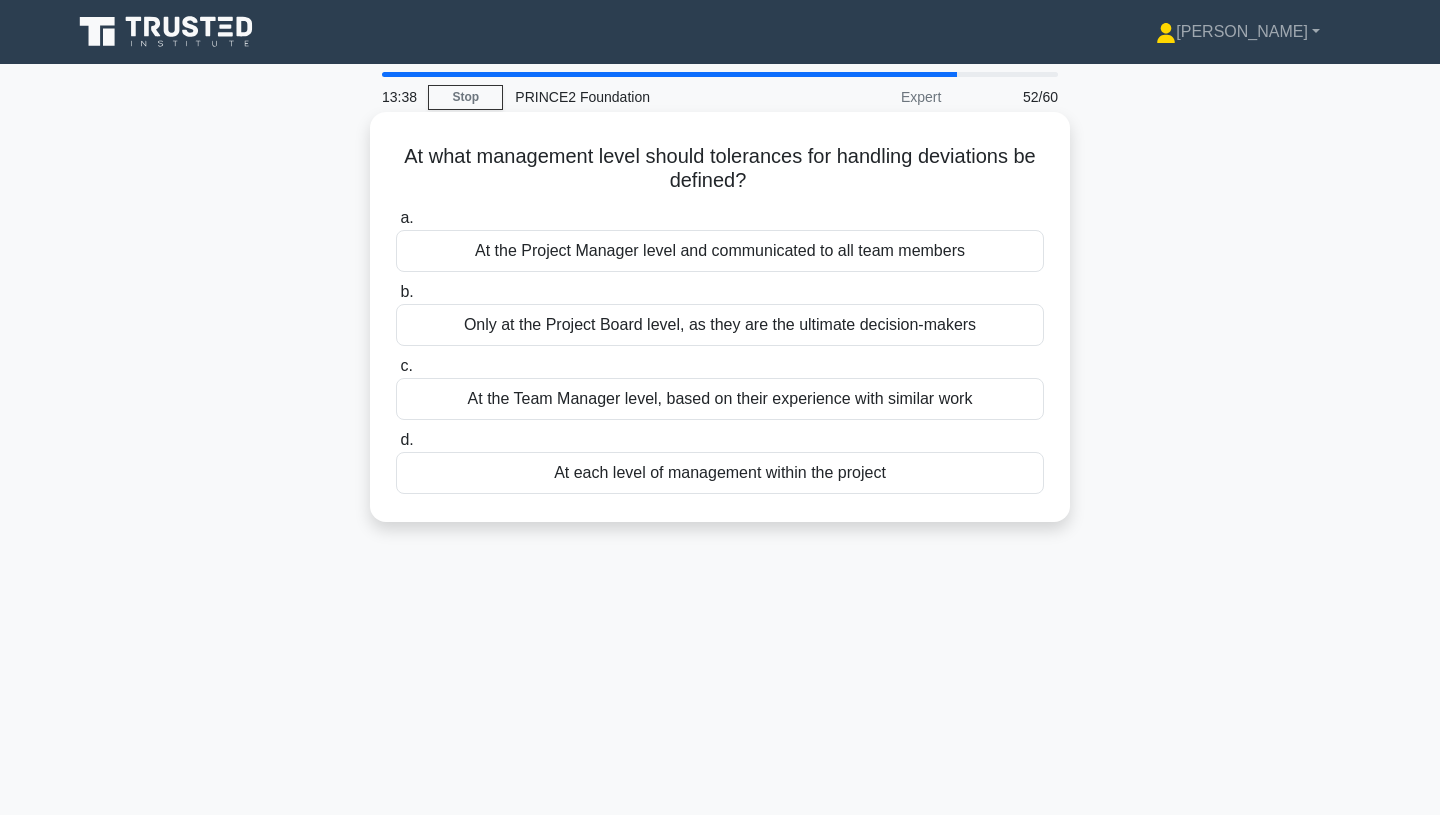 click on "At each level of management within the project" at bounding box center (720, 473) 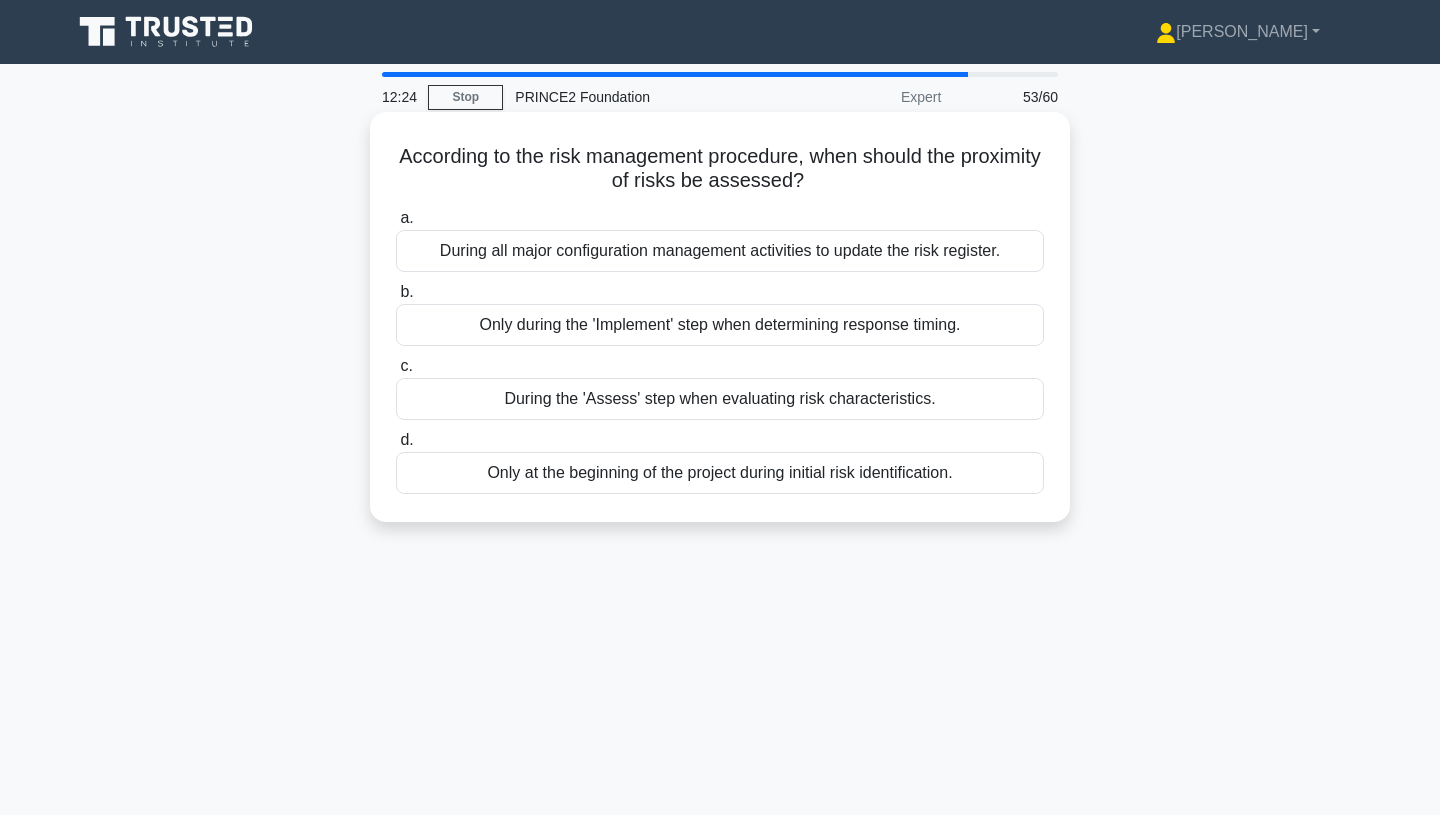 click on "During the 'Assess' step when evaluating risk characteristics." at bounding box center (720, 399) 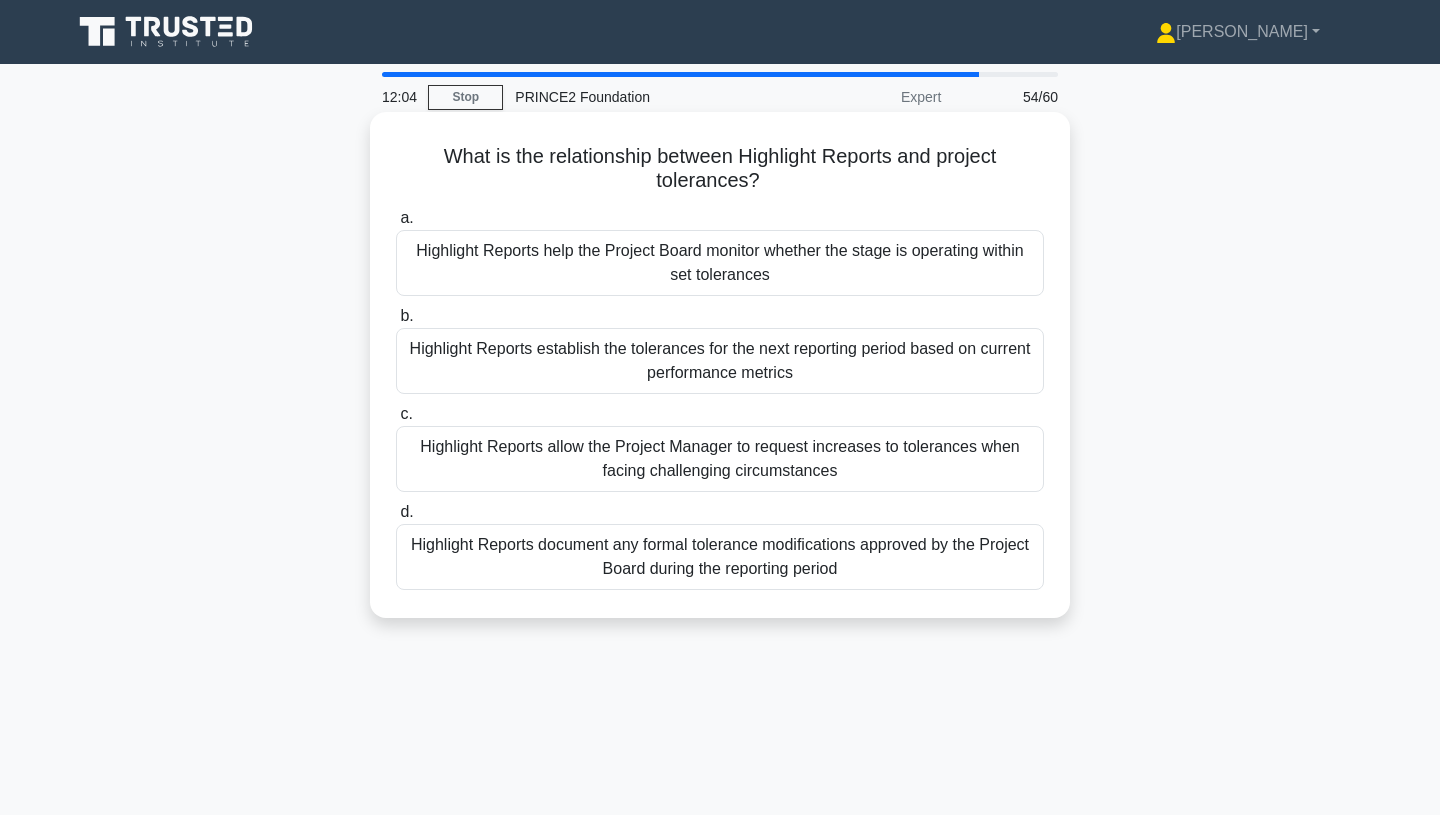 click on "Highlight Reports help the Project Board monitor whether the stage is operating within set tolerances" at bounding box center (720, 263) 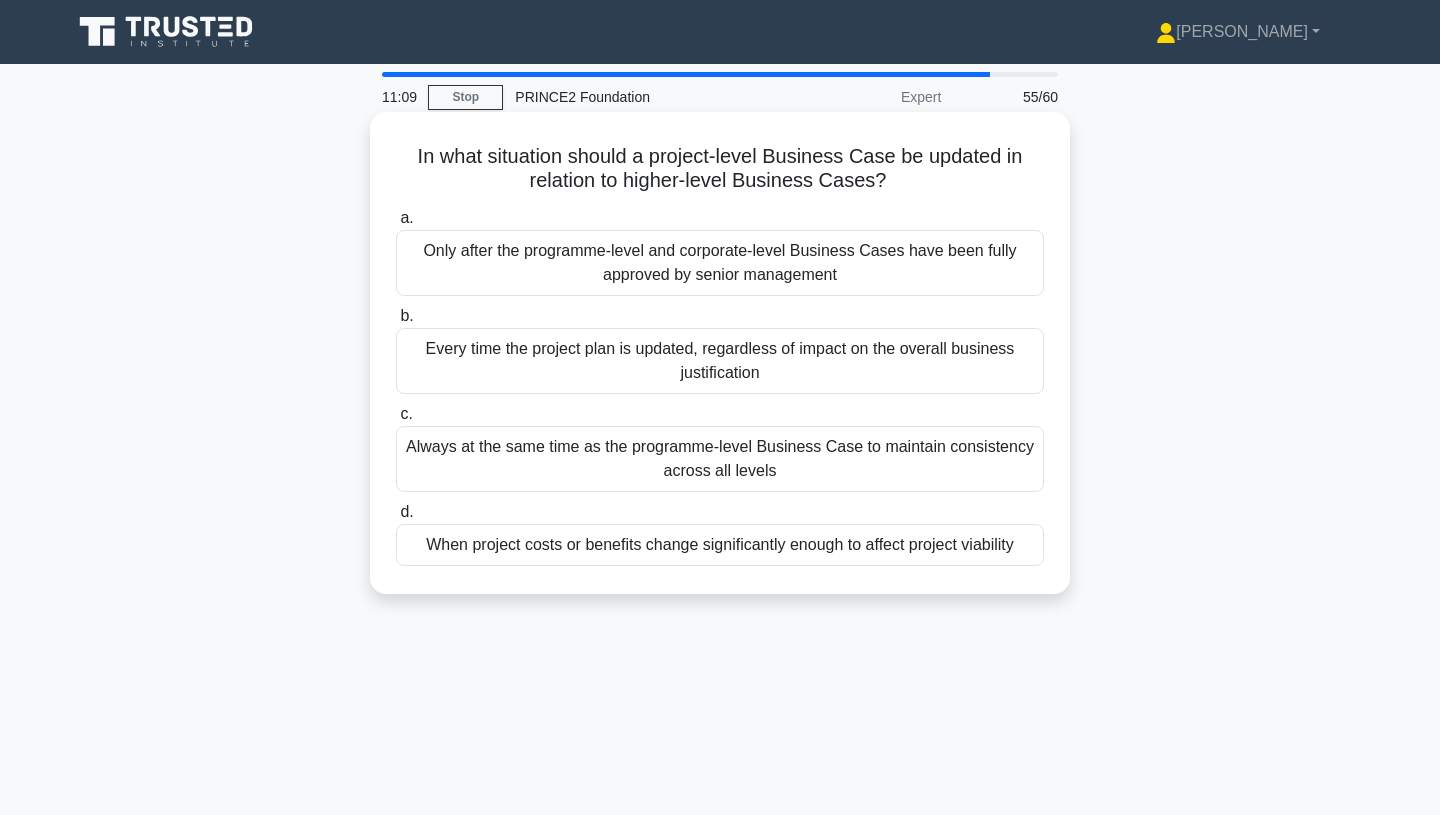 click on "Only after the programme-level and corporate-level Business Cases have been fully approved by senior management" at bounding box center (720, 263) 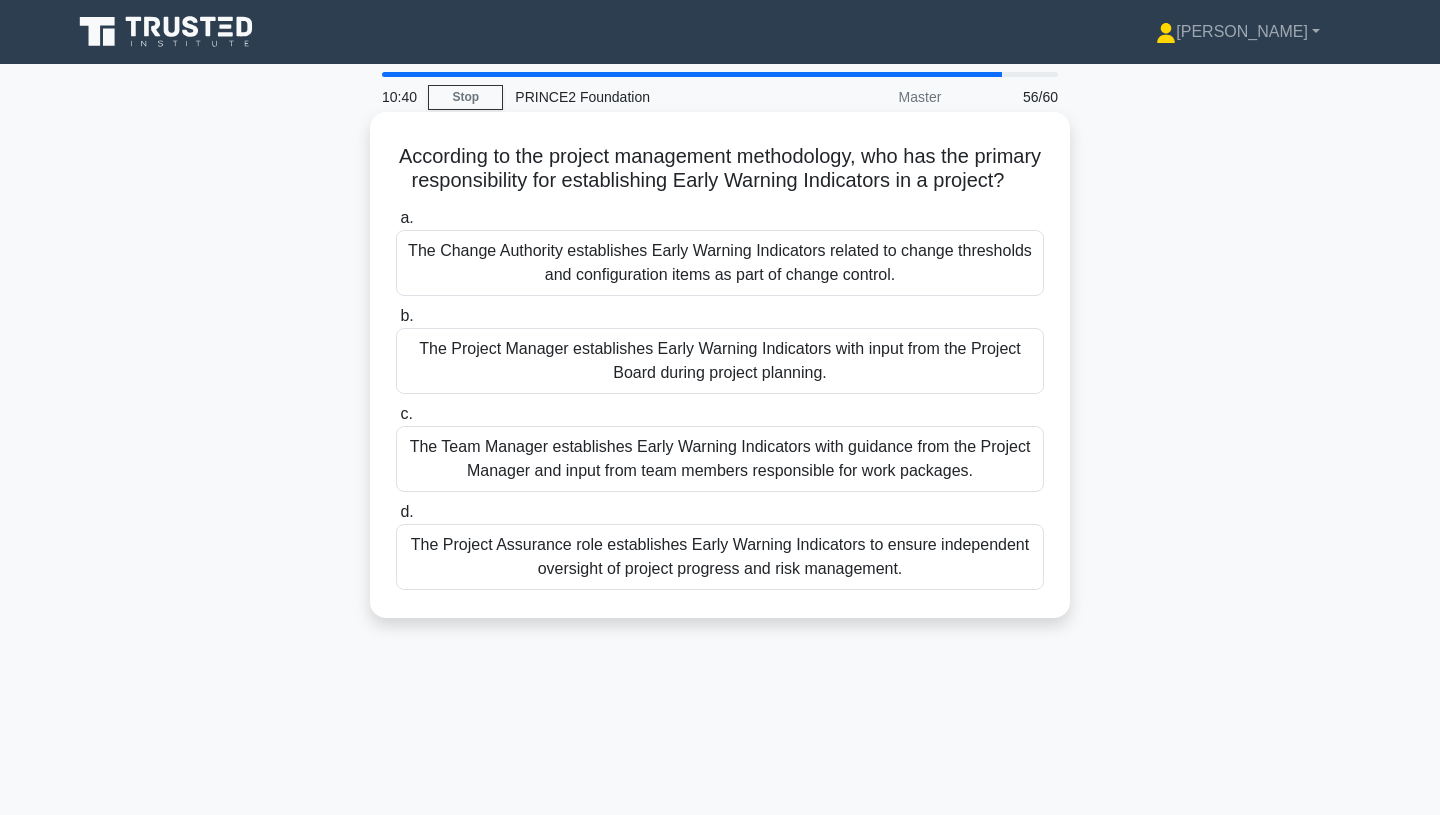 click on "The Team Manager establishes Early Warning Indicators with guidance from the Project Manager and input from team members responsible for work packages." at bounding box center [720, 459] 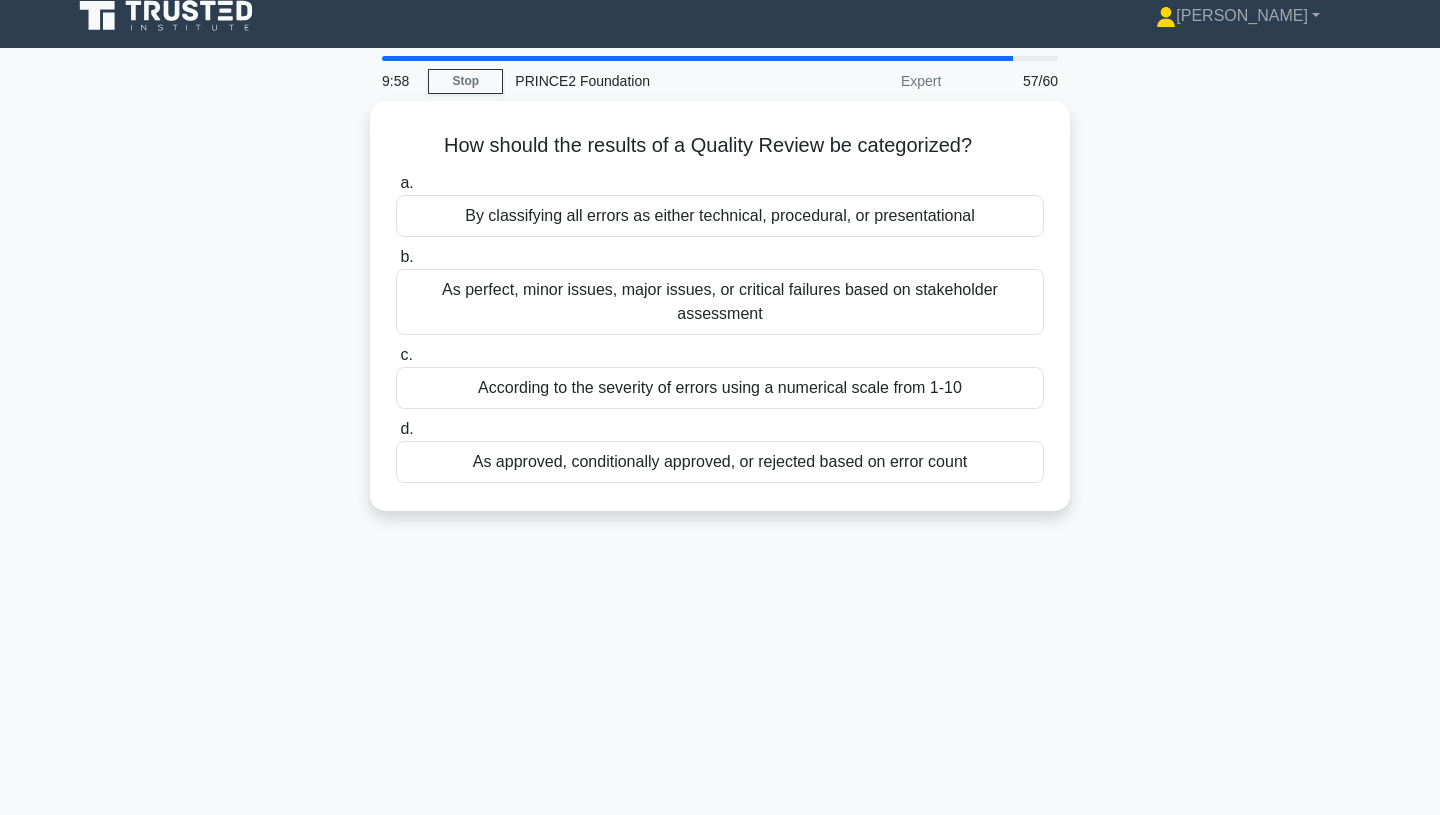 scroll, scrollTop: 14, scrollLeft: 0, axis: vertical 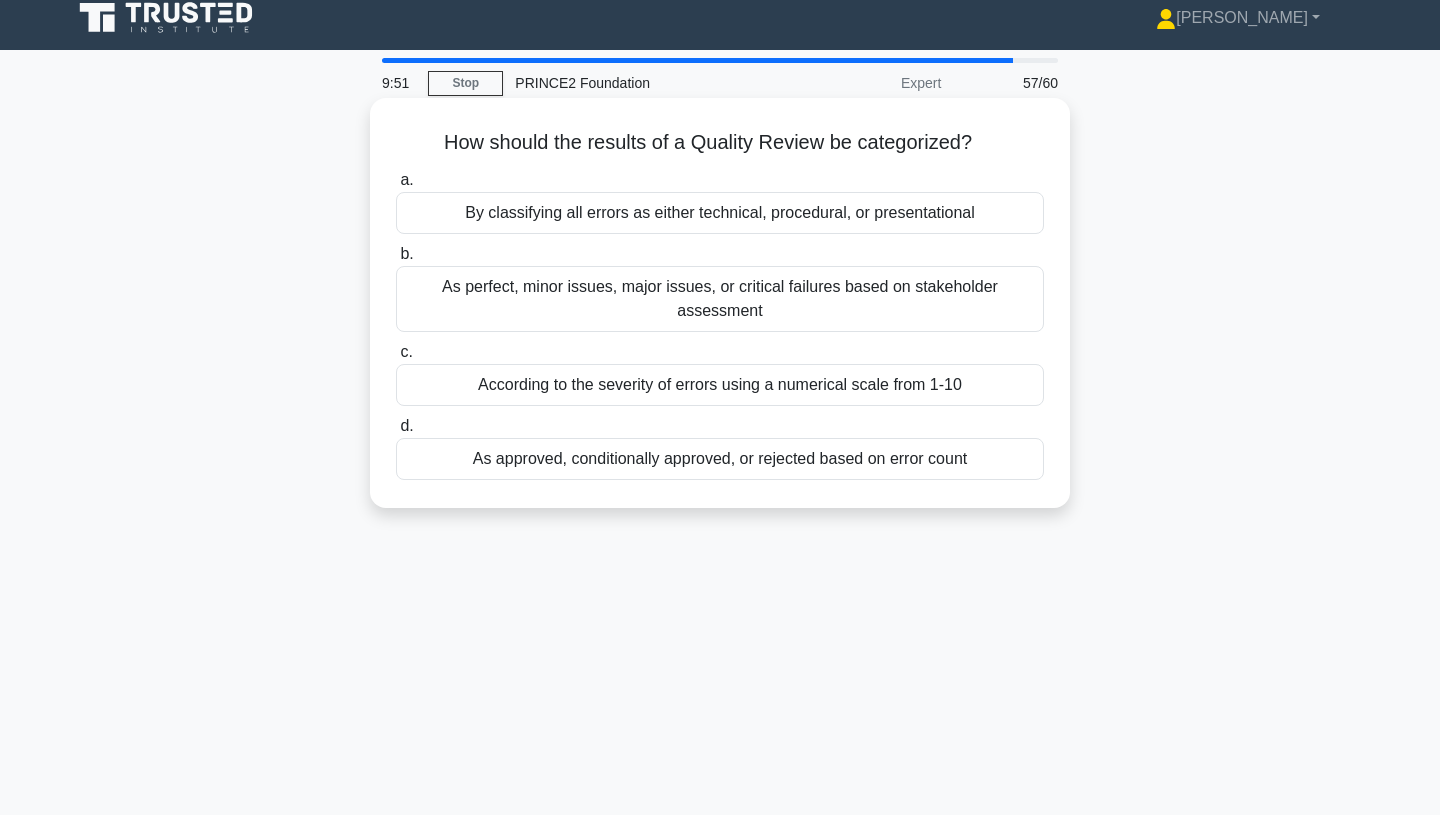 click on "As approved, conditionally approved, or rejected based on error count" at bounding box center [720, 459] 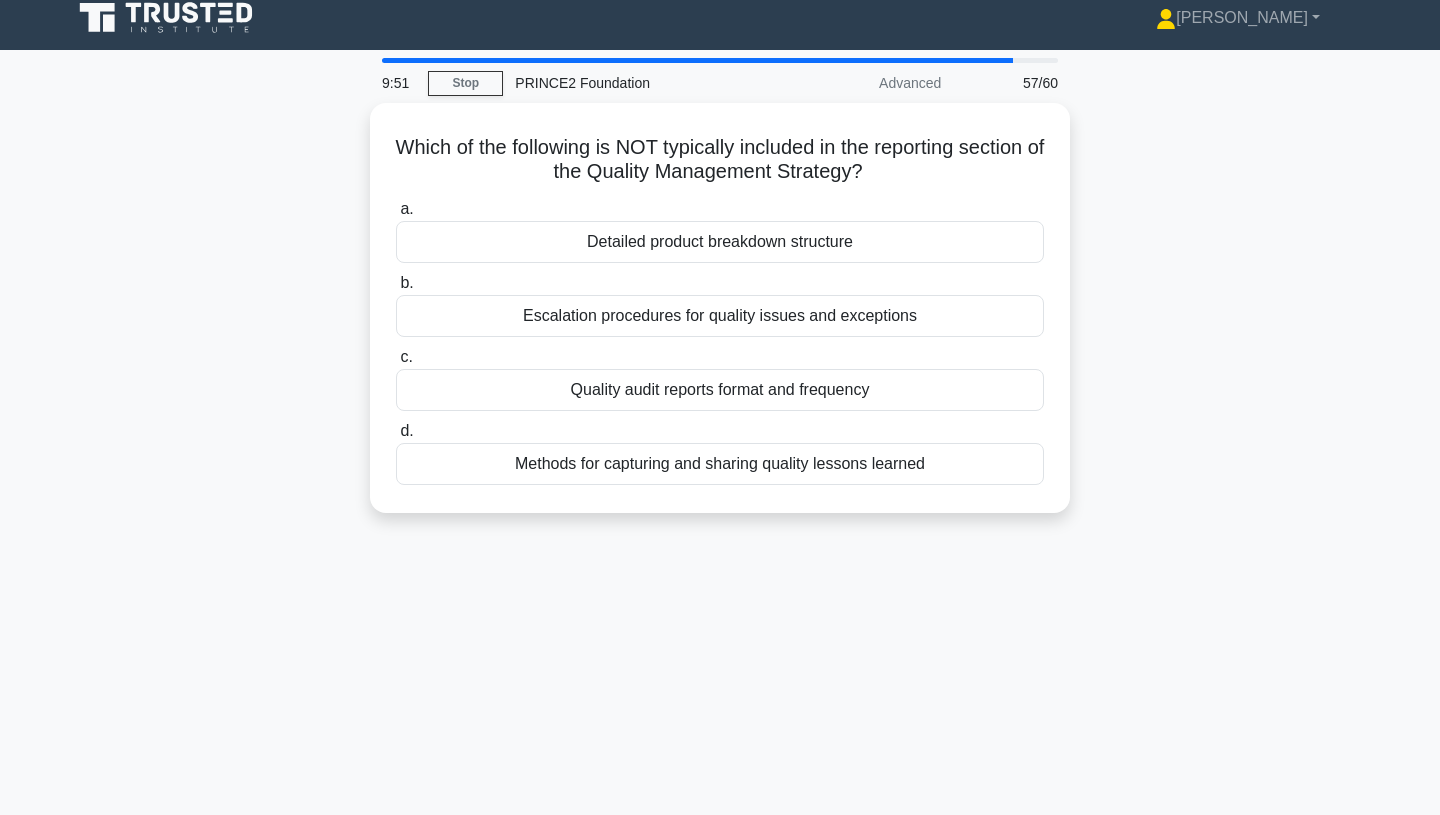 scroll, scrollTop: 0, scrollLeft: 0, axis: both 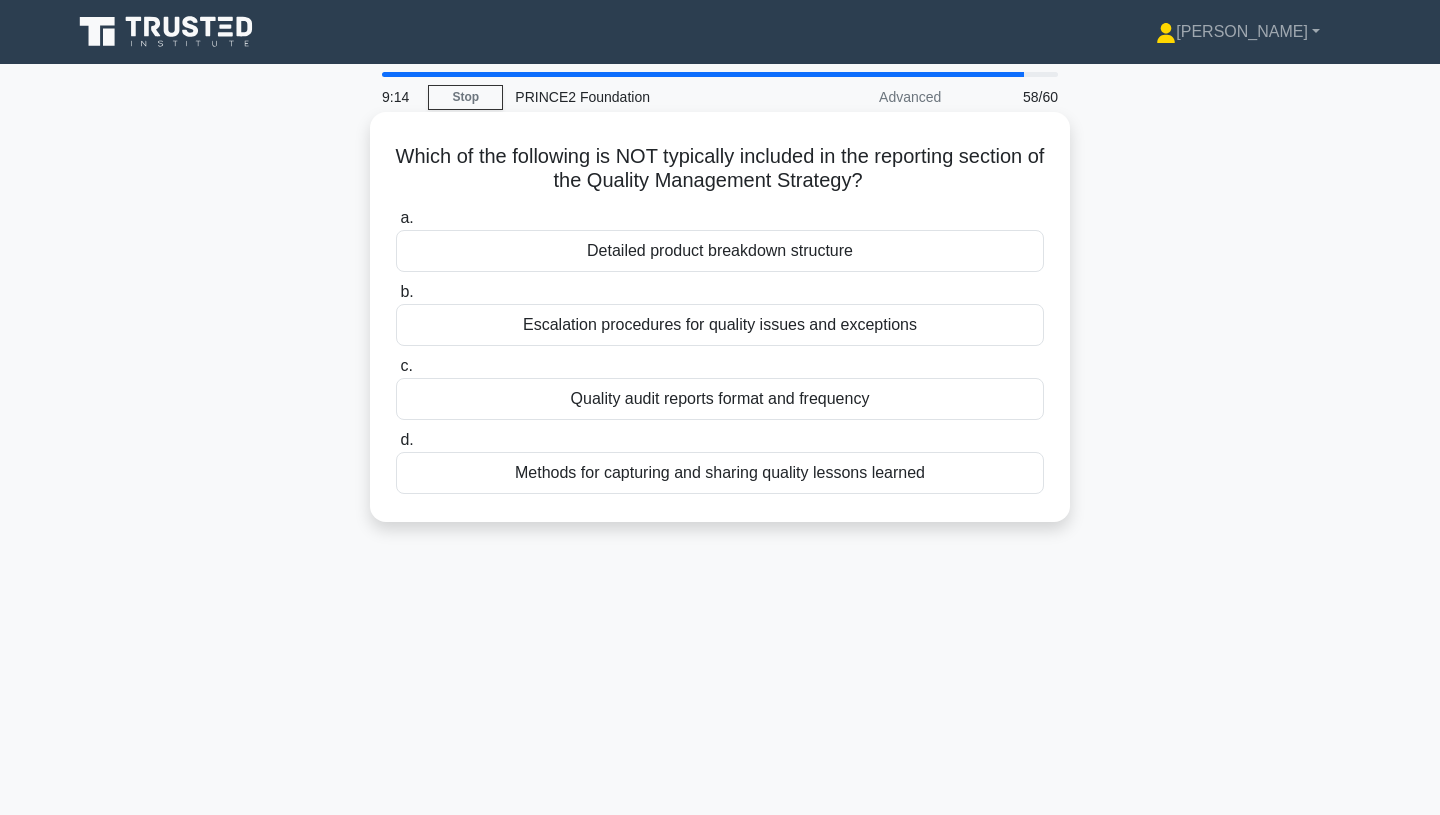 click on "Detailed product breakdown structure" at bounding box center (720, 251) 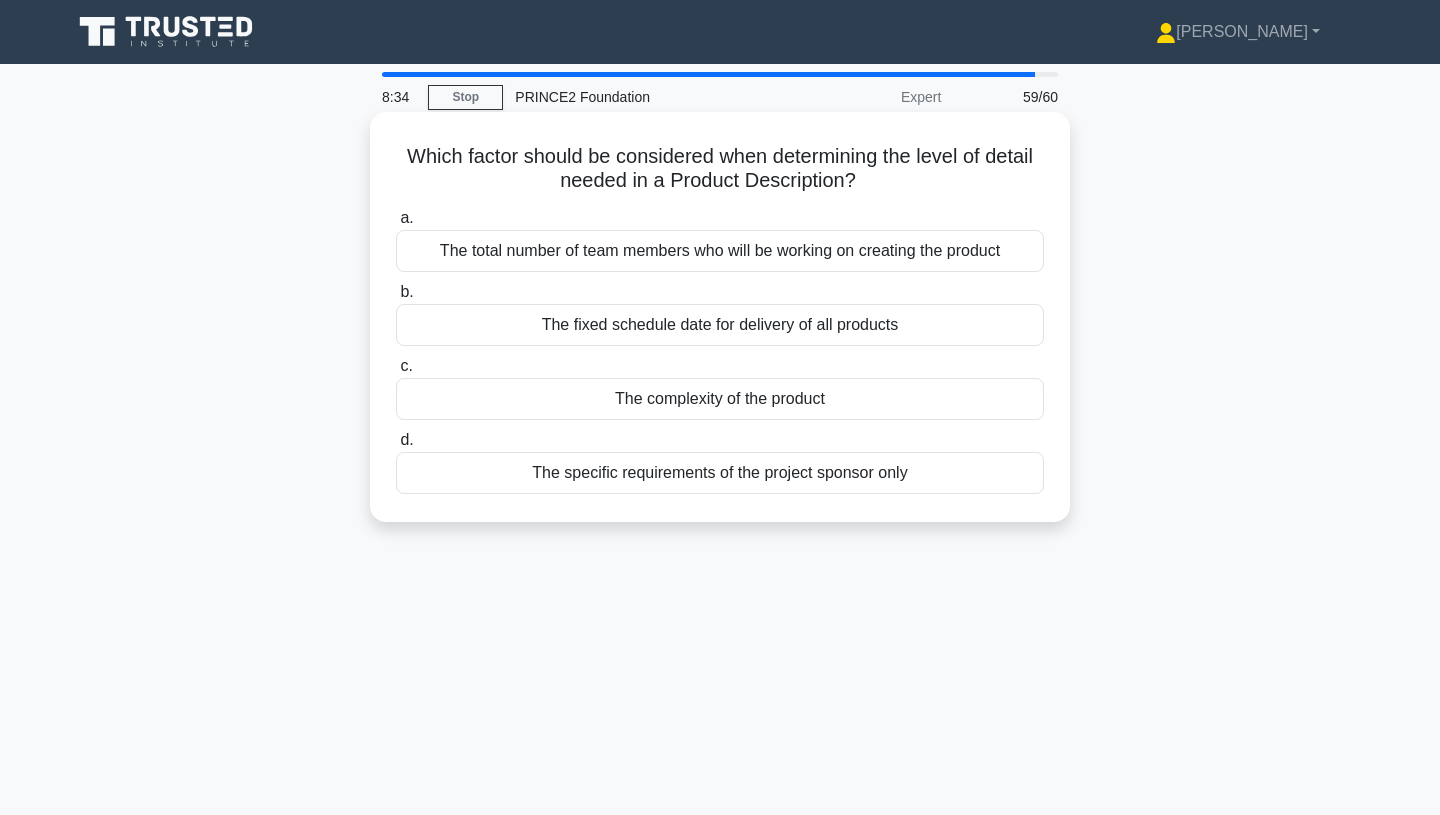 click on "The complexity of the product" at bounding box center (720, 399) 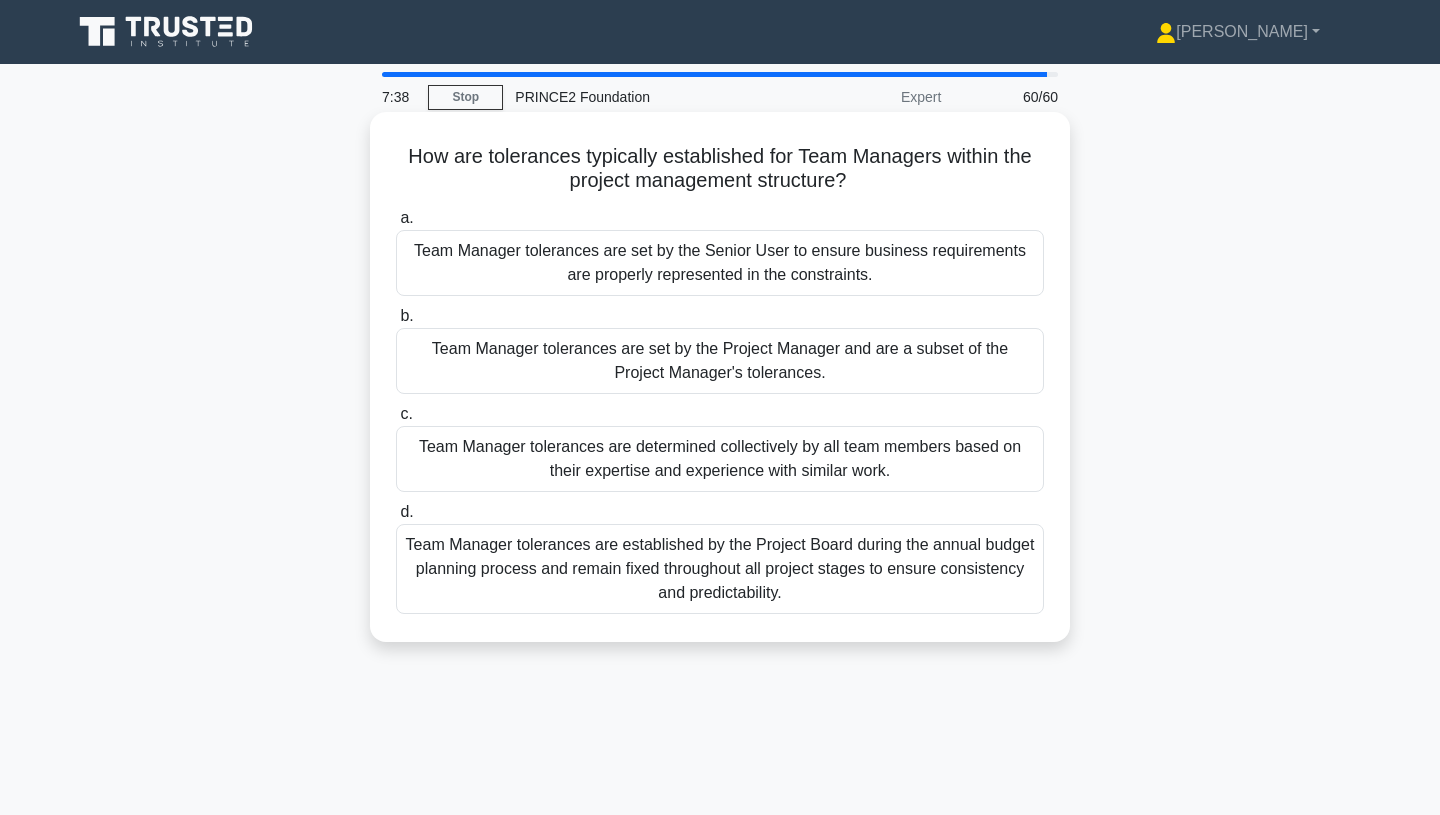 click on "Team Manager tolerances are set by the Project Manager and are a subset of the Project Manager's tolerances." at bounding box center [720, 361] 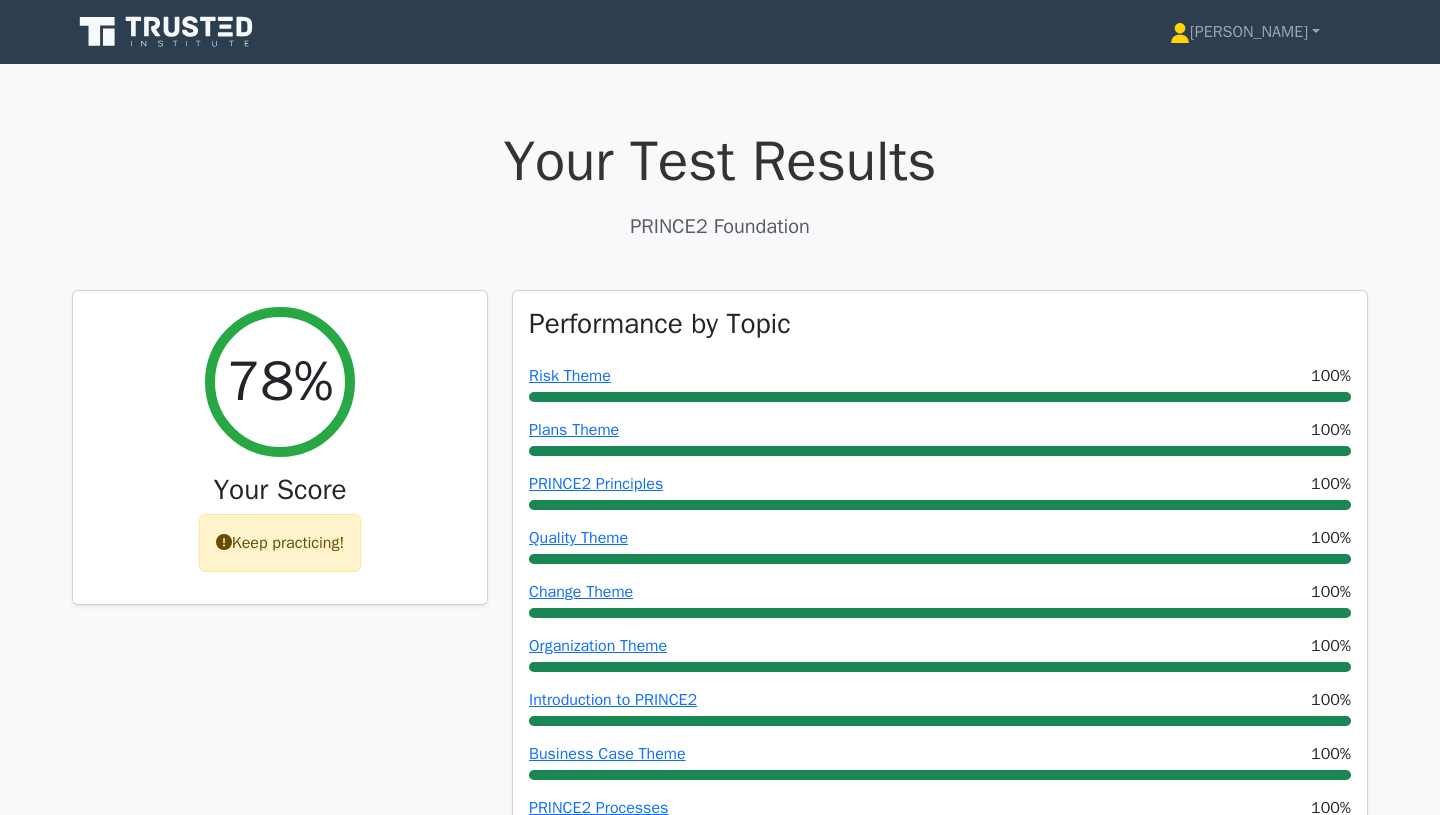 scroll, scrollTop: 0, scrollLeft: 0, axis: both 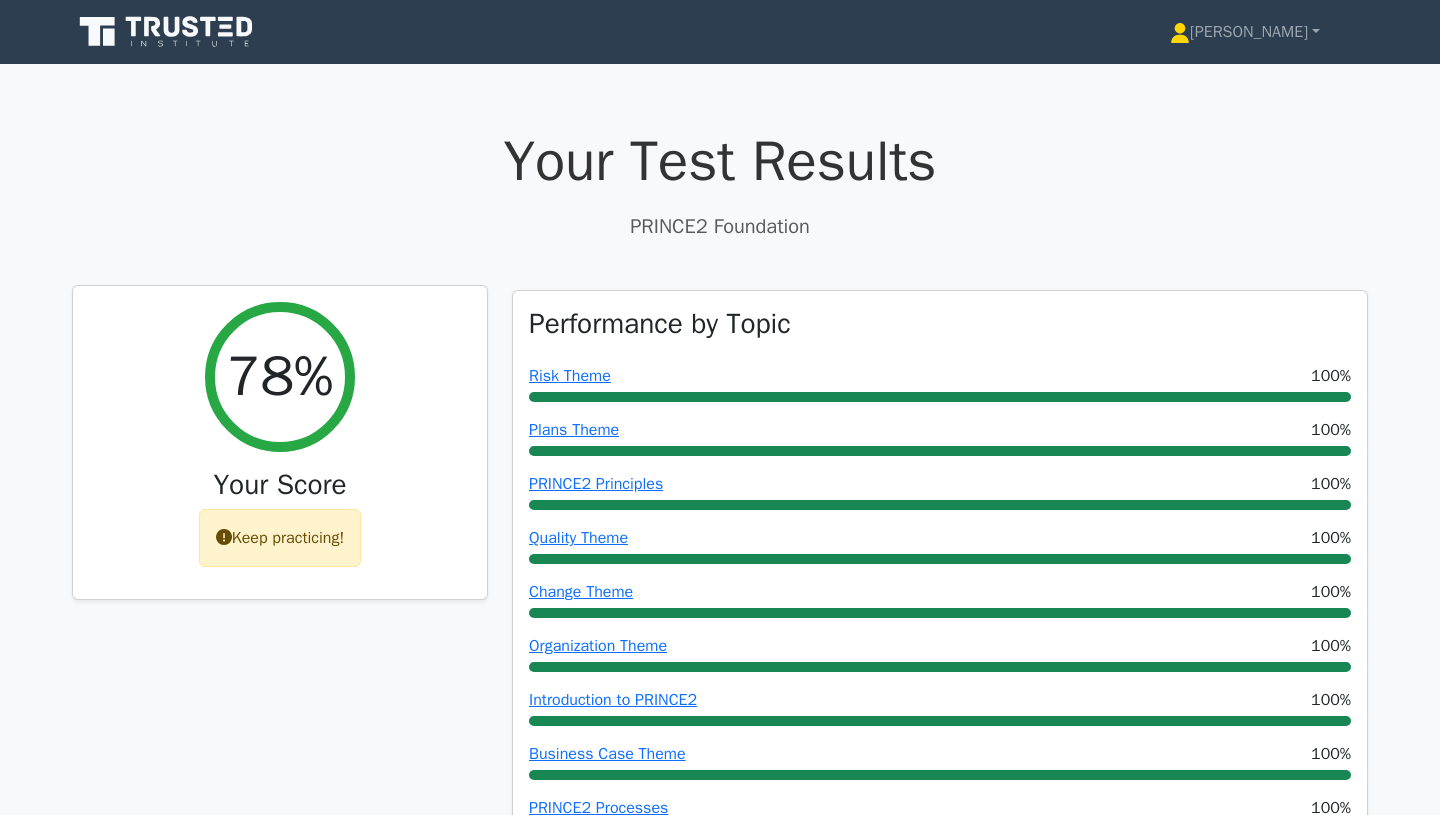 click on "Keep practicing!" at bounding box center (280, 538) 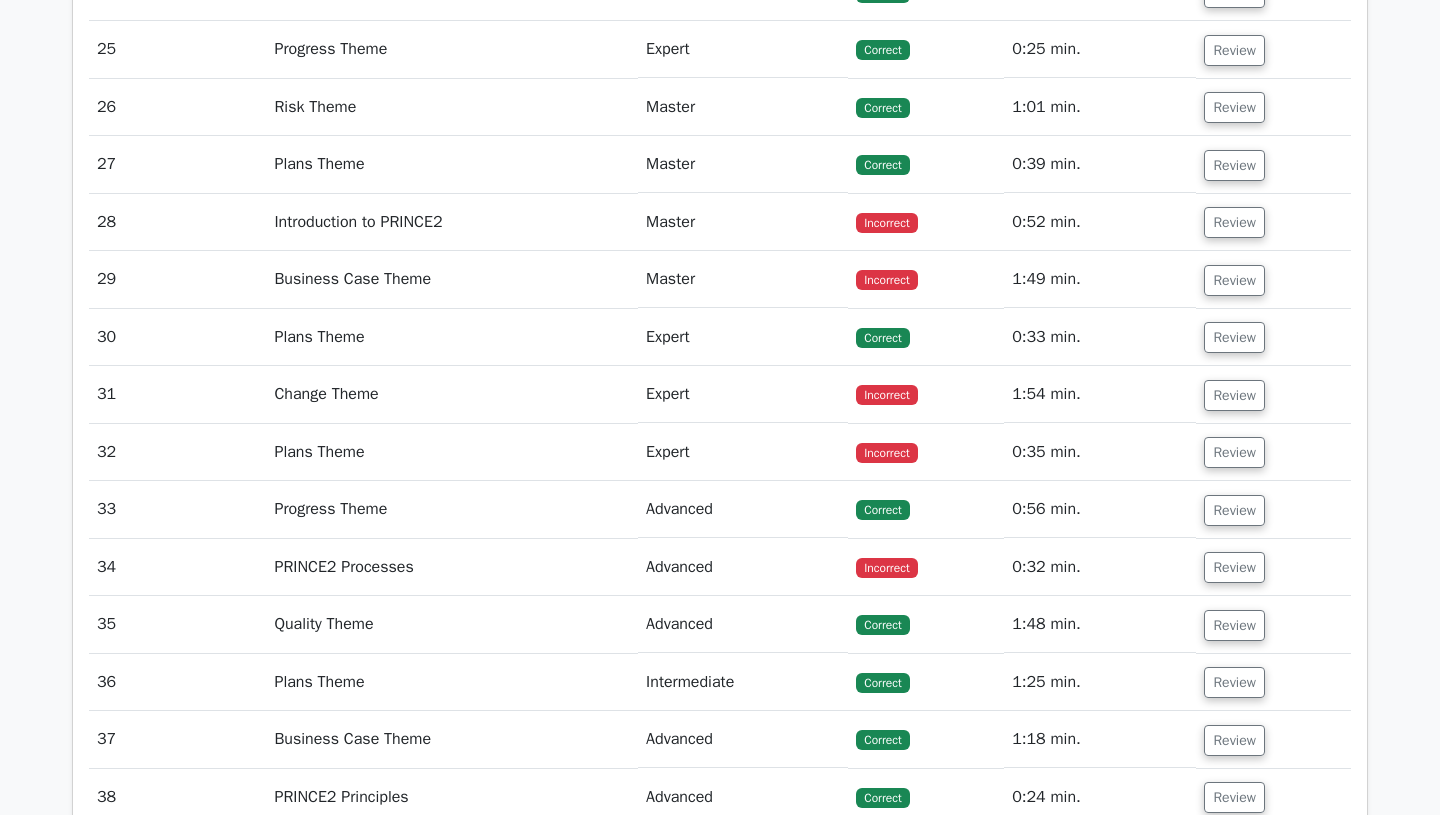scroll, scrollTop: 3825, scrollLeft: 0, axis: vertical 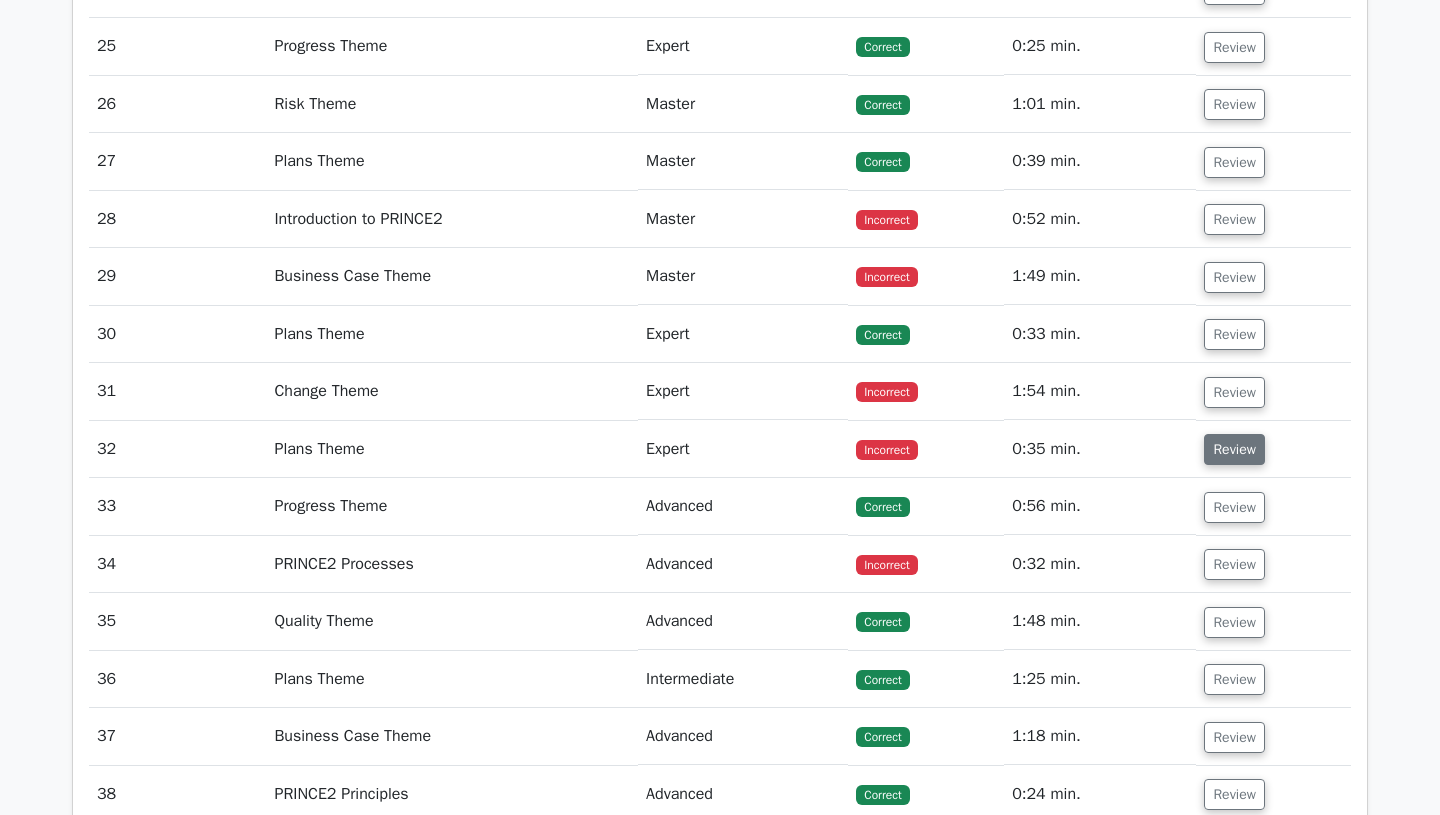 click on "Review" at bounding box center [1234, 449] 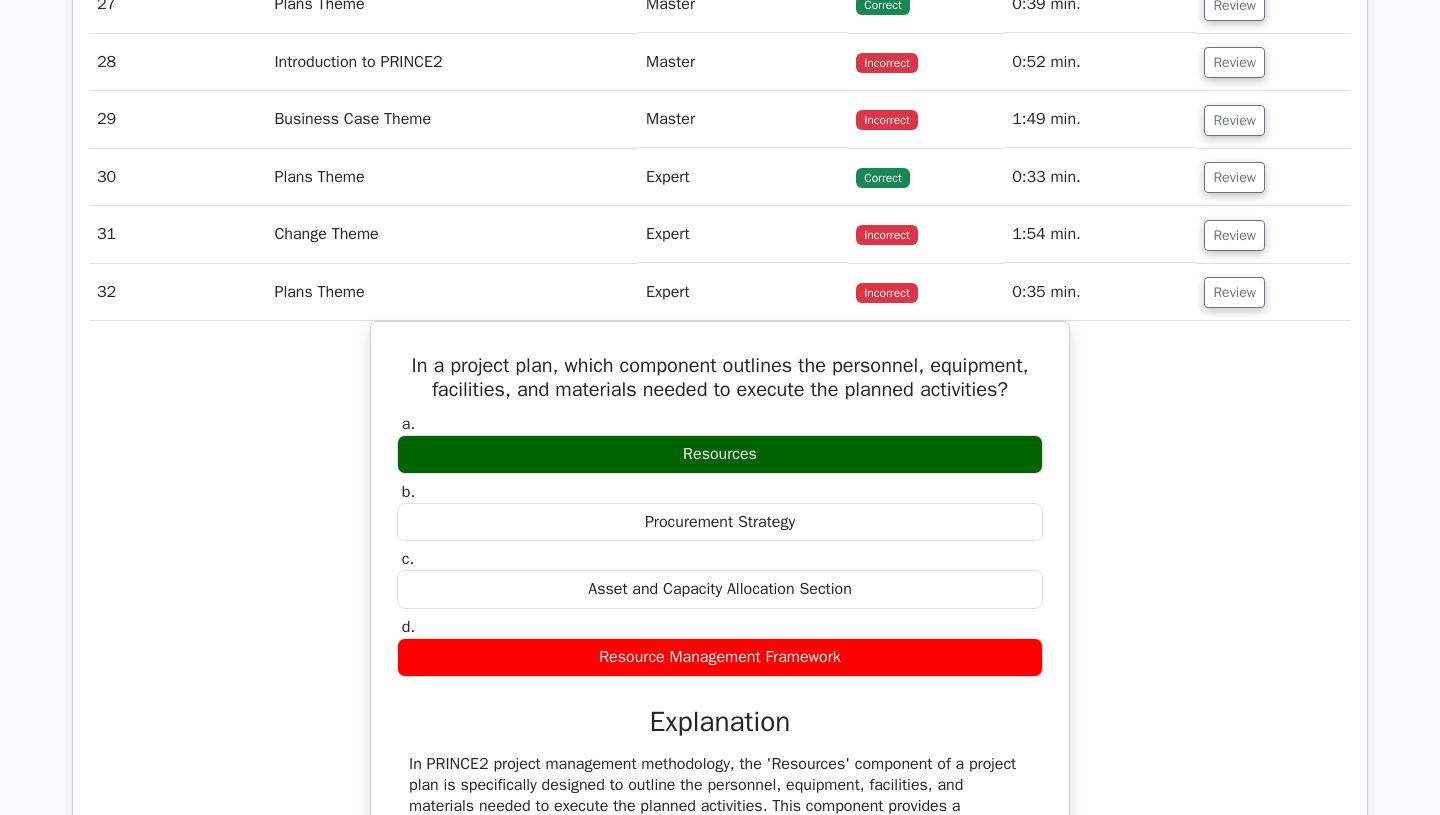 scroll, scrollTop: 3990, scrollLeft: 0, axis: vertical 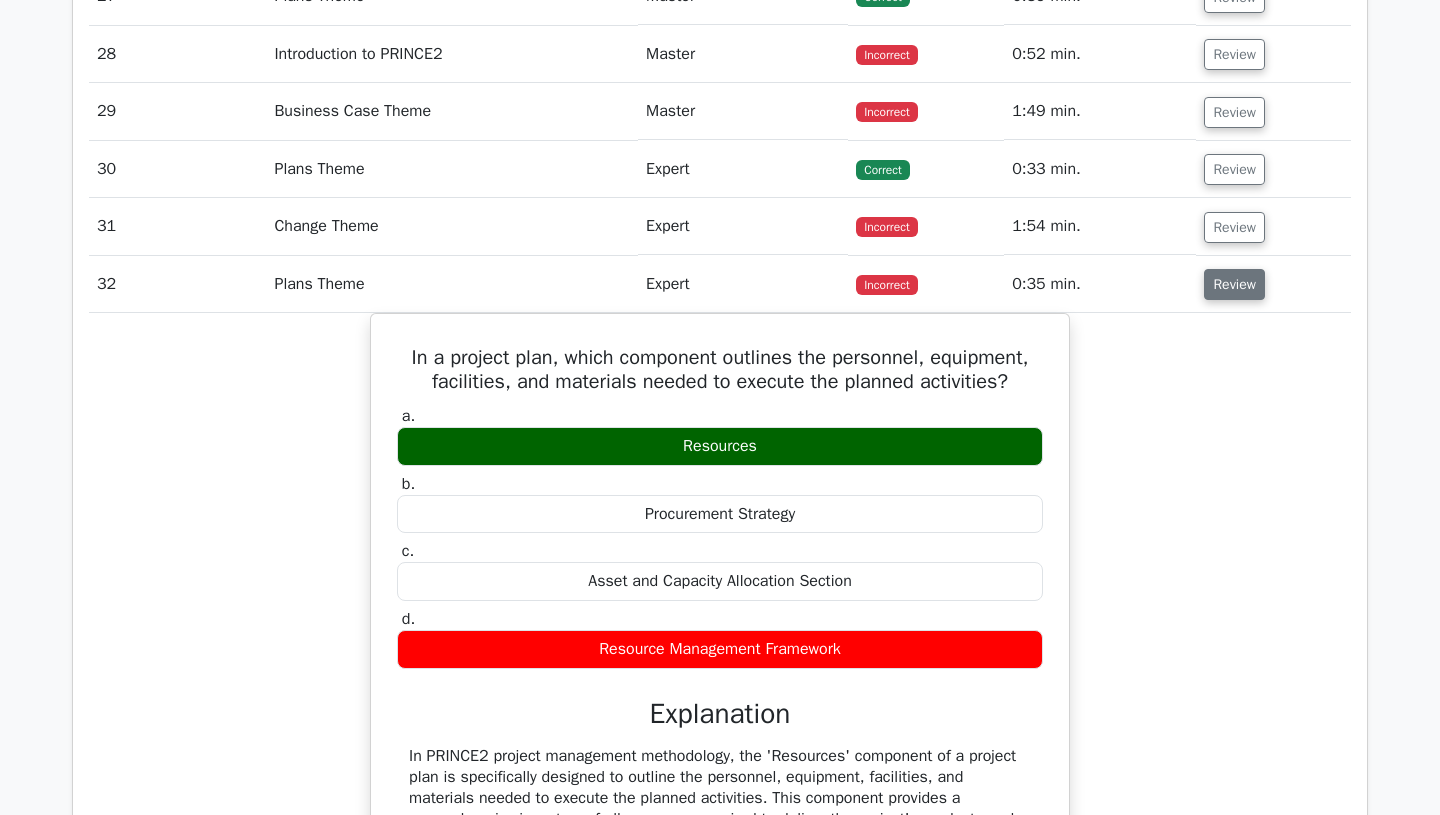 click on "Review" at bounding box center [1234, 284] 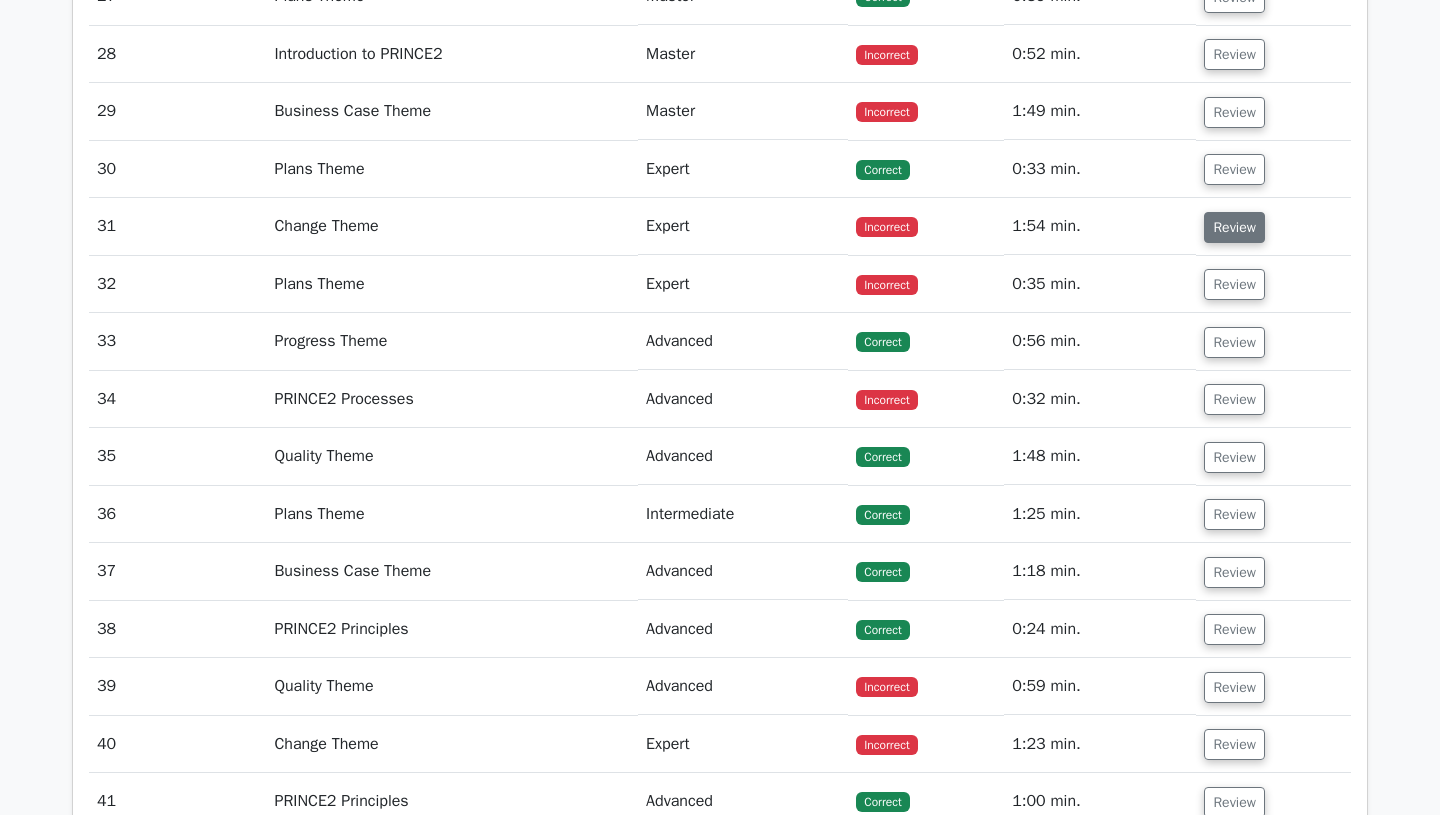 click on "Review" at bounding box center (1234, 227) 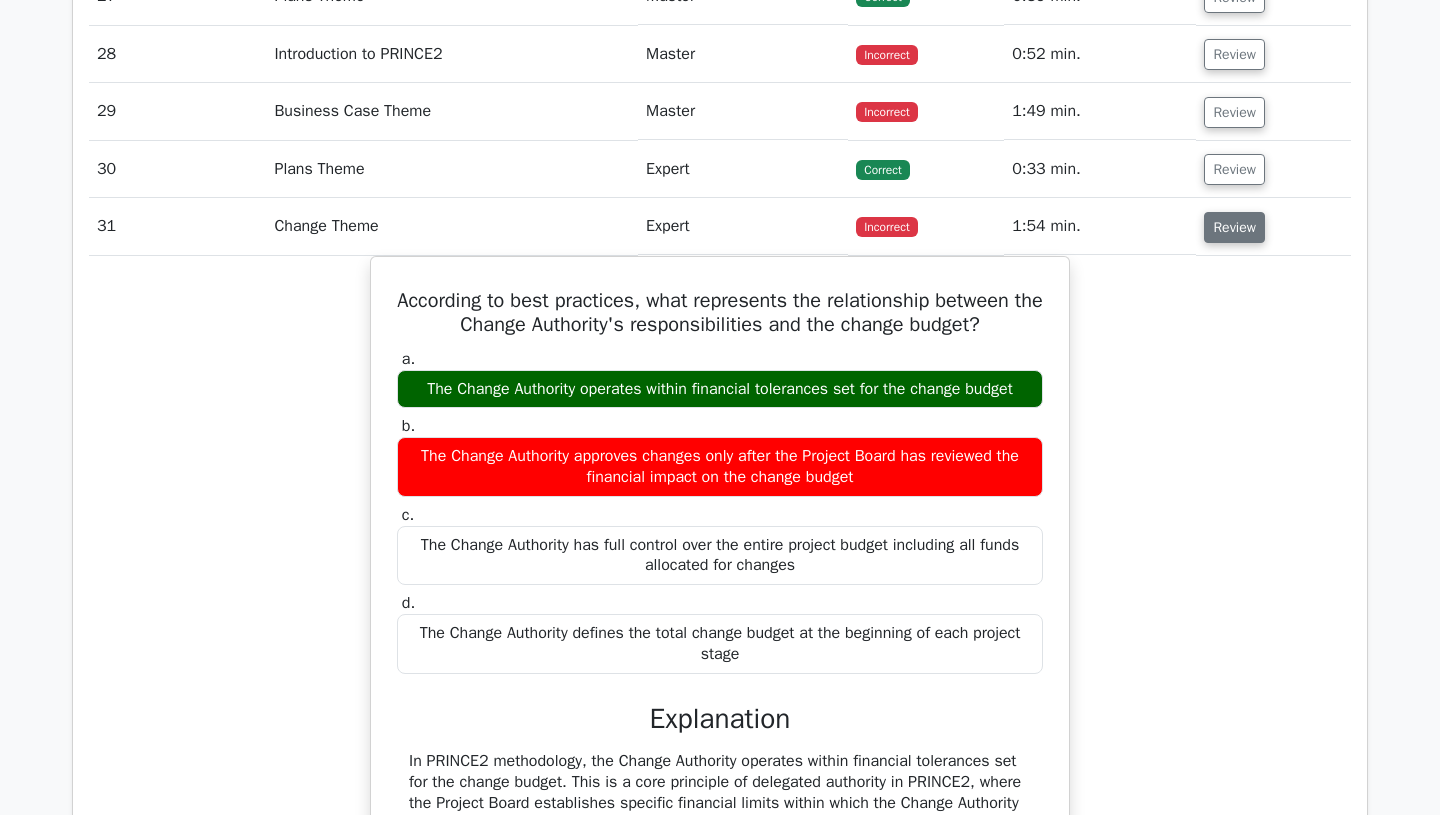 click on "Review" at bounding box center (1234, 227) 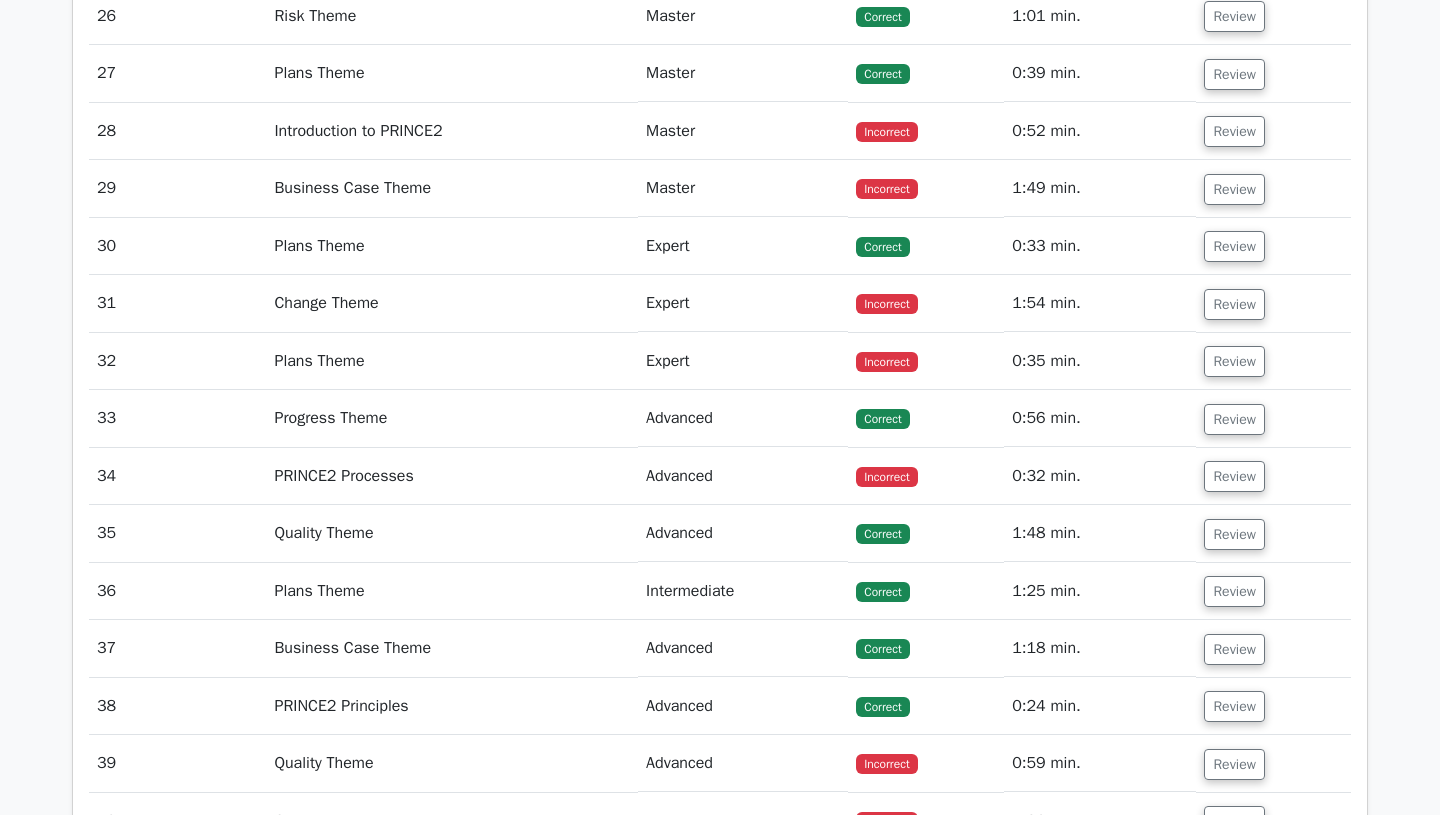 scroll, scrollTop: 3911, scrollLeft: 0, axis: vertical 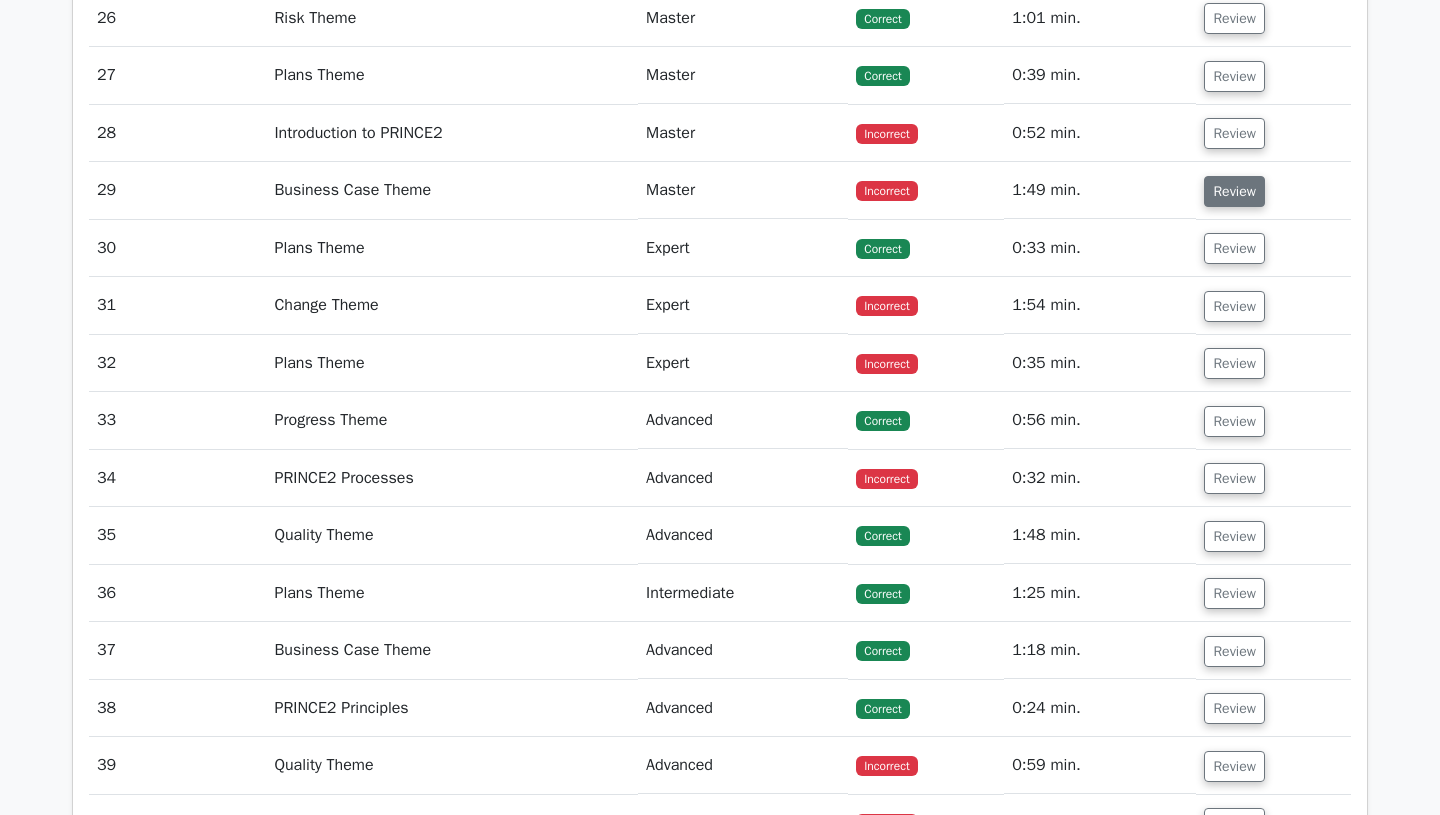 click on "Review" at bounding box center (1234, 191) 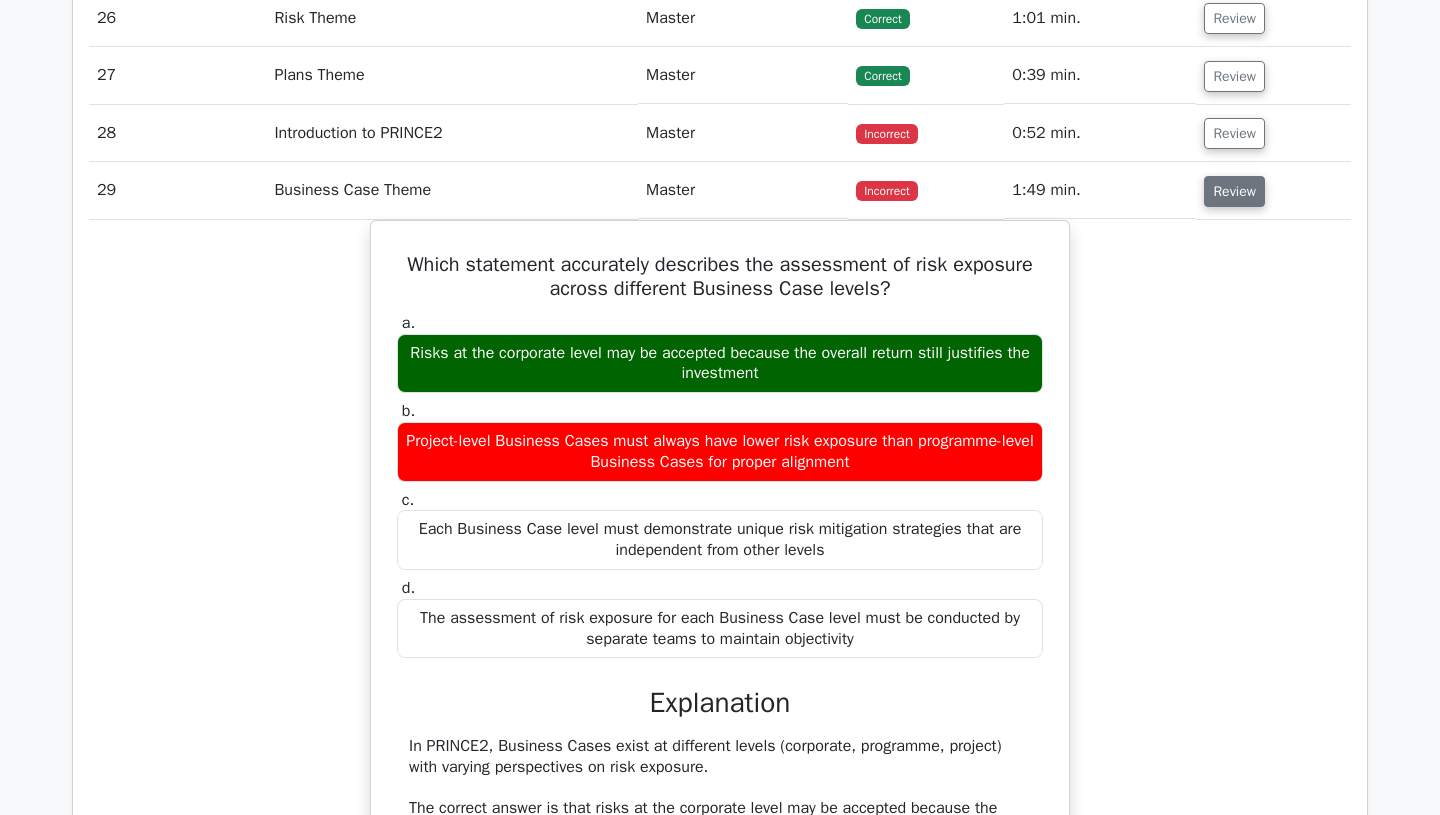 click on "Review" at bounding box center [1234, 191] 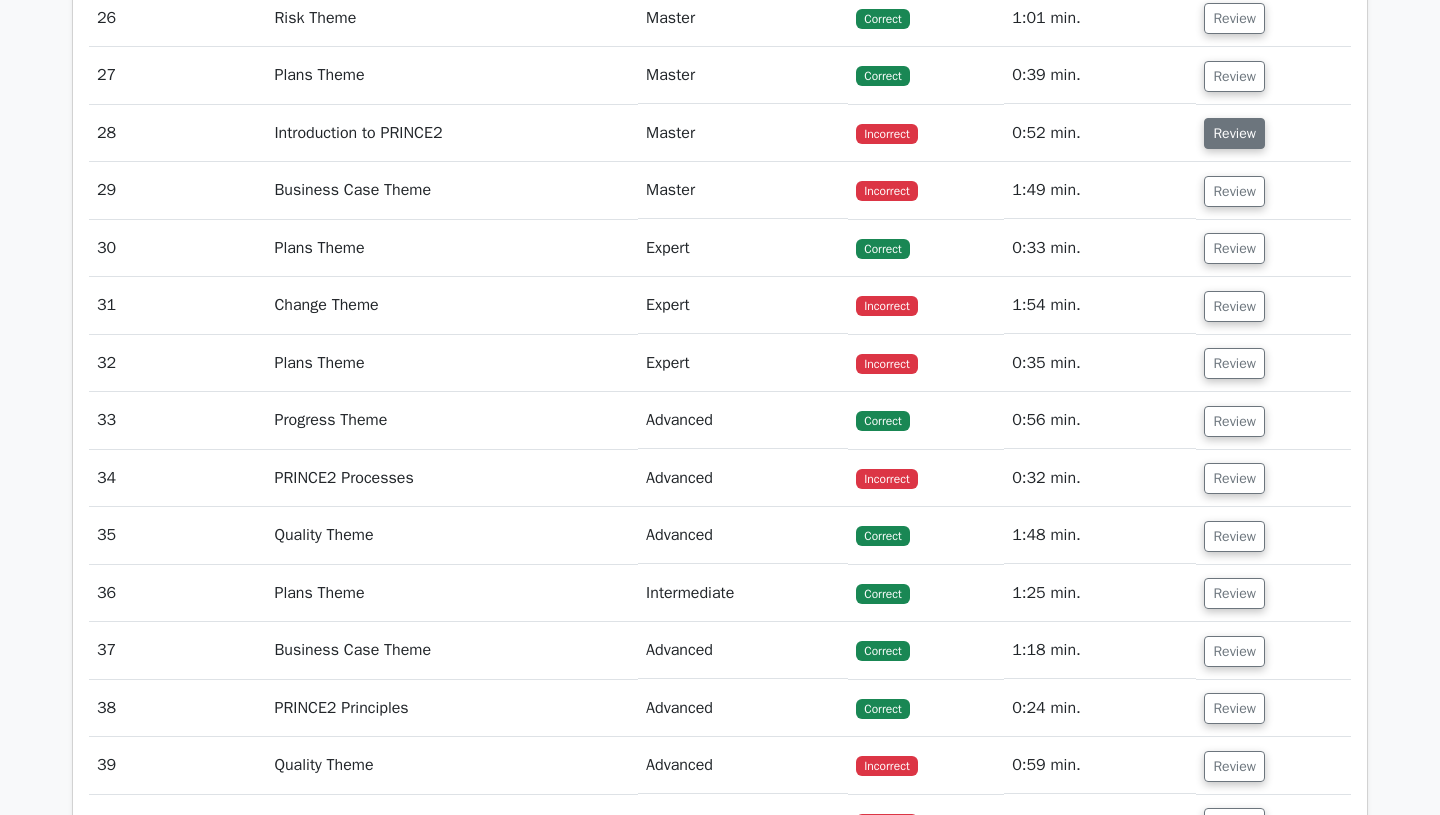 click on "Review" at bounding box center (1234, 133) 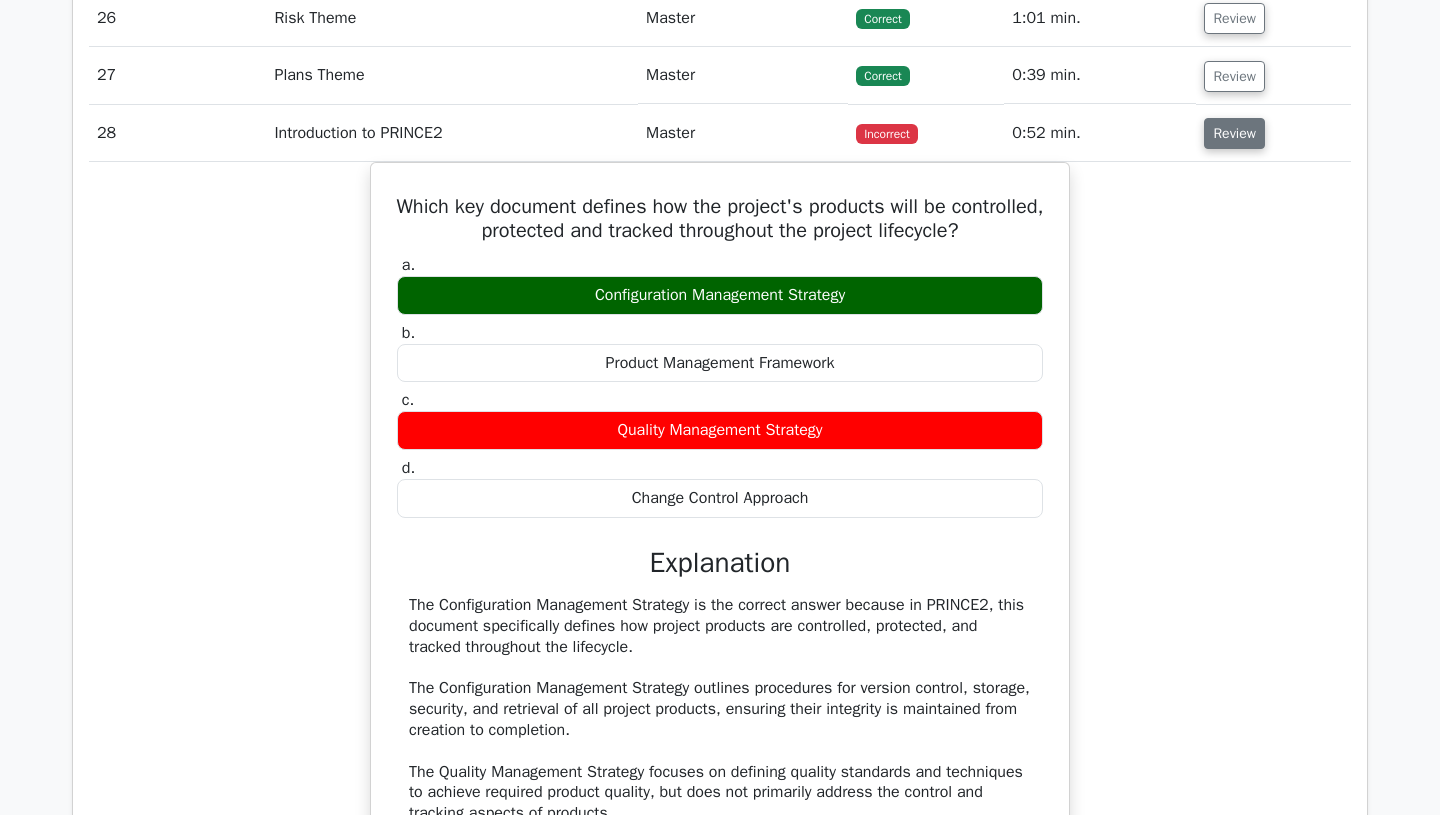 click on "Review" at bounding box center [1234, 133] 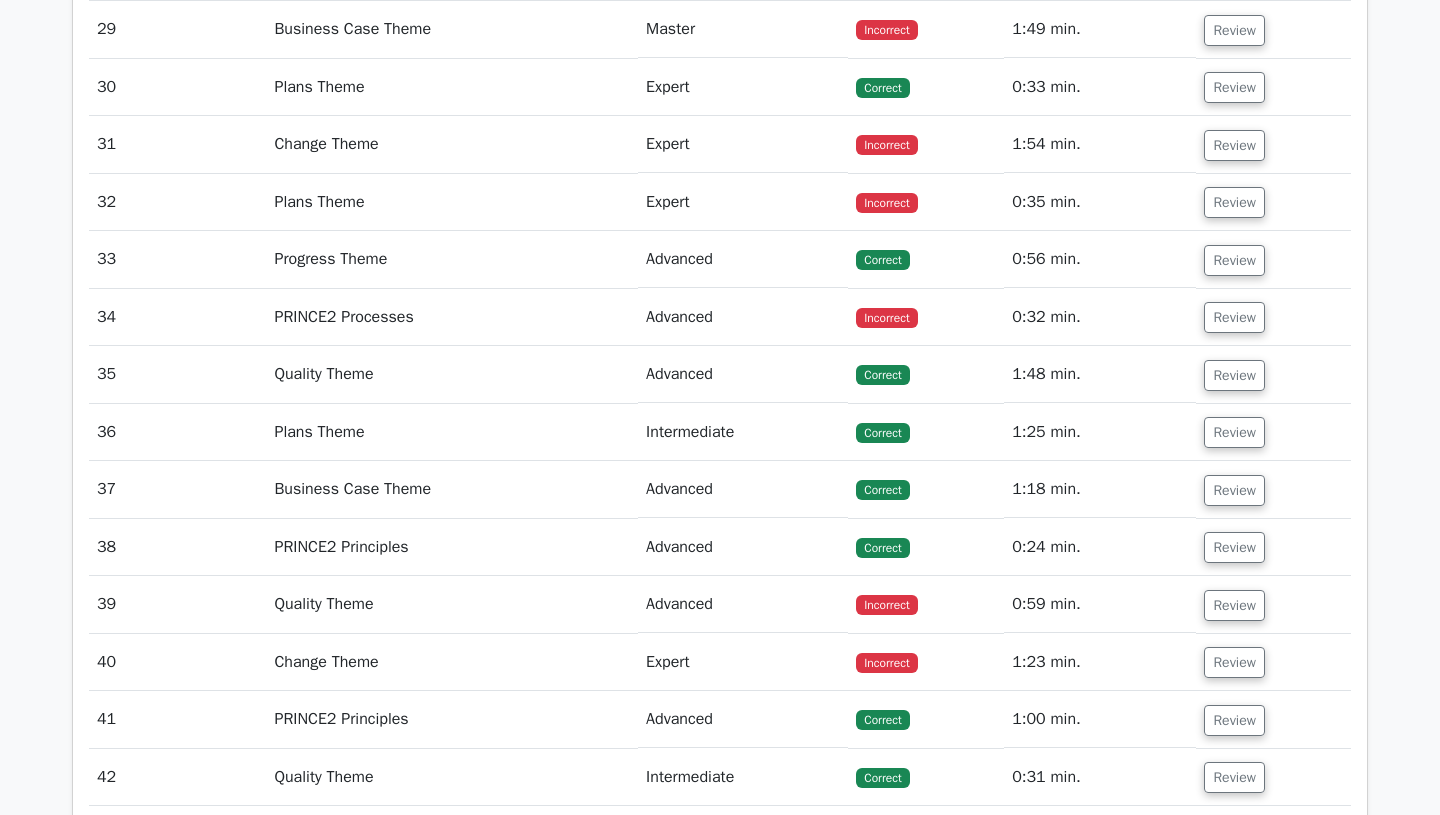 scroll, scrollTop: 4137, scrollLeft: 0, axis: vertical 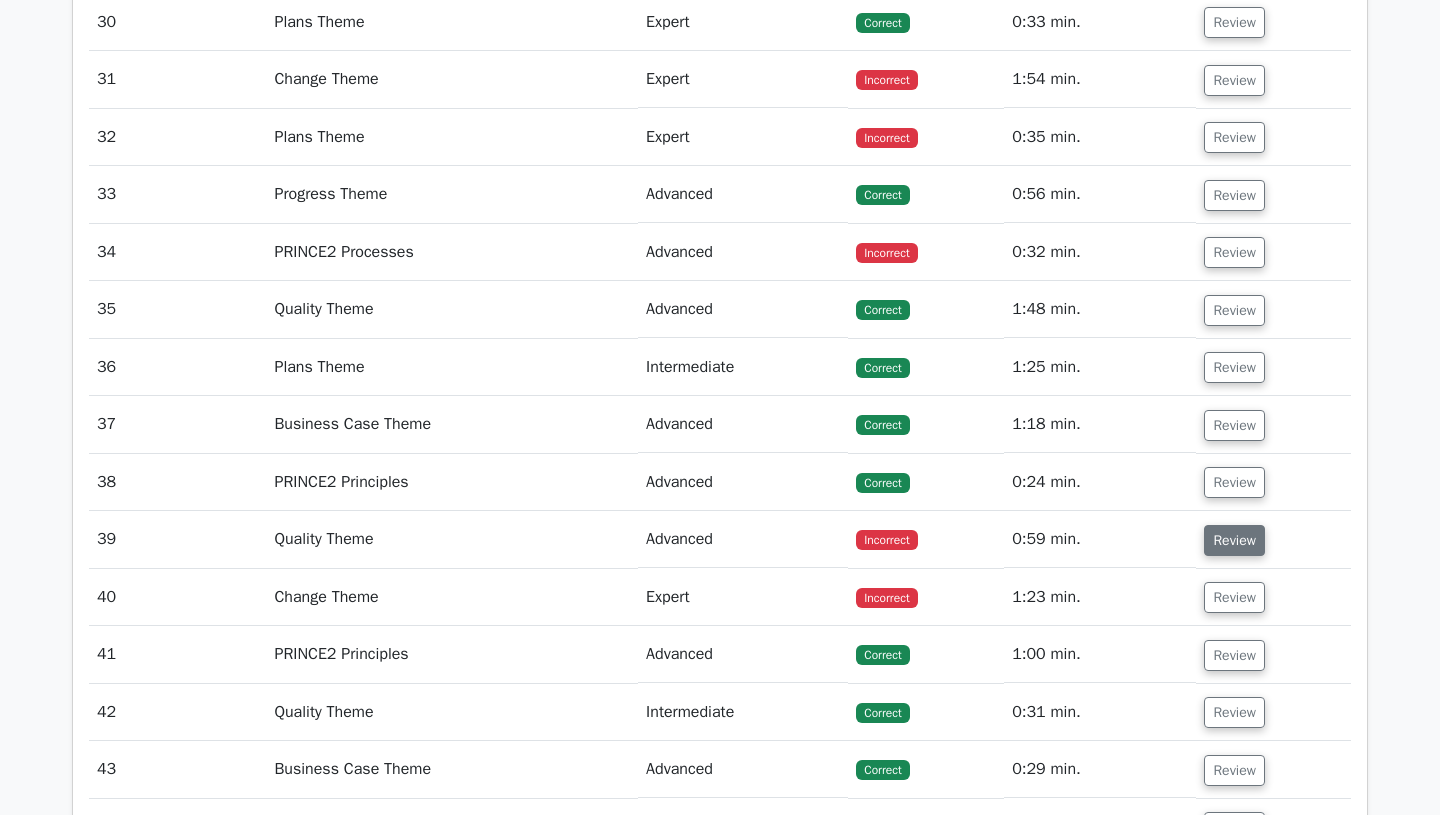 click on "Review" at bounding box center [1234, 540] 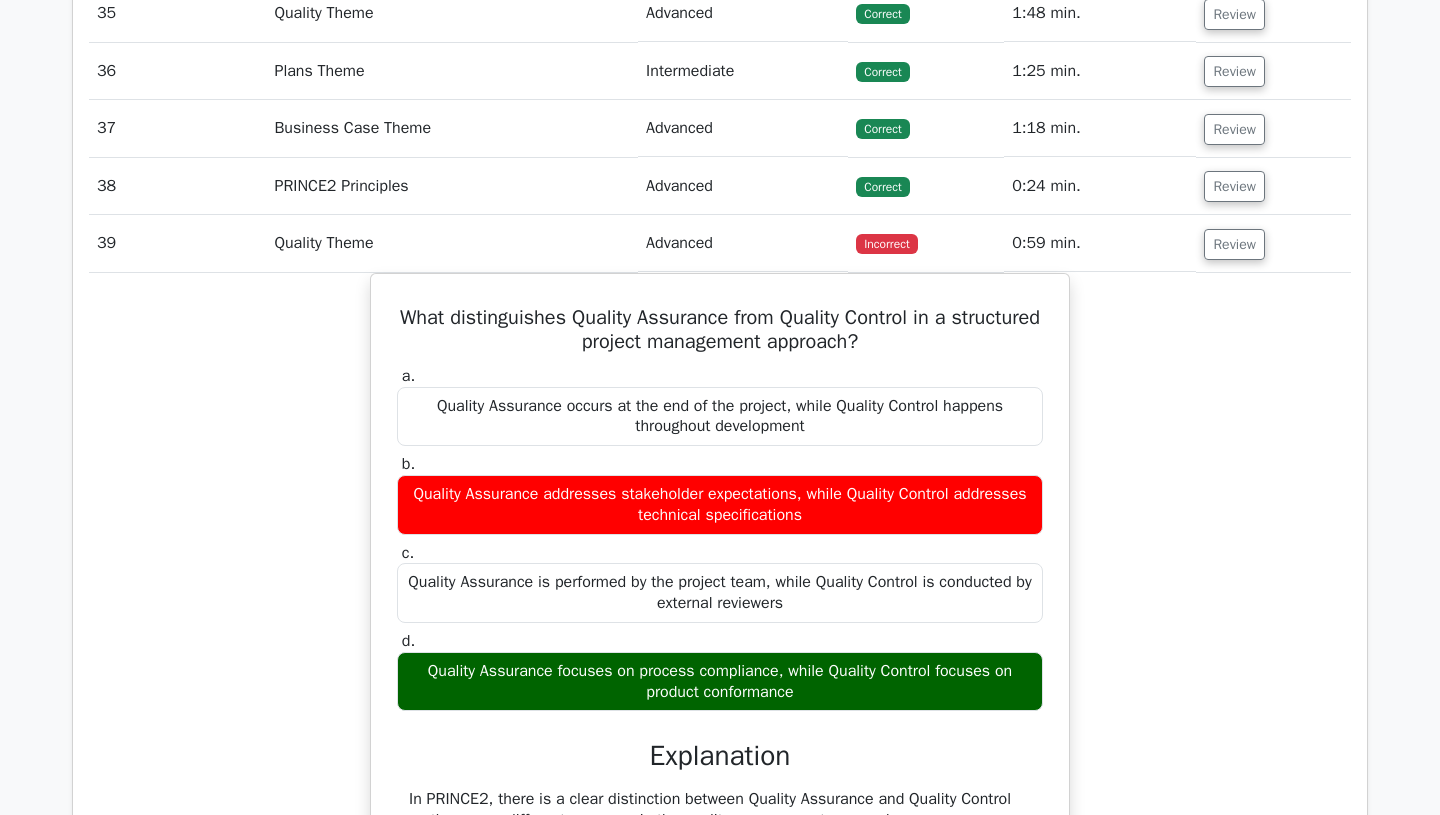 scroll, scrollTop: 4432, scrollLeft: 0, axis: vertical 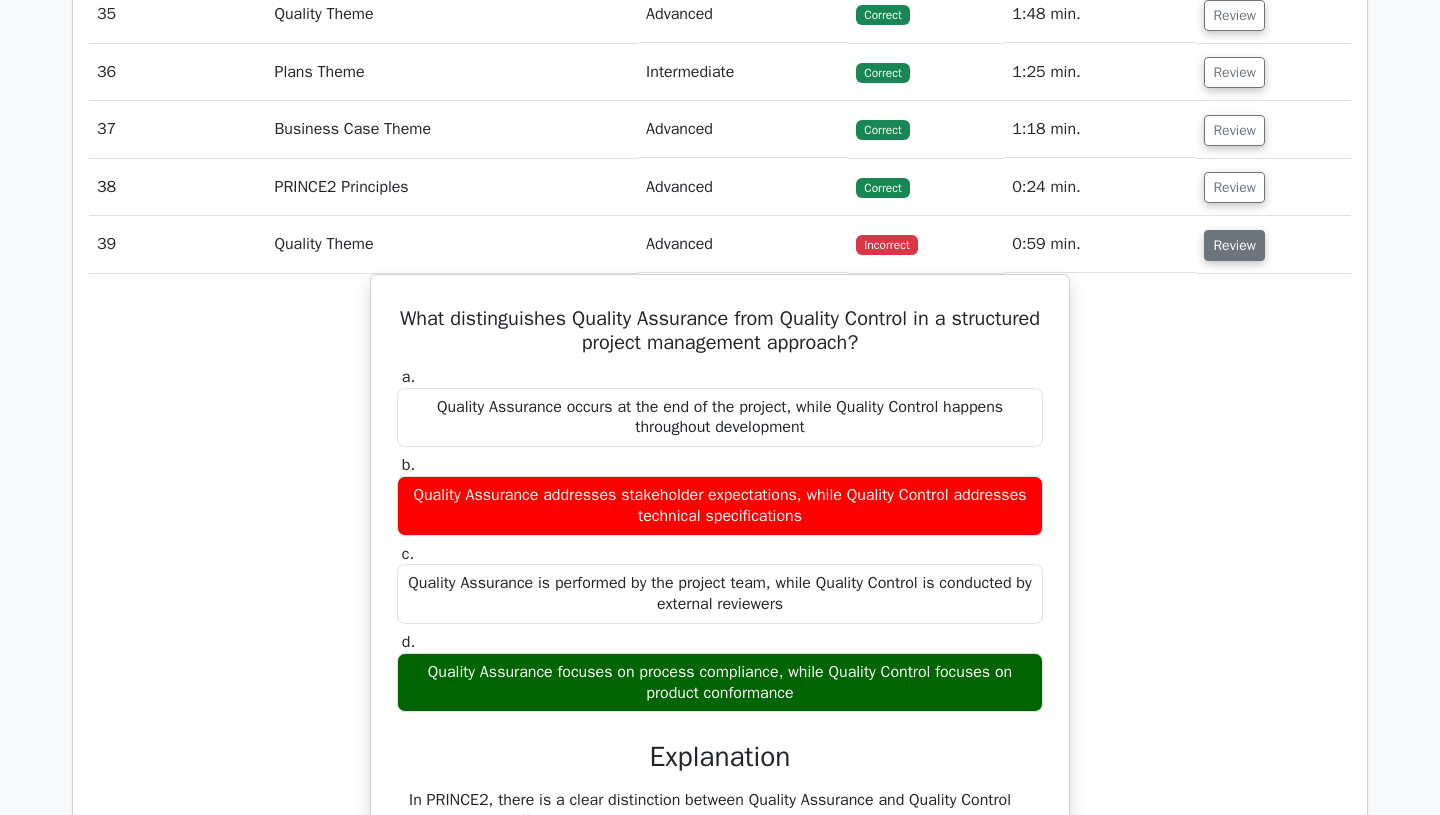 click on "Review" at bounding box center [1234, 245] 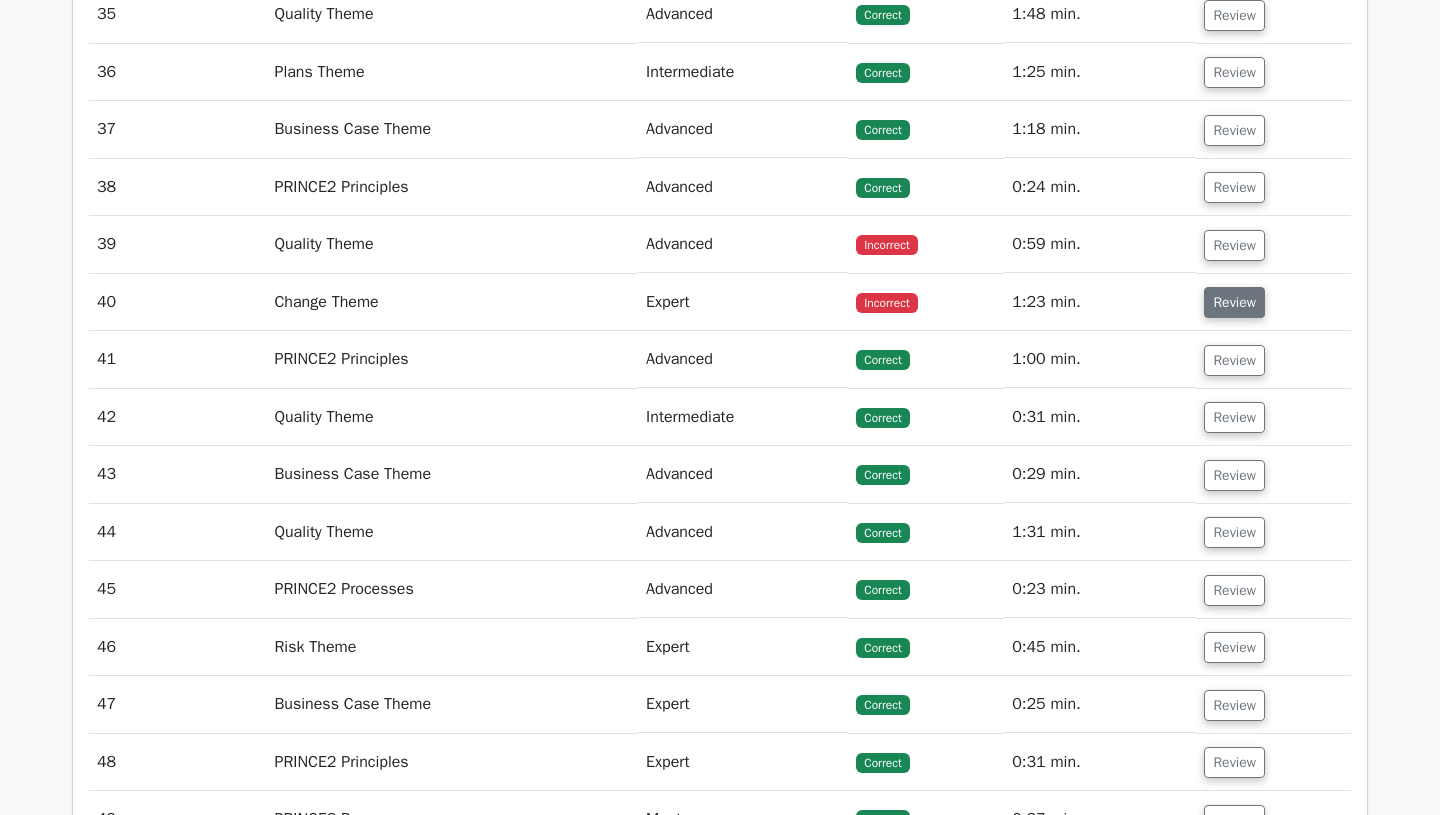 click on "Review" at bounding box center (1234, 302) 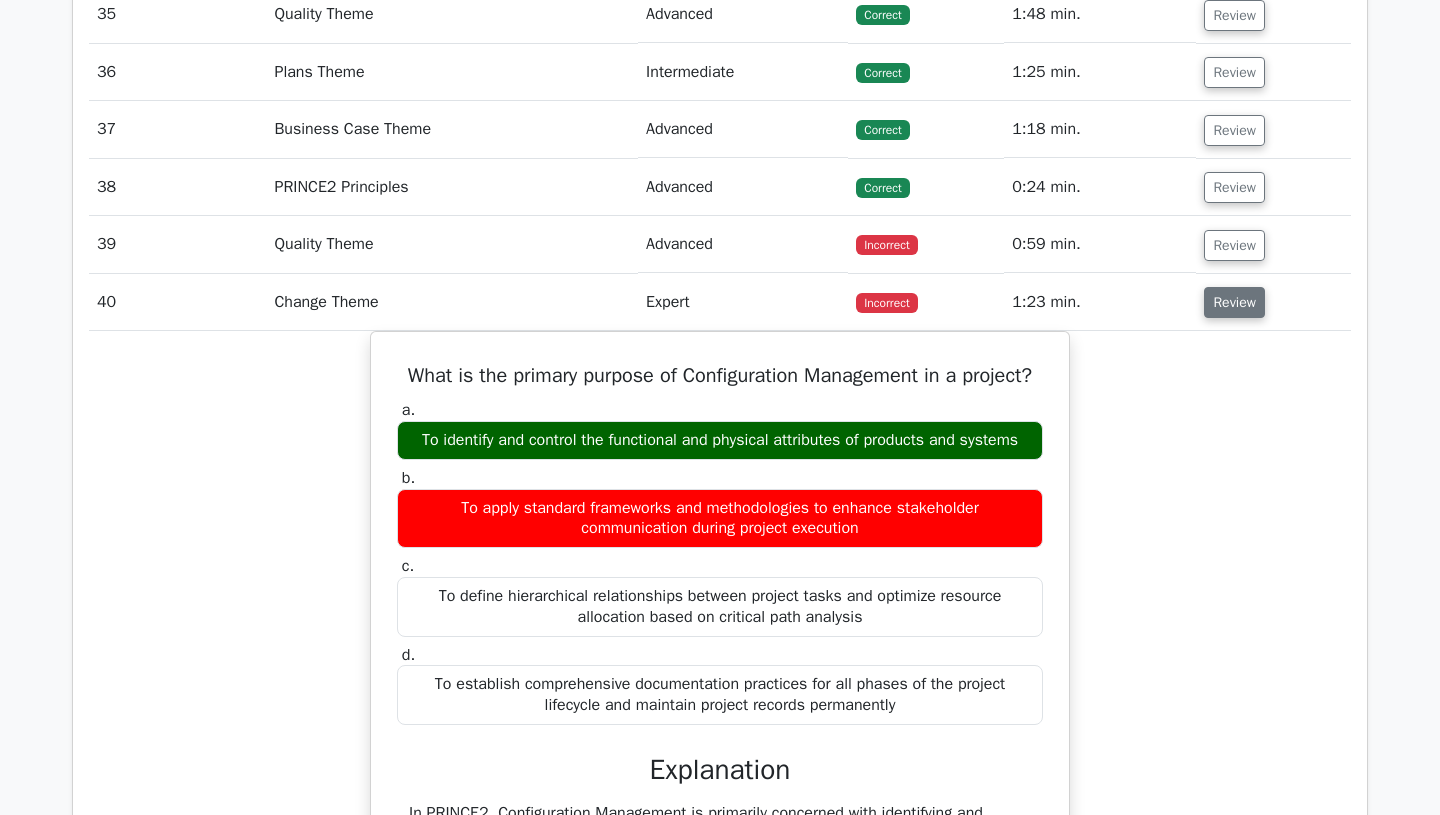 click on "Review" at bounding box center (1234, 302) 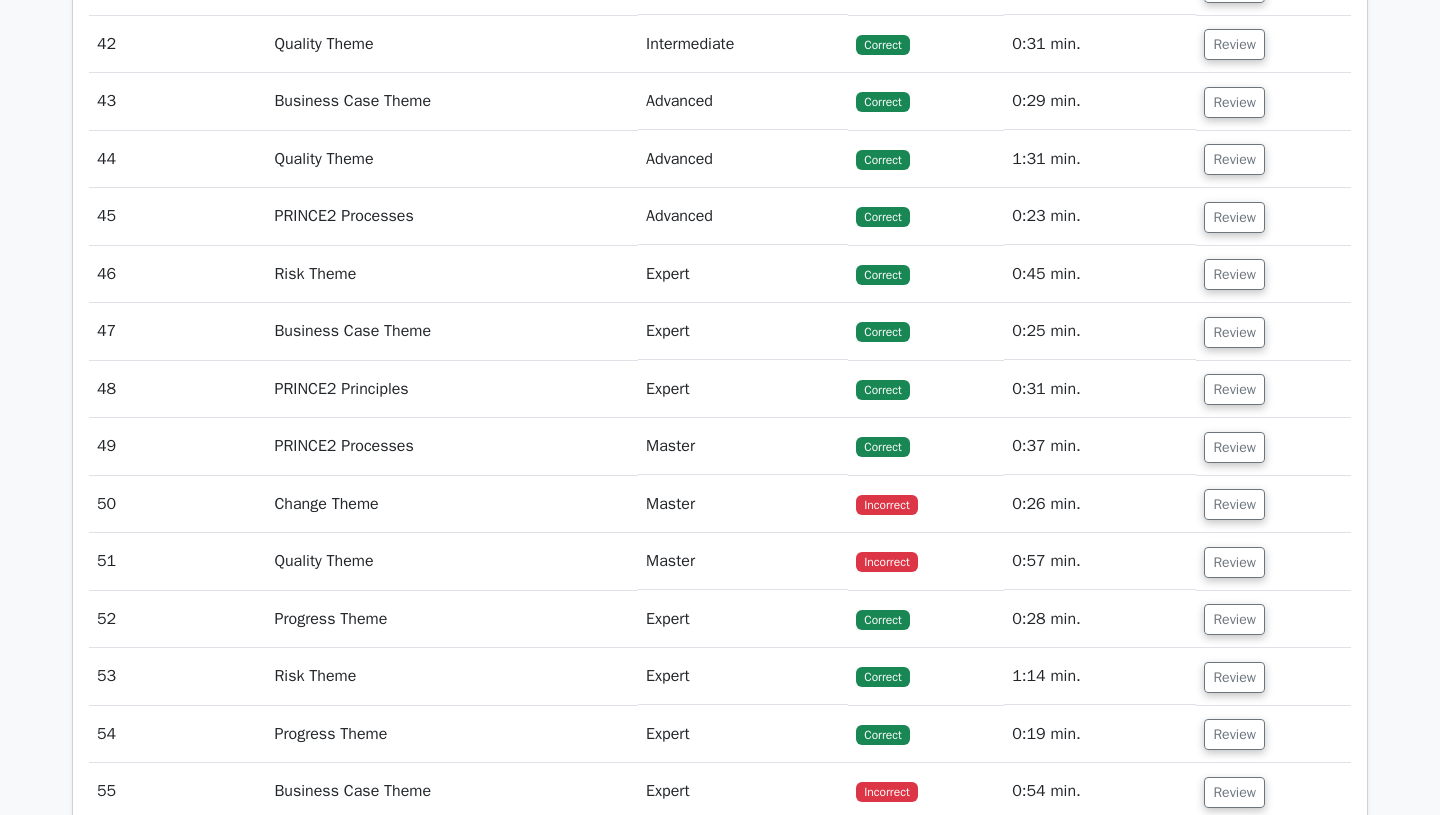 scroll, scrollTop: 4794, scrollLeft: 0, axis: vertical 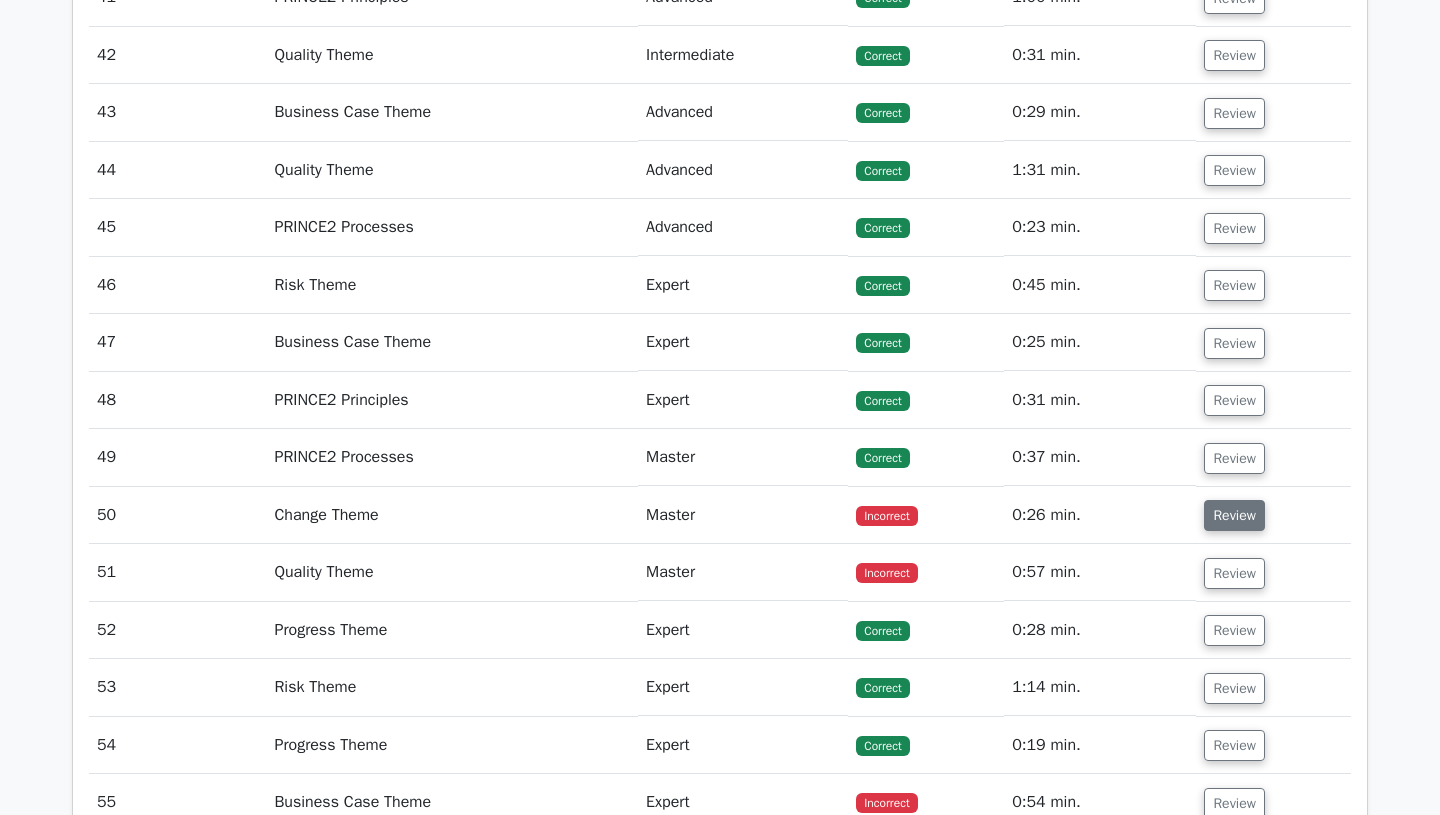 click on "Review" at bounding box center (1234, 515) 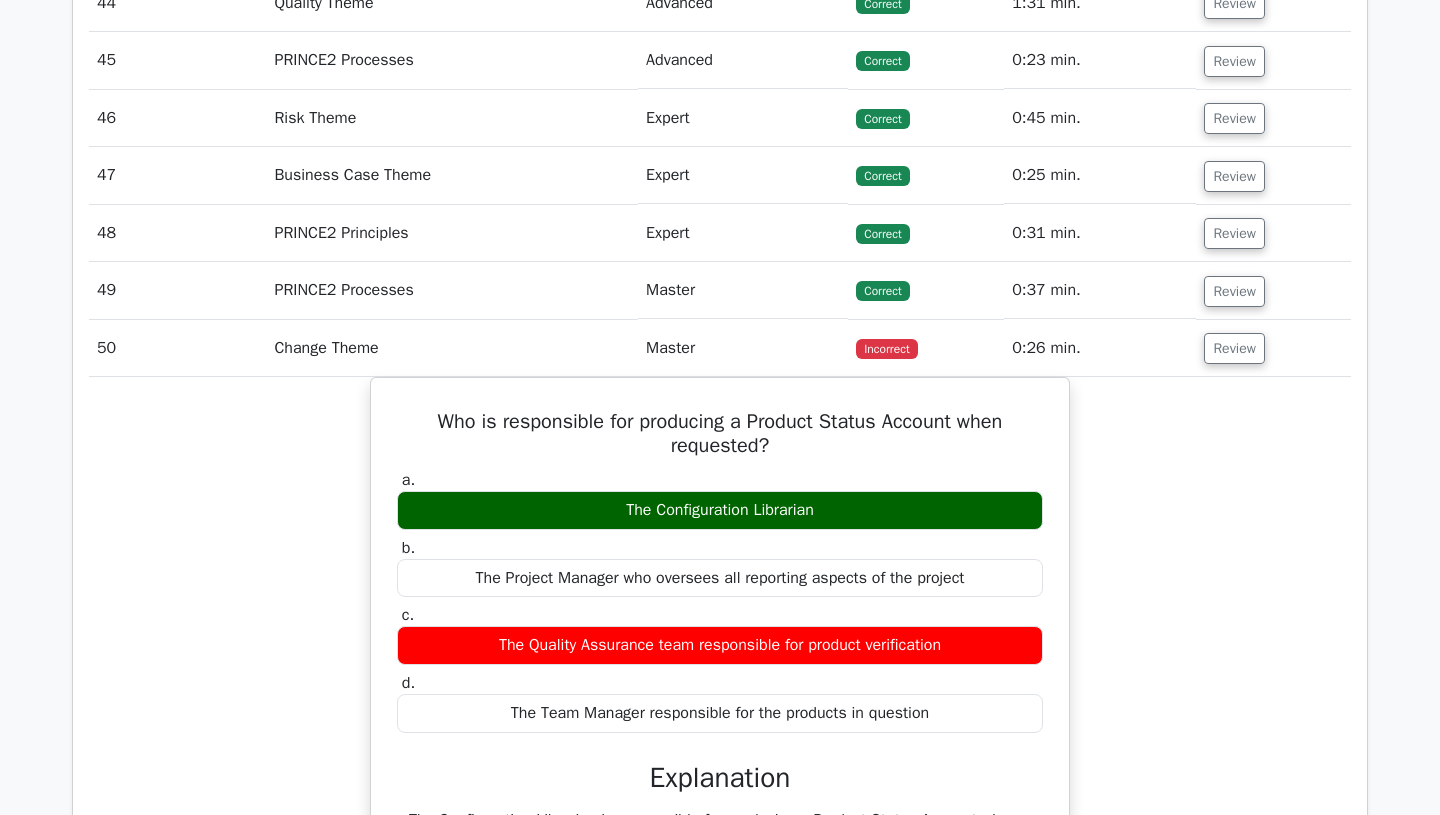 scroll, scrollTop: 4962, scrollLeft: 0, axis: vertical 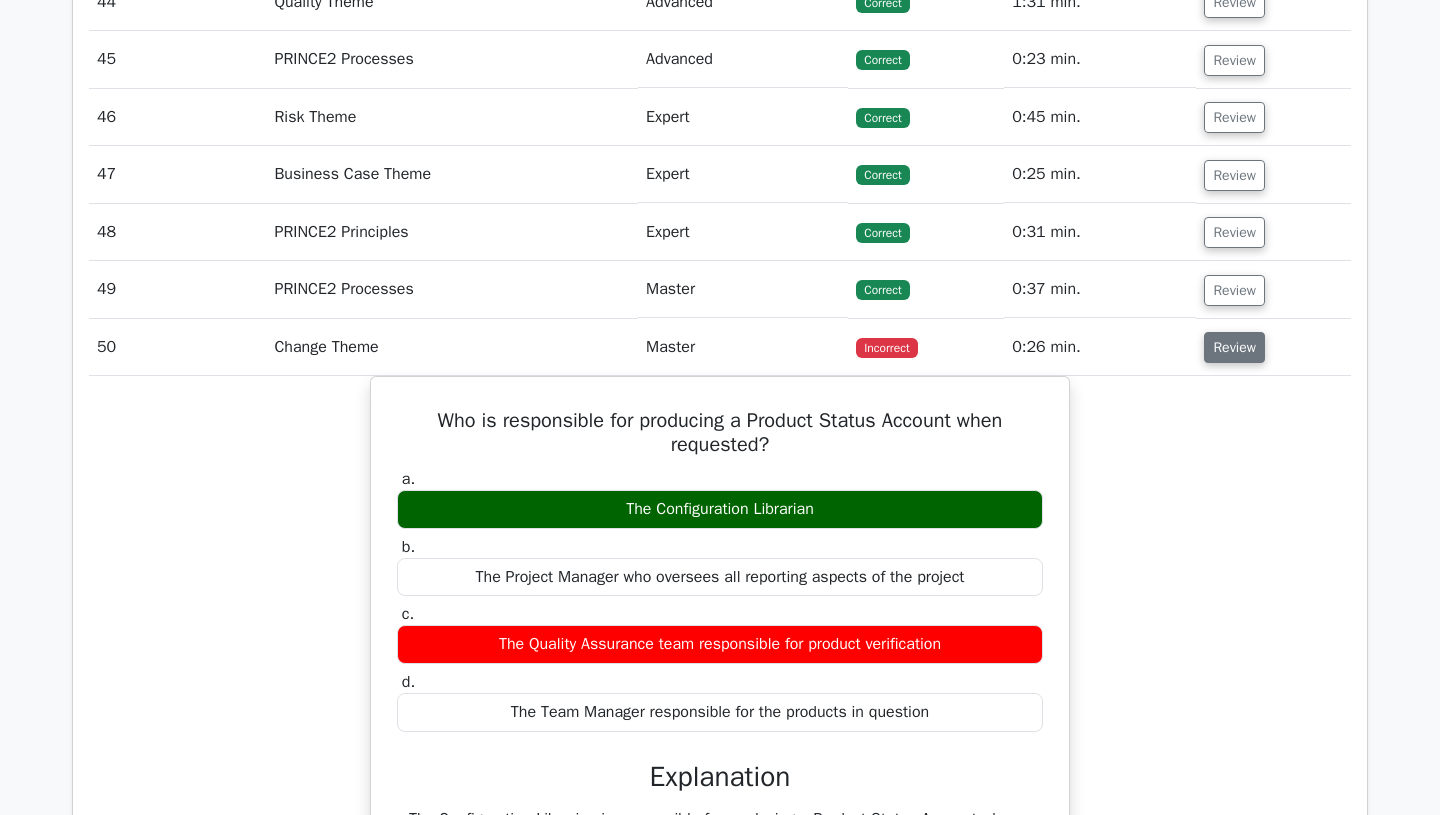click on "Review" at bounding box center [1234, 347] 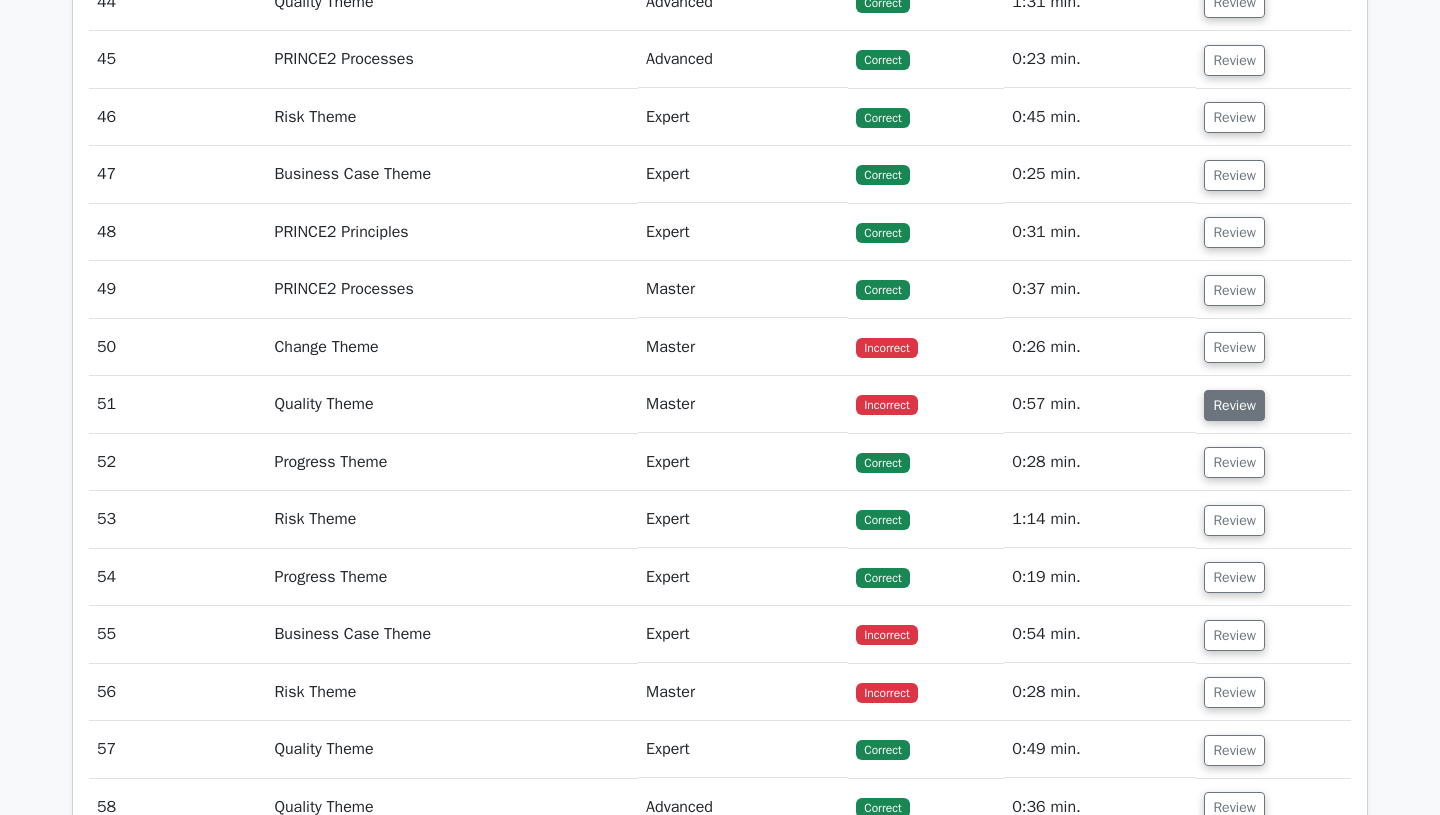 click on "Review" at bounding box center [1234, 405] 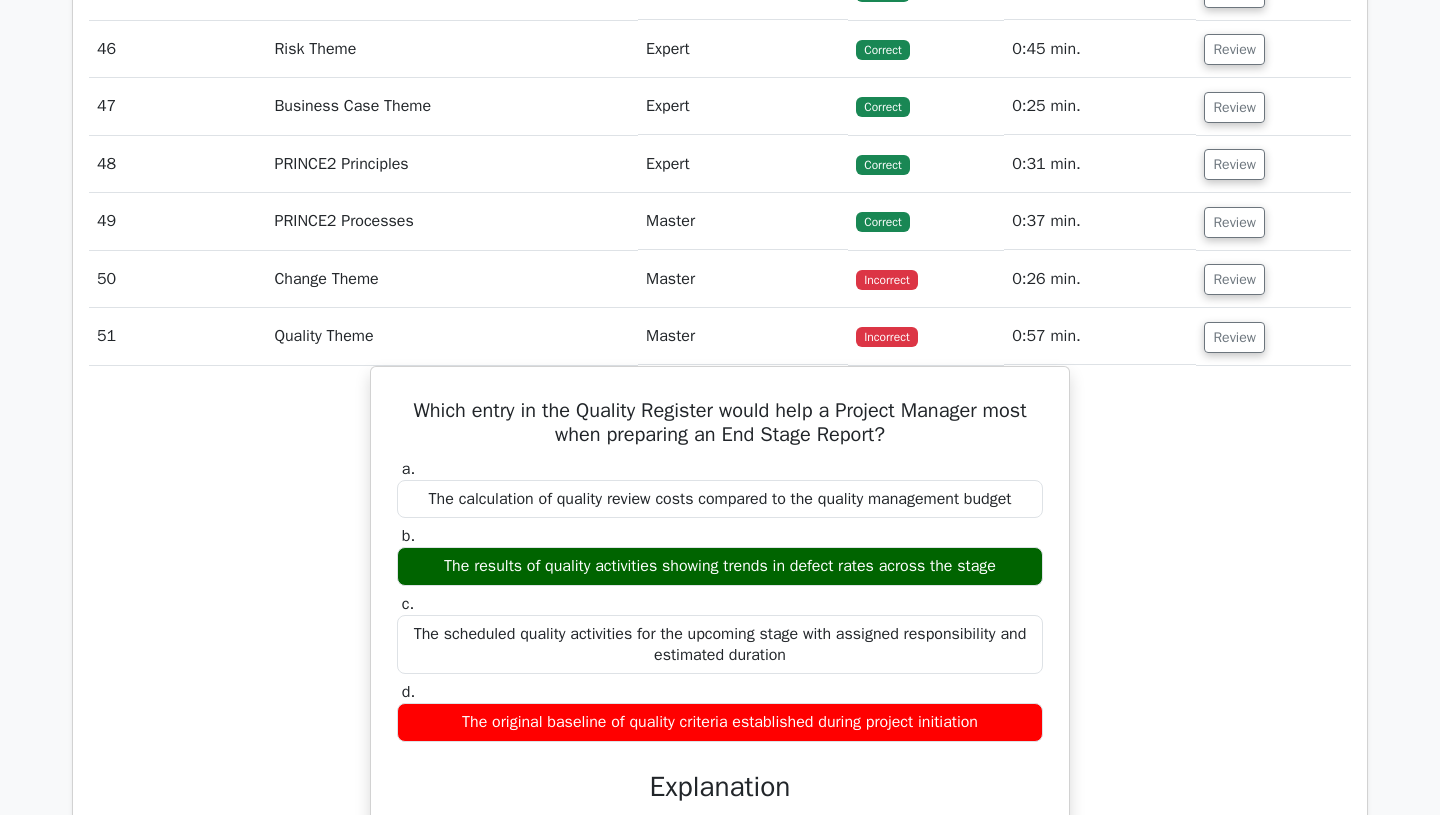 scroll, scrollTop: 5031, scrollLeft: 0, axis: vertical 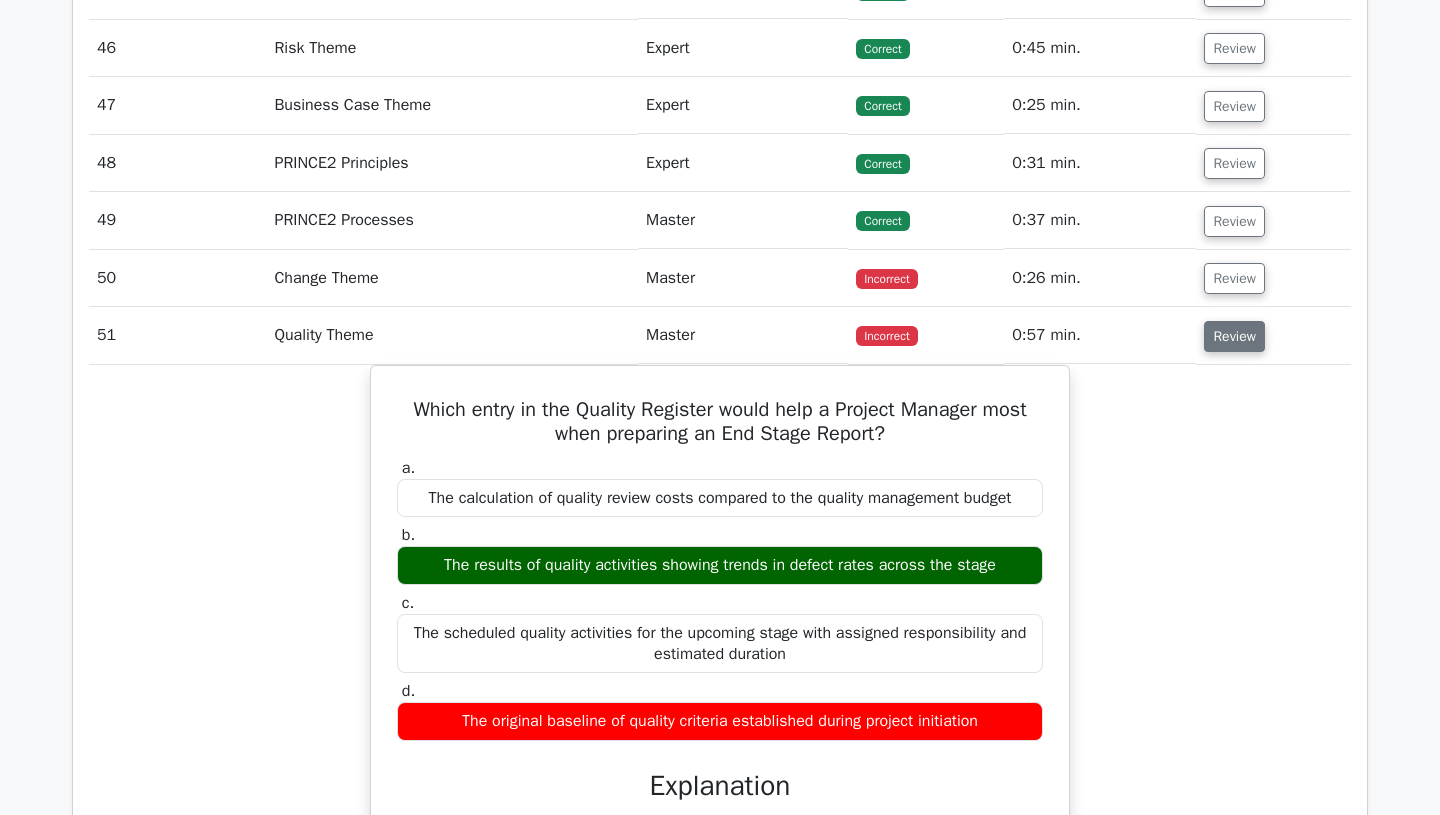click on "Review" at bounding box center (1234, 336) 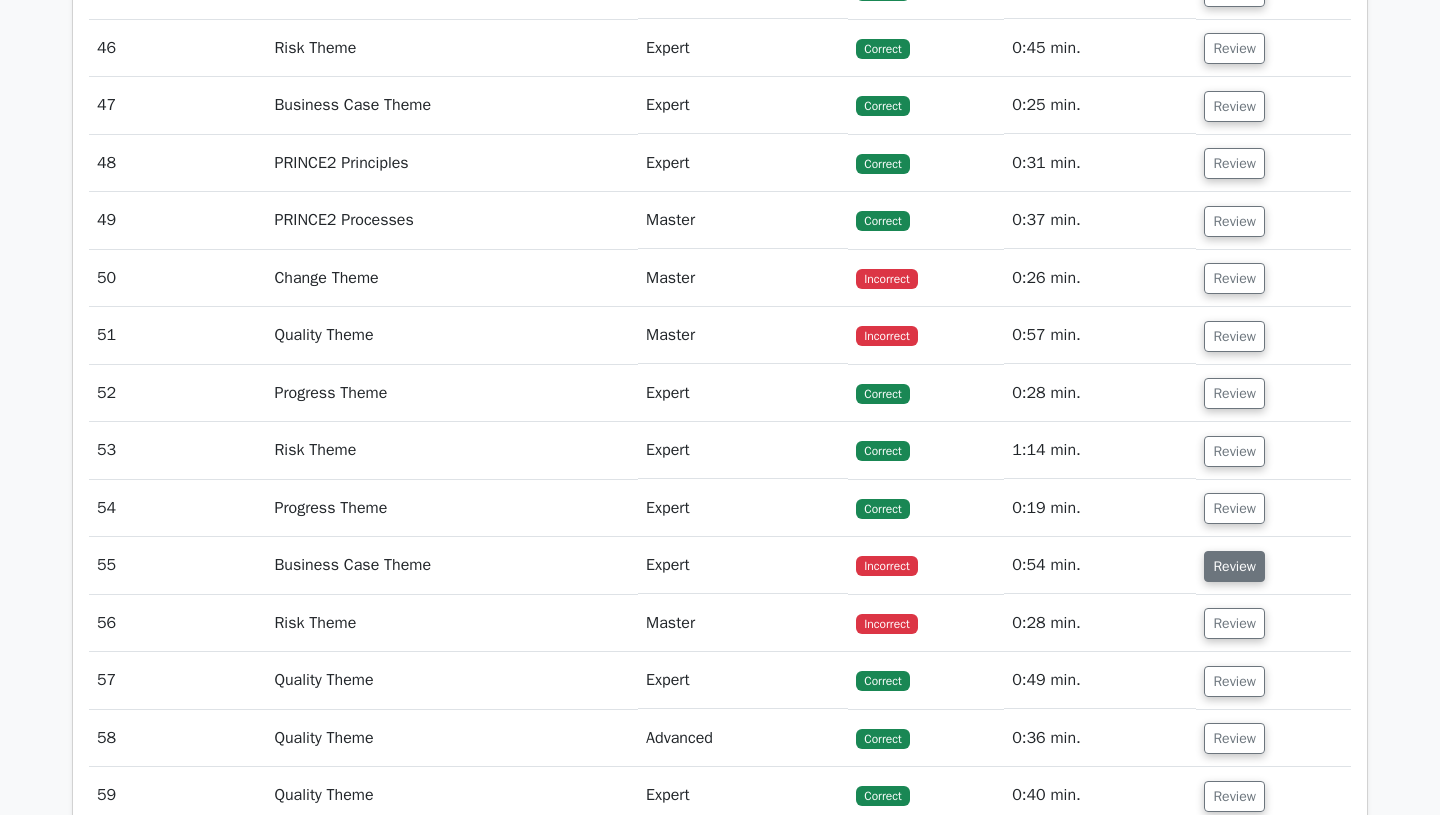 click on "Review" at bounding box center [1234, 566] 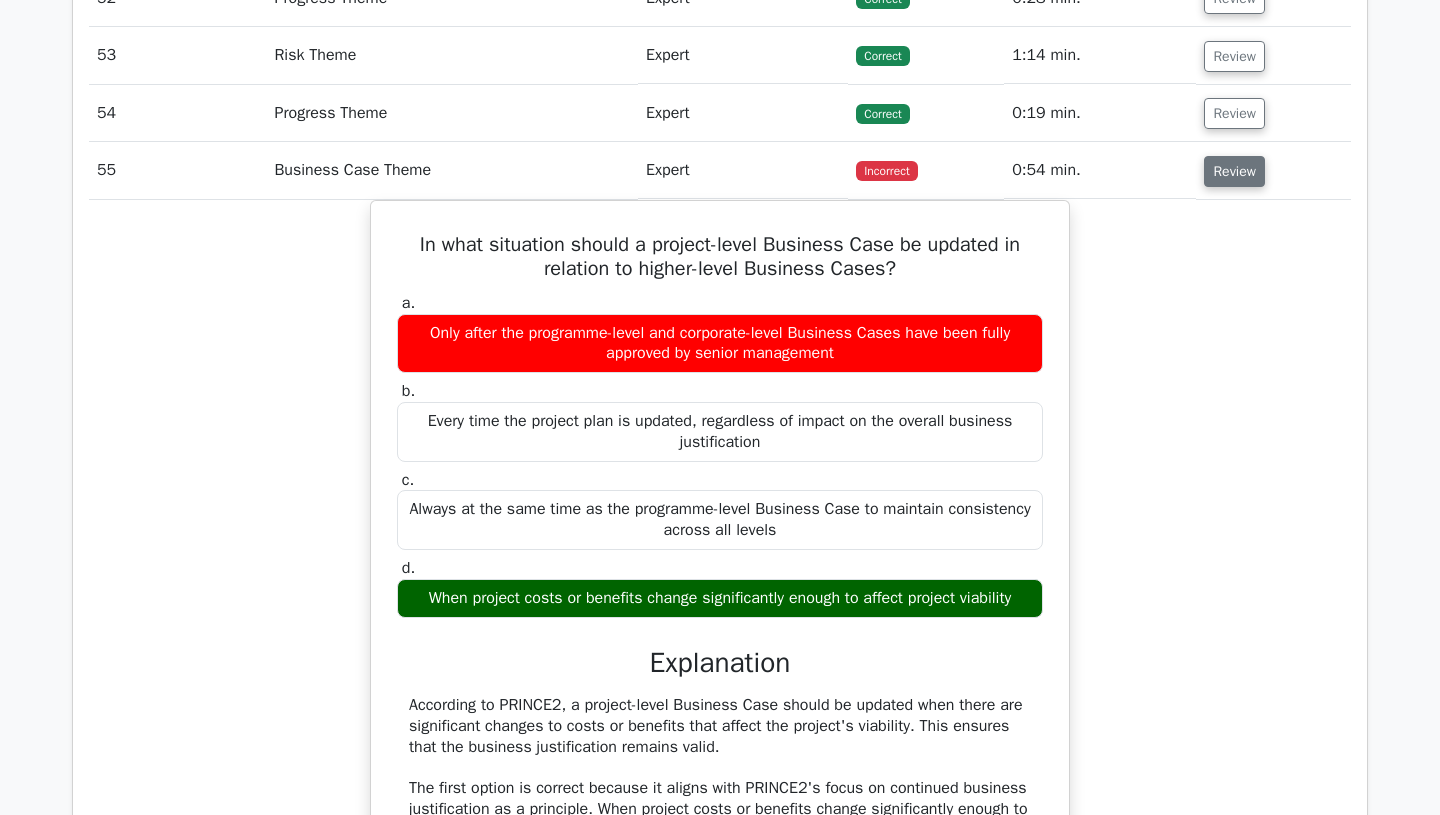 scroll, scrollTop: 5424, scrollLeft: 0, axis: vertical 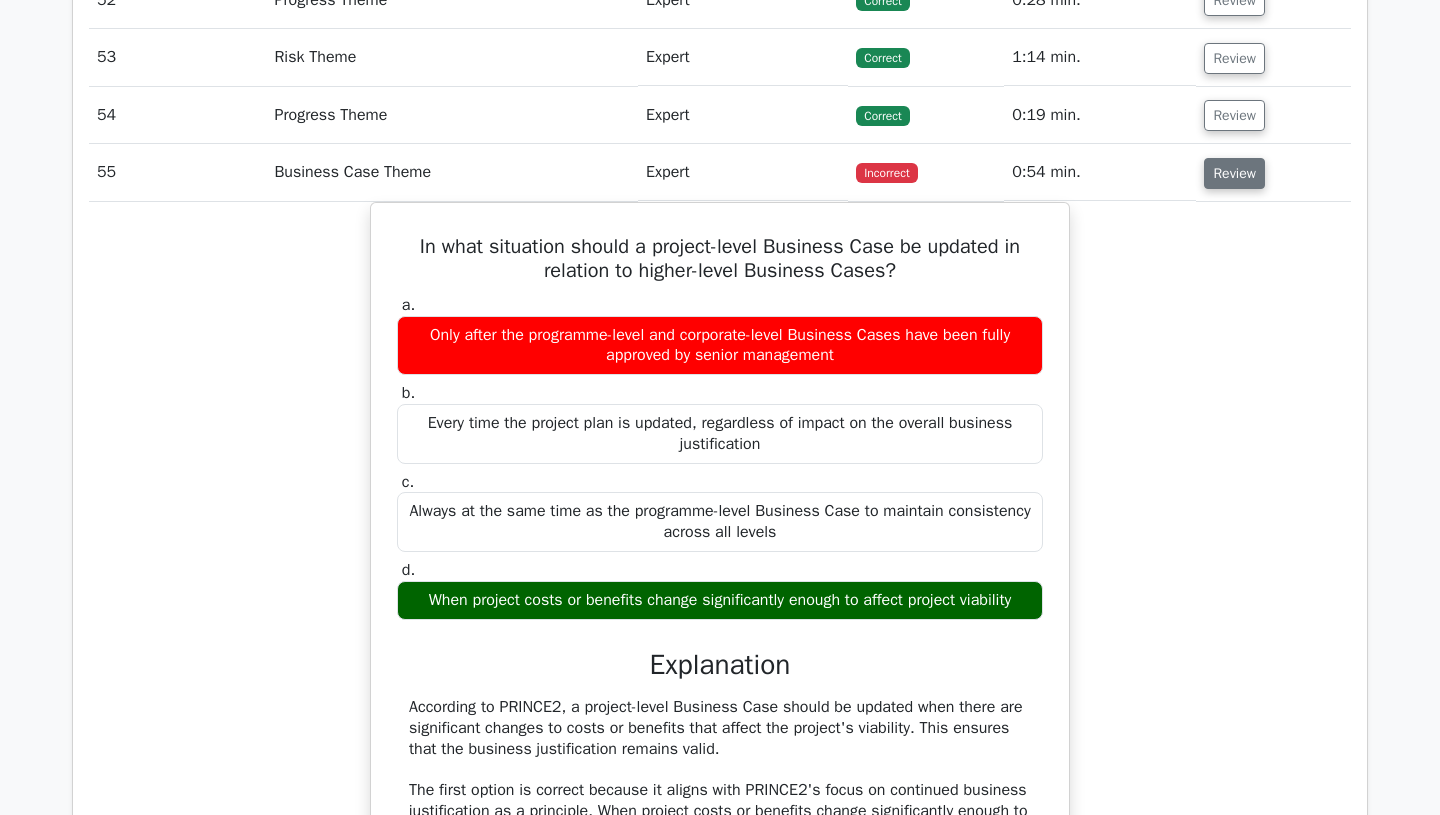click on "Review" at bounding box center [1234, 173] 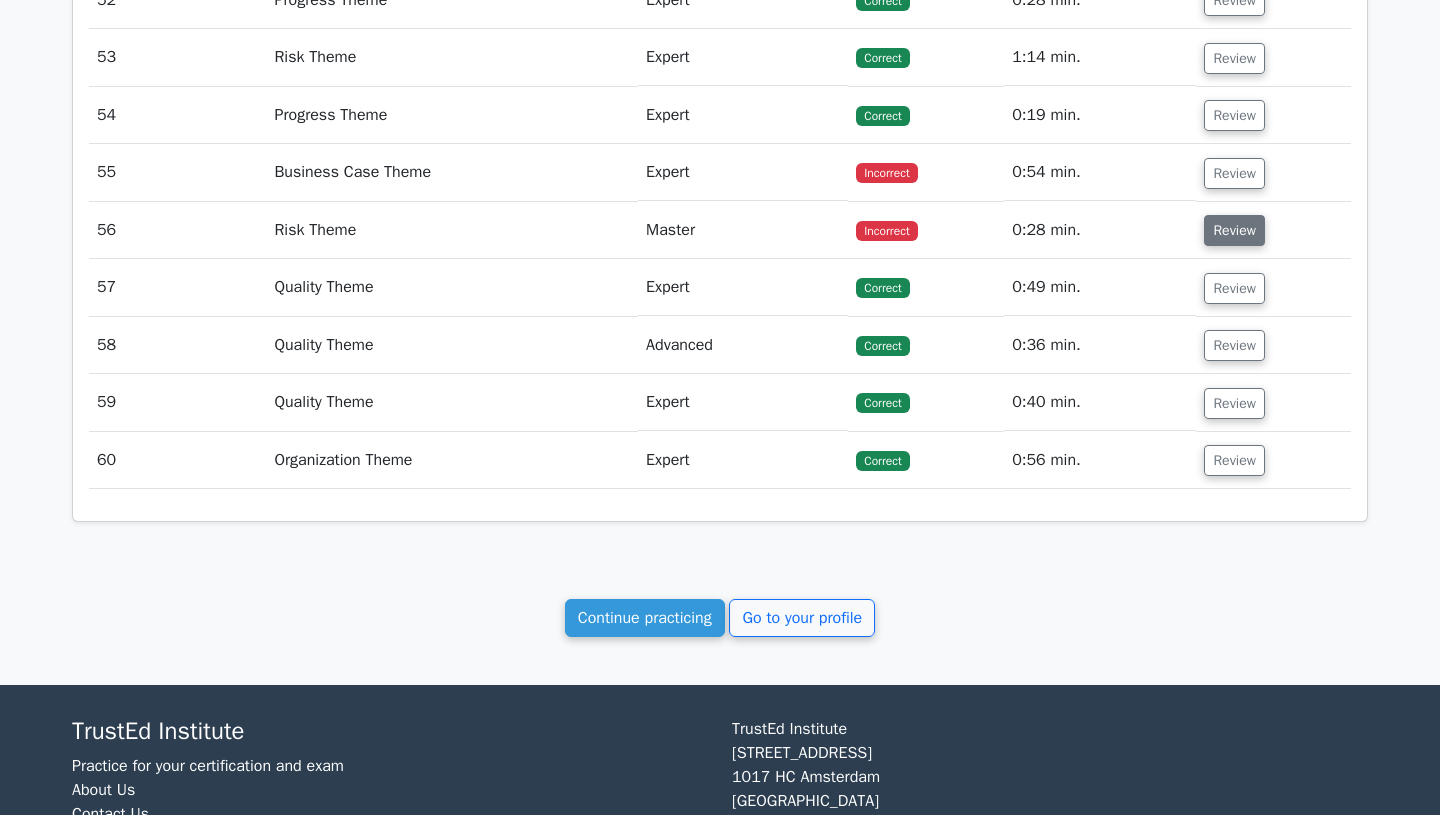 click on "Review" at bounding box center [1234, 230] 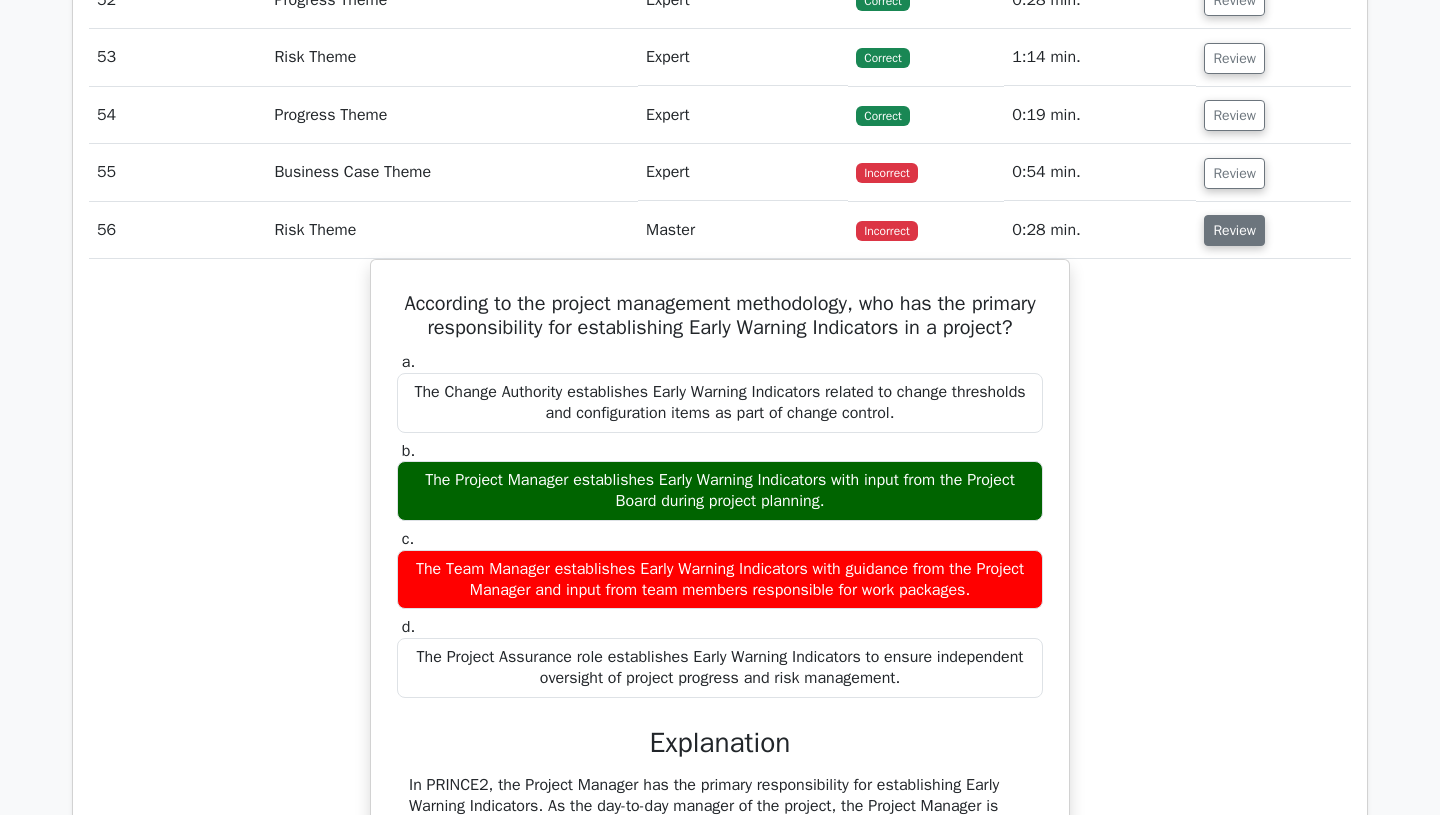 click on "Review" at bounding box center (1234, 230) 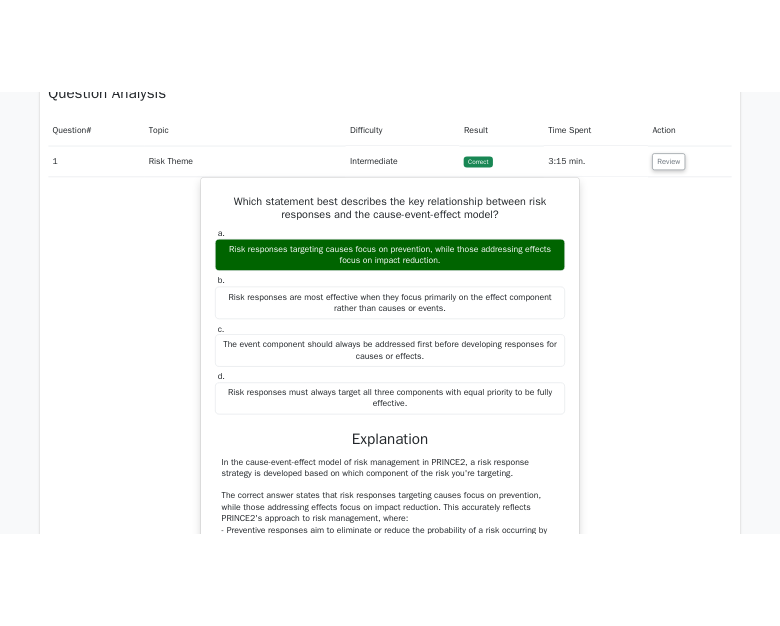 scroll, scrollTop: 1235, scrollLeft: 0, axis: vertical 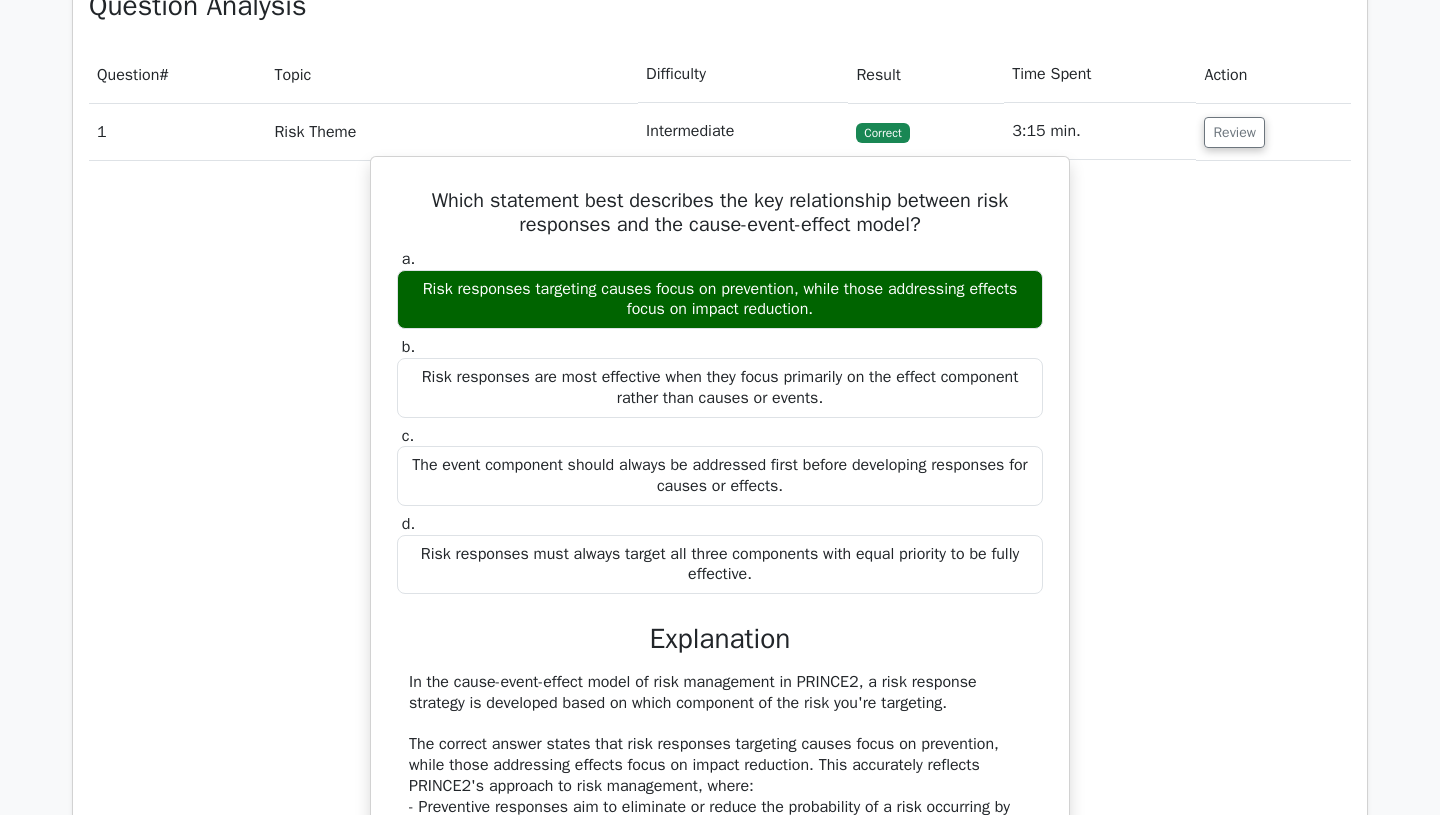 drag, startPoint x: 429, startPoint y: 189, endPoint x: 1026, endPoint y: 585, distance: 716.3972 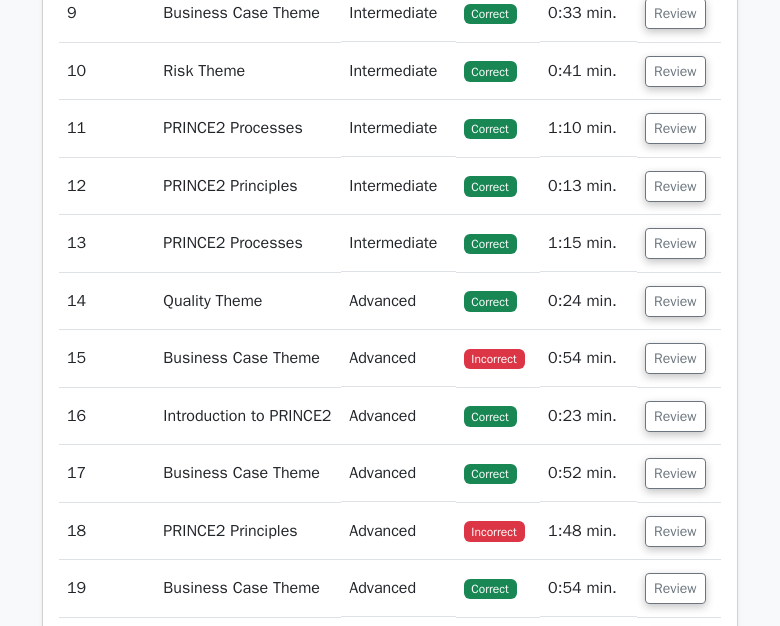 scroll, scrollTop: 2926, scrollLeft: 0, axis: vertical 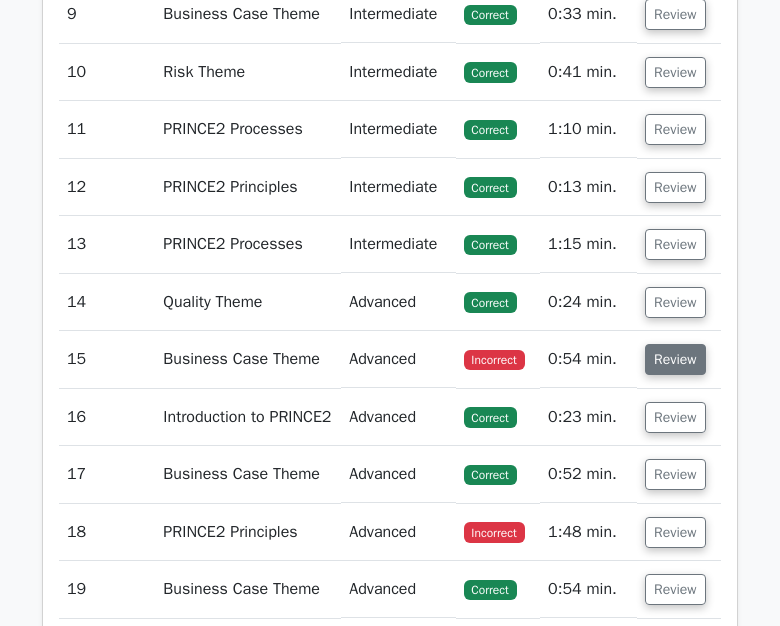 click on "Review" at bounding box center (675, 359) 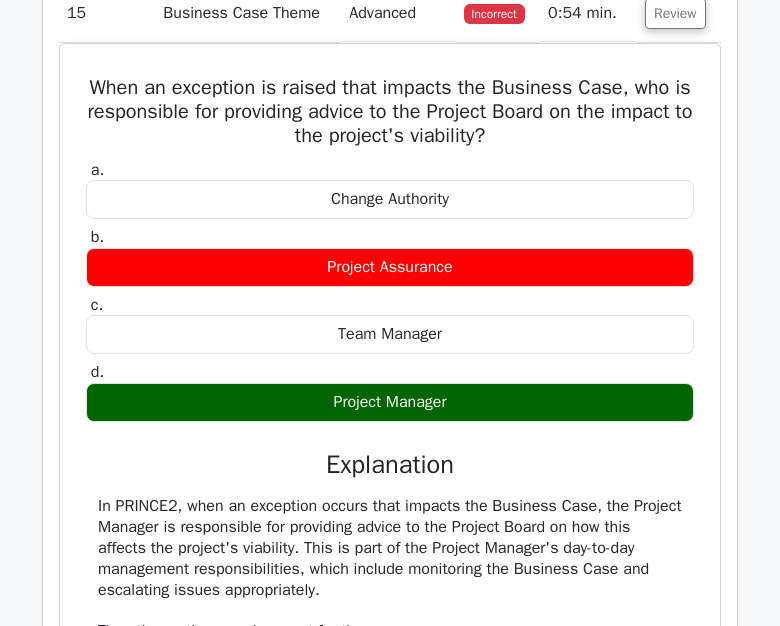 scroll, scrollTop: 3268, scrollLeft: 0, axis: vertical 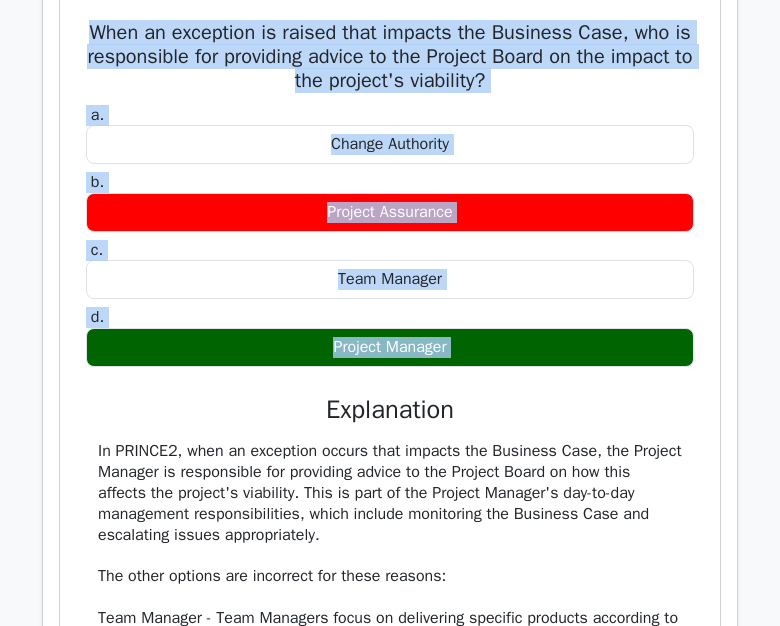 drag, startPoint x: 96, startPoint y: 207, endPoint x: 622, endPoint y: 505, distance: 604.54944 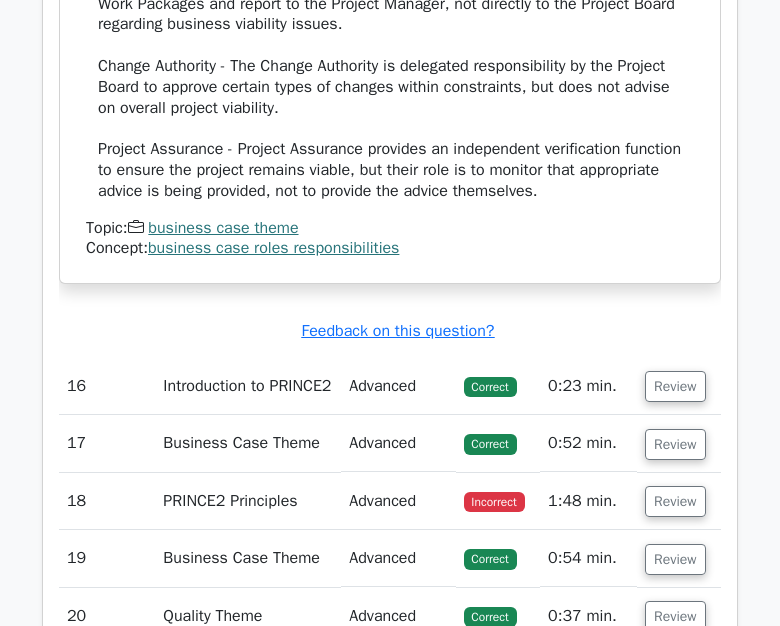 scroll, scrollTop: 3955, scrollLeft: 0, axis: vertical 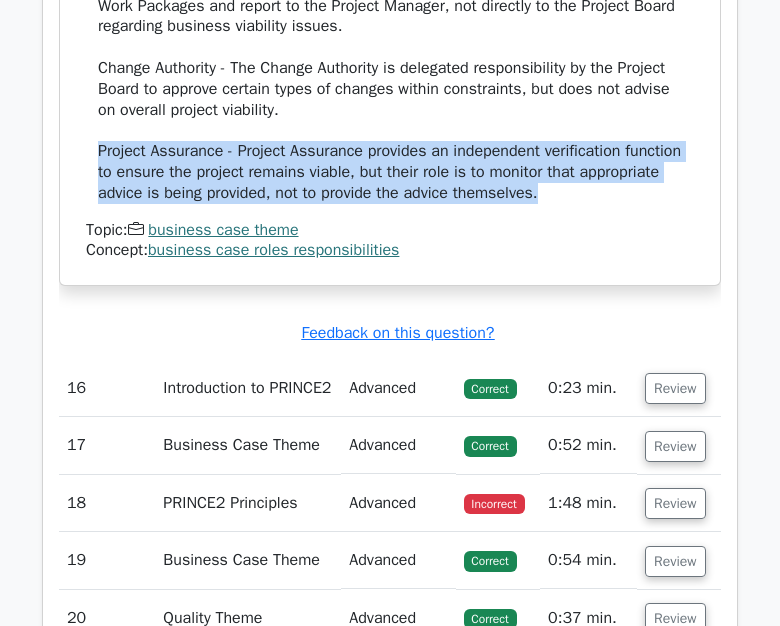 drag, startPoint x: 98, startPoint y: 264, endPoint x: 629, endPoint y: 311, distance: 533.076 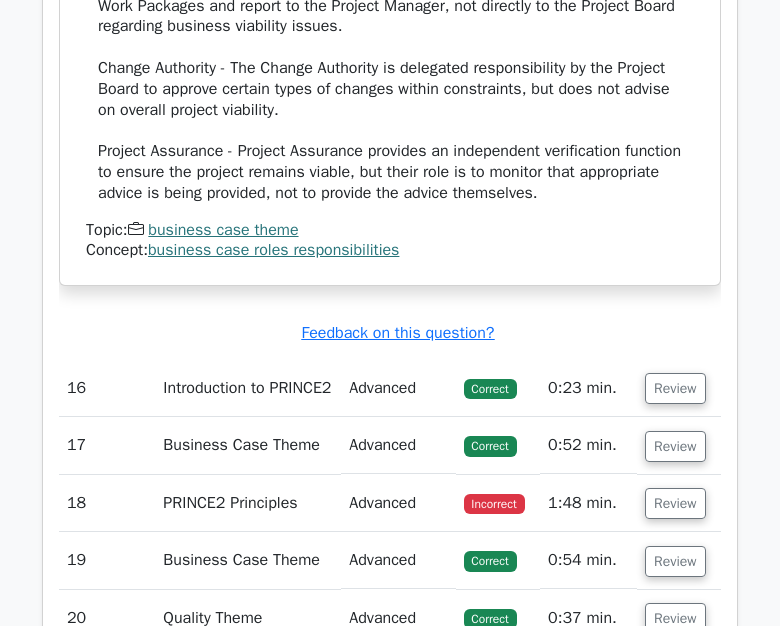 click on "In PRINCE2, when an exception occurs that impacts the Business Case, the Project Manager is responsible for providing advice to the Project Board on how this affects the project's viability. This is part of the Project Manager's day-to-day management responsibilities, which include monitoring the Business Case and escalating issues appropriately. The other options are incorrect for these reasons: Team Manager - Team Managers focus on delivering specific products according to Work Packages and report to the Project Manager, not directly to the Project Board regarding business viability issues. Change Authority - The Change Authority is delegated responsibility by the Project Board to approve certain types of changes within constraints, but does not advise on overall project viability." at bounding box center (390, 5) 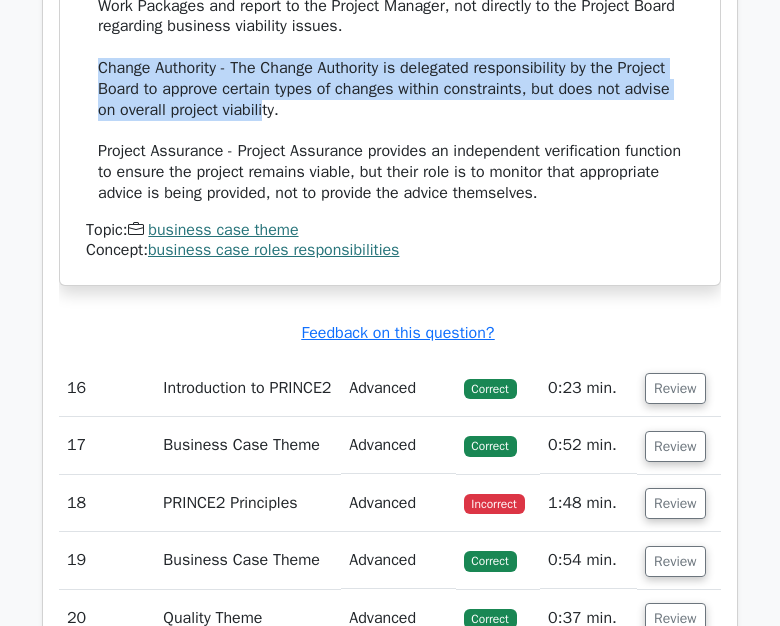 drag, startPoint x: 94, startPoint y: 187, endPoint x: 261, endPoint y: 231, distance: 172.69916 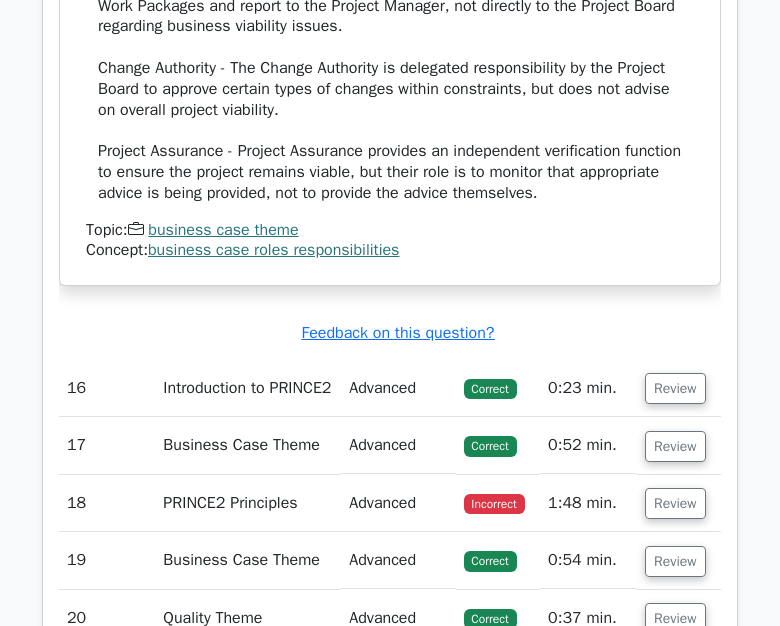 click on "In PRINCE2, when an exception occurs that impacts the Business Case, the Project Manager is responsible for providing advice to the Project Board on how this affects the project's viability. This is part of the Project Manager's day-to-day management responsibilities, which include monitoring the Business Case and escalating issues appropriately. The other options are incorrect for these reasons: Team Manager - Team Managers focus on delivering specific products according to Work Packages and report to the Project Manager, not directly to the Project Board regarding business viability issues. Change Authority - The Change Authority is delegated responsibility by the Project Board to approve certain types of changes within constraints, but does not advise on overall project viability." at bounding box center [390, 5] 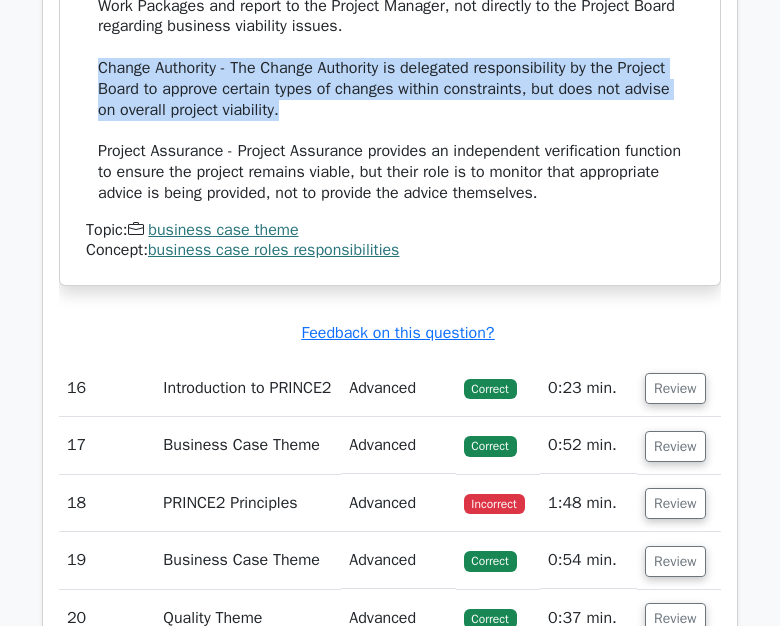 drag, startPoint x: 299, startPoint y: 237, endPoint x: 98, endPoint y: 187, distance: 207.12556 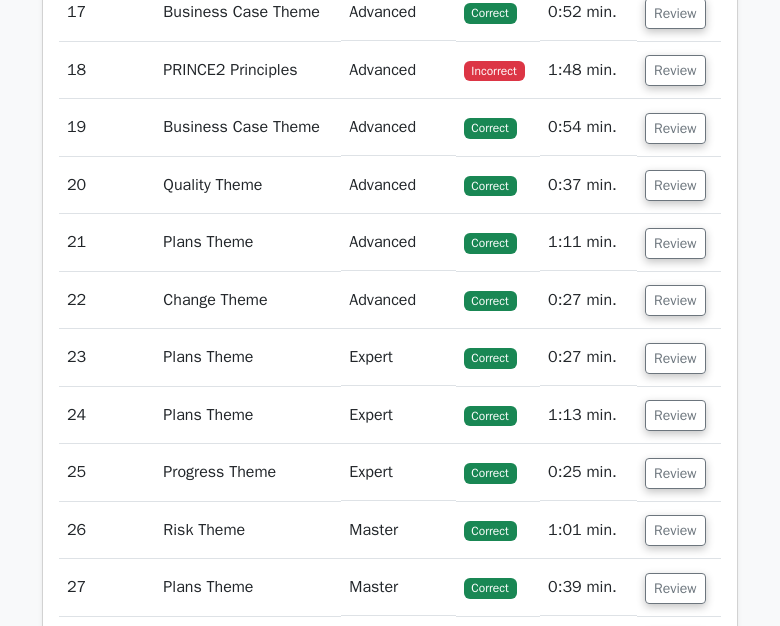 scroll, scrollTop: 4386, scrollLeft: 0, axis: vertical 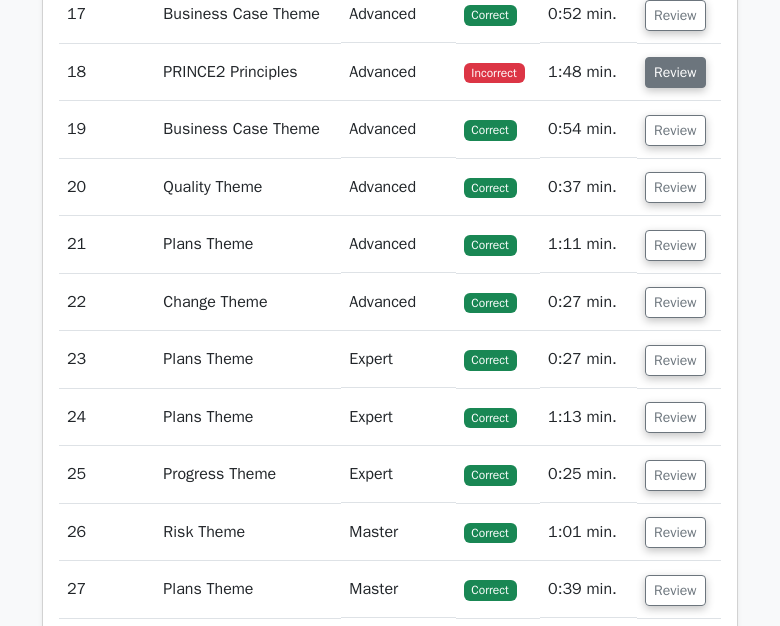 click on "Review" at bounding box center (675, 72) 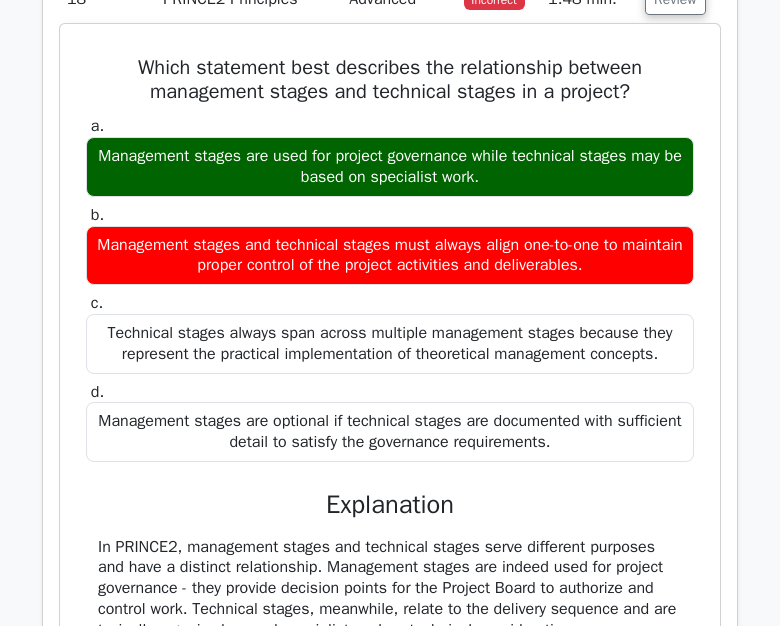 scroll, scrollTop: 4458, scrollLeft: 0, axis: vertical 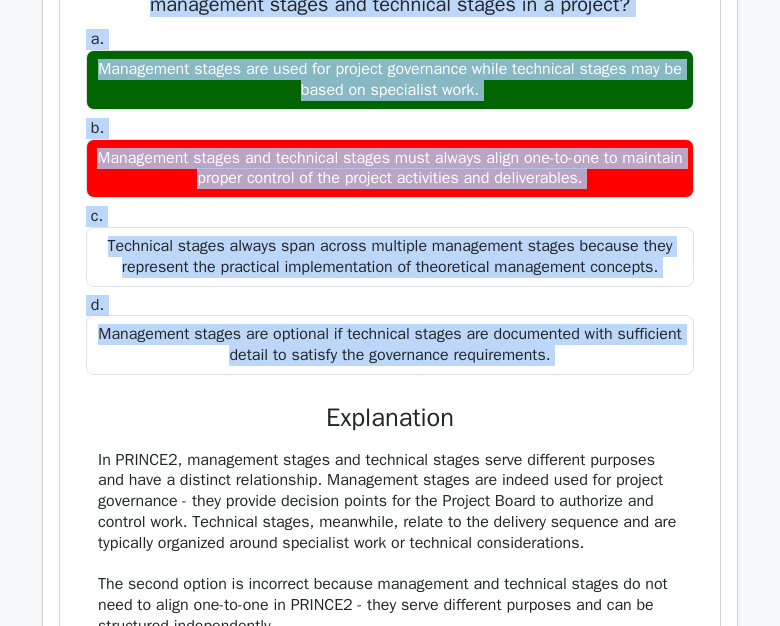 drag, startPoint x: 138, startPoint y: 227, endPoint x: 577, endPoint y: 562, distance: 552.2192 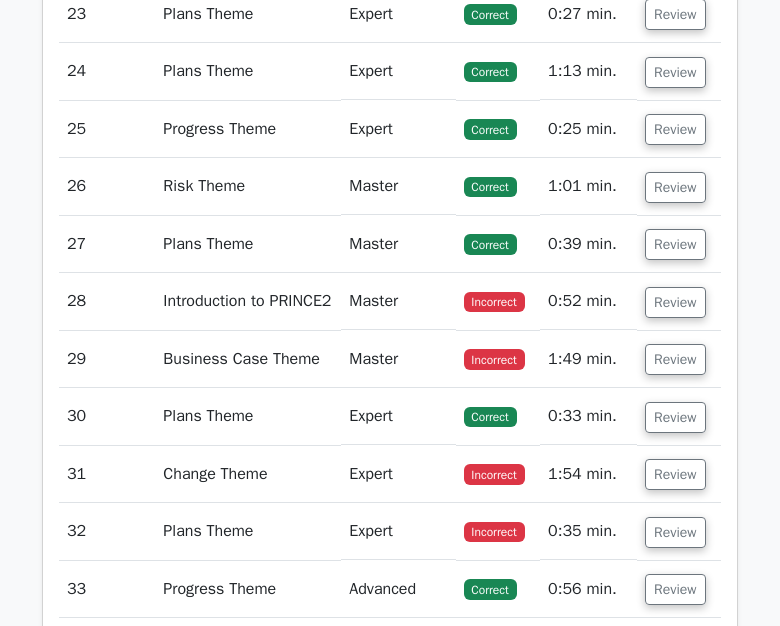 scroll, scrollTop: 5760, scrollLeft: 0, axis: vertical 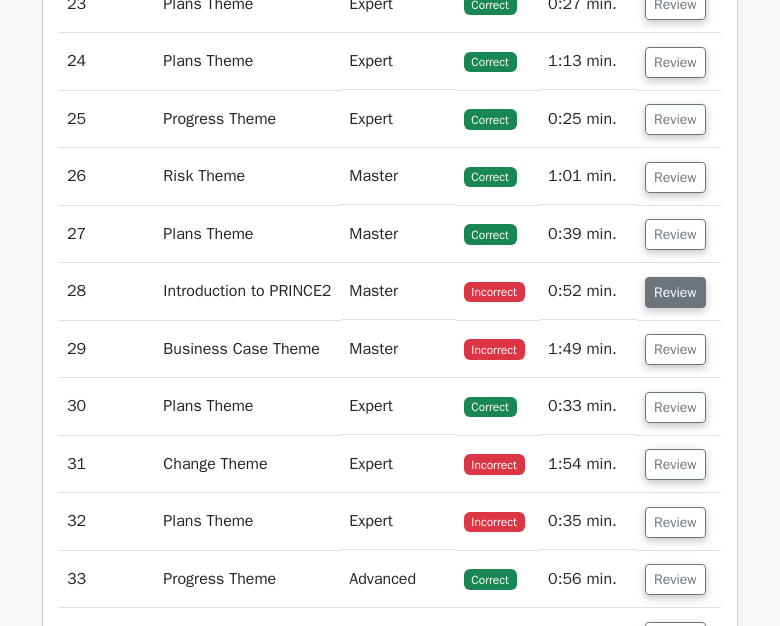 click on "Review" at bounding box center (675, 292) 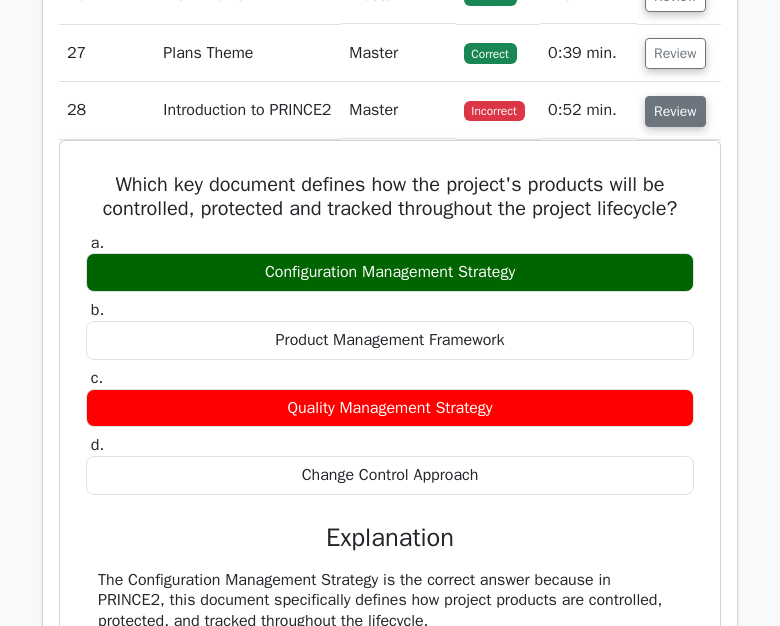 scroll, scrollTop: 5978, scrollLeft: 0, axis: vertical 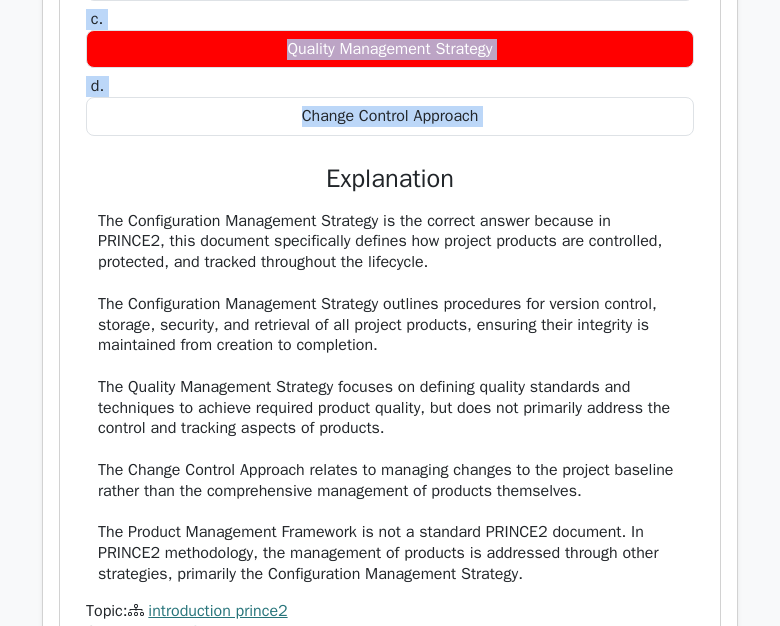 drag, startPoint x: 115, startPoint y: 345, endPoint x: 677, endPoint y: 340, distance: 562.0222 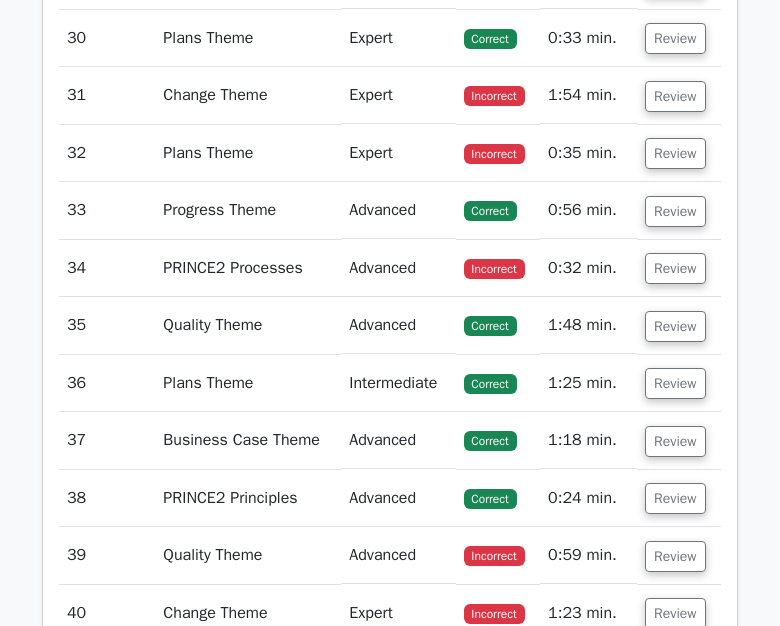 scroll, scrollTop: 7082, scrollLeft: 0, axis: vertical 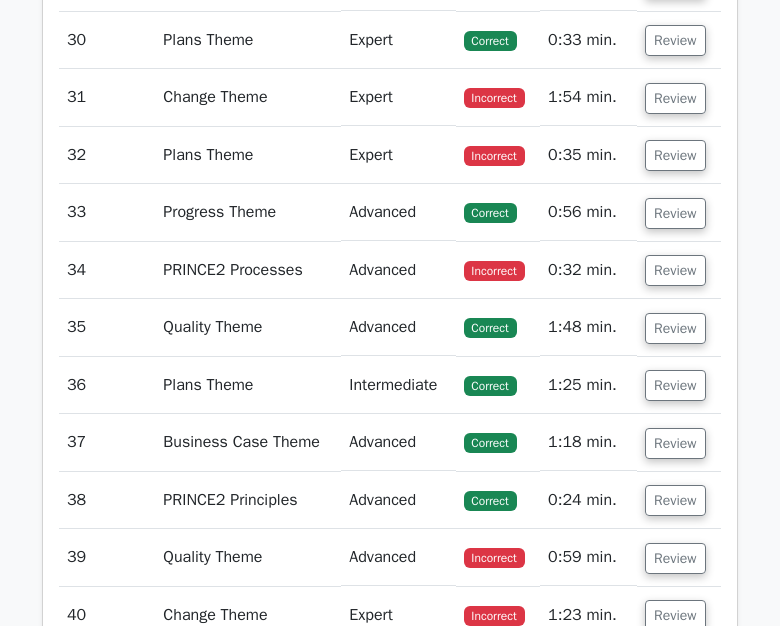 click on "Review" at bounding box center [675, -17] 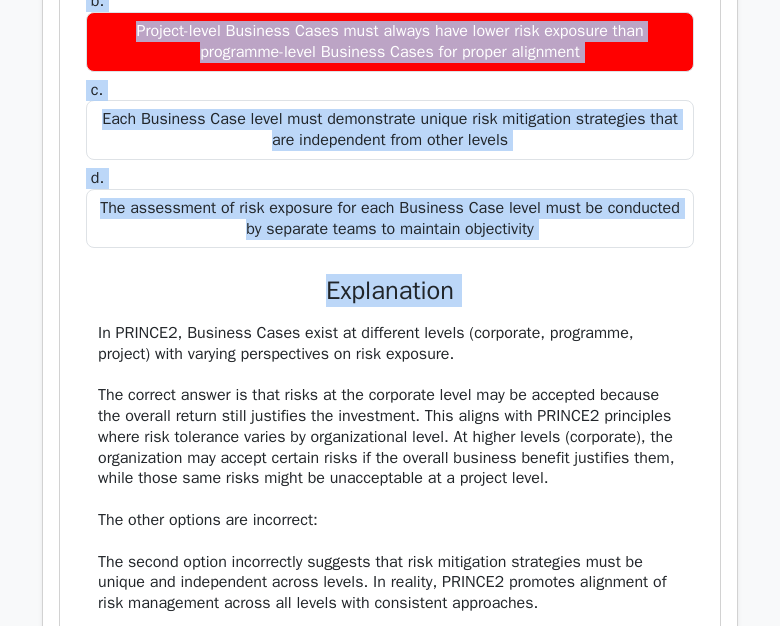 scroll, scrollTop: 7302, scrollLeft: 0, axis: vertical 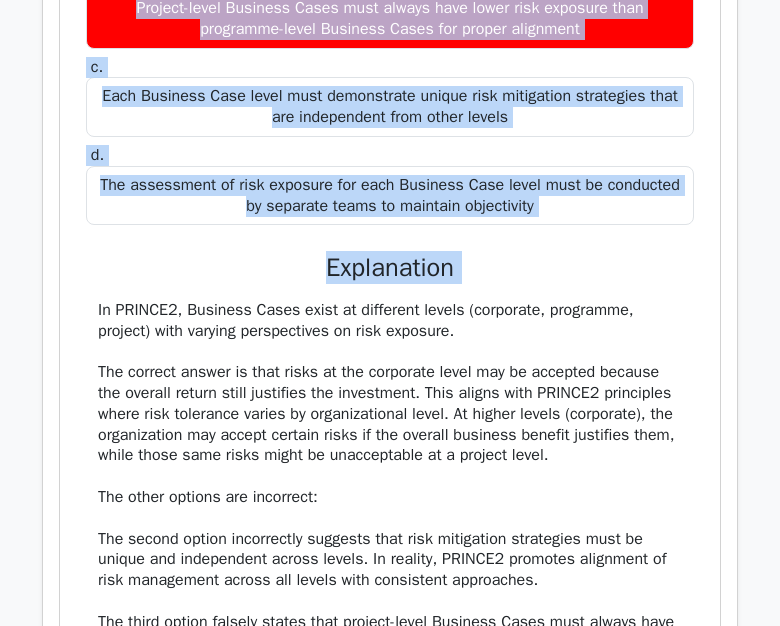 drag, startPoint x: 108, startPoint y: 260, endPoint x: 574, endPoint y: 418, distance: 492.05692 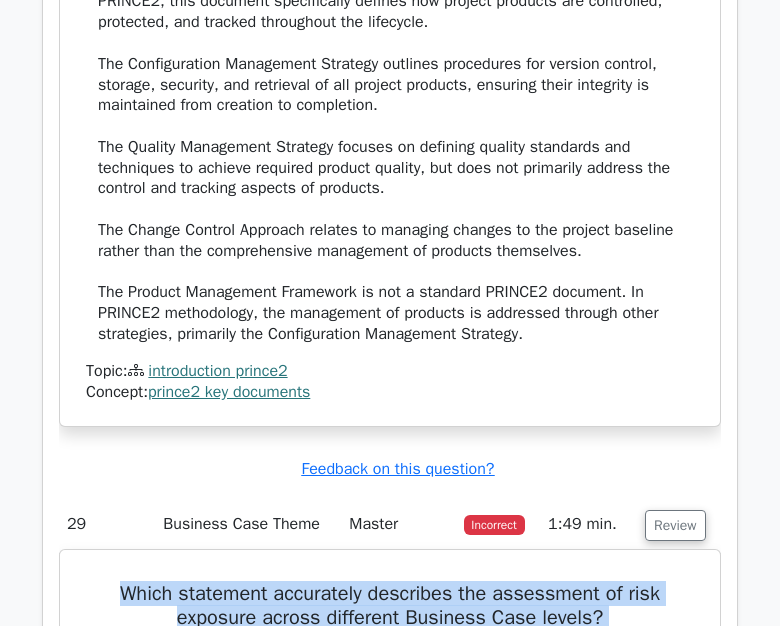 scroll, scrollTop: 6541, scrollLeft: 0, axis: vertical 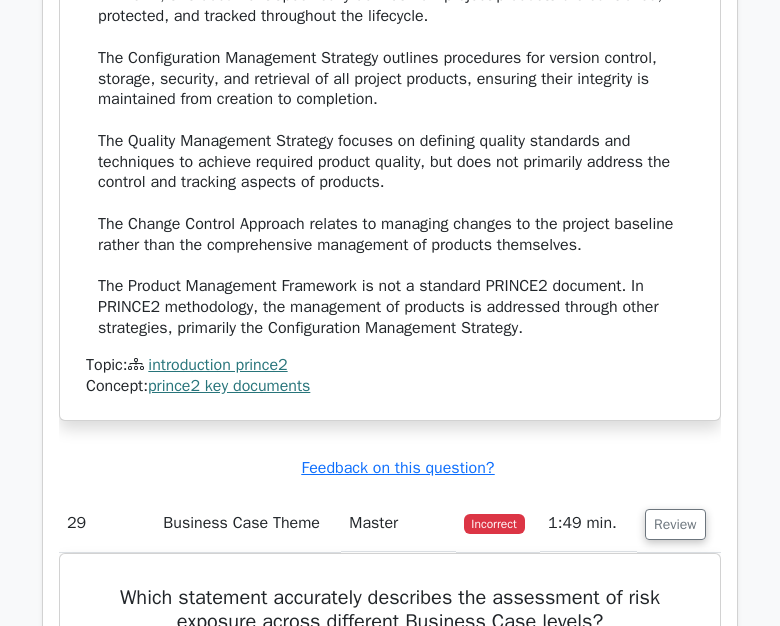 click on "The Configuration Management Strategy is the correct answer because in PRINCE2, this document specifically defines how project products are controlled, protected, and tracked throughout the lifecycle. The Configuration Management Strategy outlines procedures for version control, storage, security, and retrieval of all project products, ensuring their integrity is maintained from creation to completion. The Quality Management Strategy focuses on defining quality standards and techniques to achieve required product quality, but does not primarily address the control and tracking aspects of products. The Change Control Approach relates to managing changes to the project baseline rather than the comprehensive management of products themselves. The Product Management Framework is not a standard PRINCE2 document. In PRINCE2 methodology, the management of products is addressed through other strategies, primarily the Configuration Management Strategy." at bounding box center (390, 152) 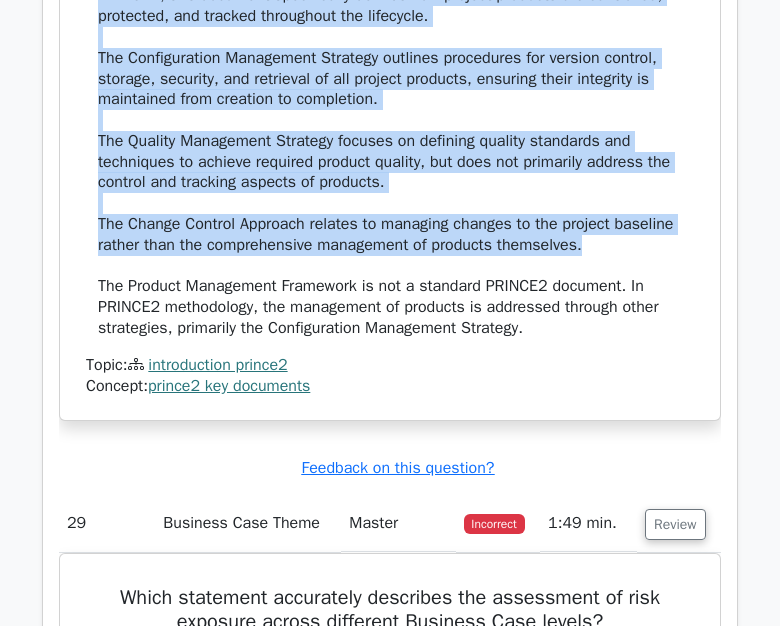 drag, startPoint x: 97, startPoint y: 167, endPoint x: 609, endPoint y: 440, distance: 580.2353 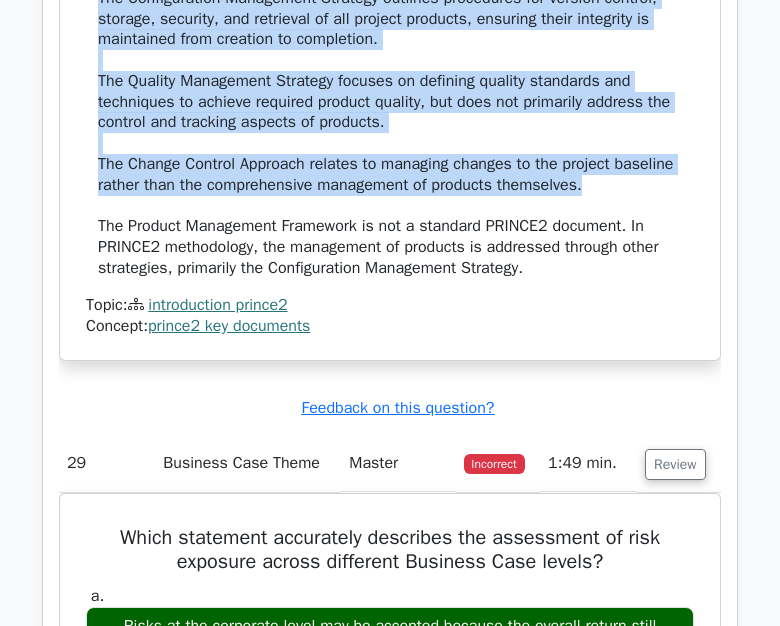 scroll, scrollTop: 6600, scrollLeft: 0, axis: vertical 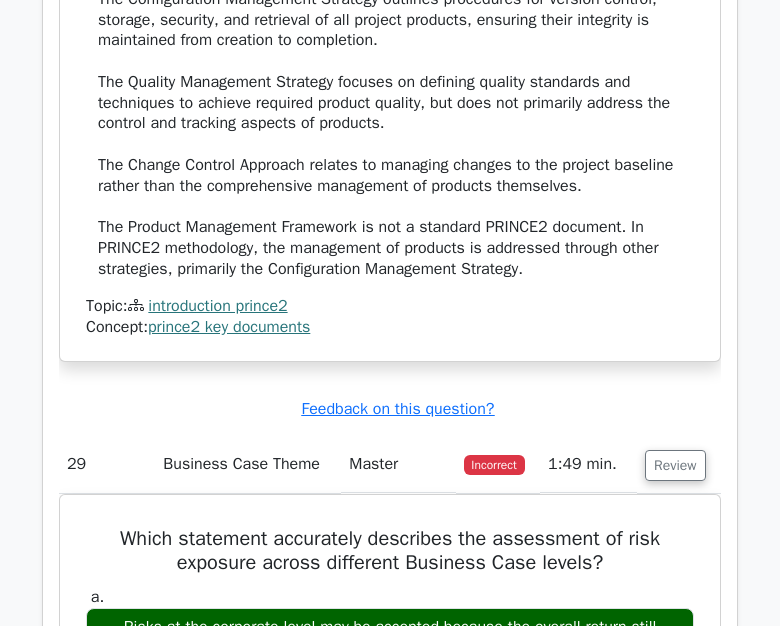 click on "The Configuration Management Strategy is the correct answer because in PRINCE2, this document specifically defines how project products are controlled, protected, and tracked throughout the lifecycle. The Configuration Management Strategy outlines procedures for version control, storage, security, and retrieval of all project products, ensuring their integrity is maintained from creation to completion. The Quality Management Strategy focuses on defining quality standards and techniques to achieve required product quality, but does not primarily address the control and tracking aspects of products. The Change Control Approach relates to managing changes to the project baseline rather than the comprehensive management of products themselves. The Product Management Framework is not a standard PRINCE2 document. In PRINCE2 methodology, the management of products is addressed through other strategies, primarily the Configuration Management Strategy." at bounding box center (390, 93) 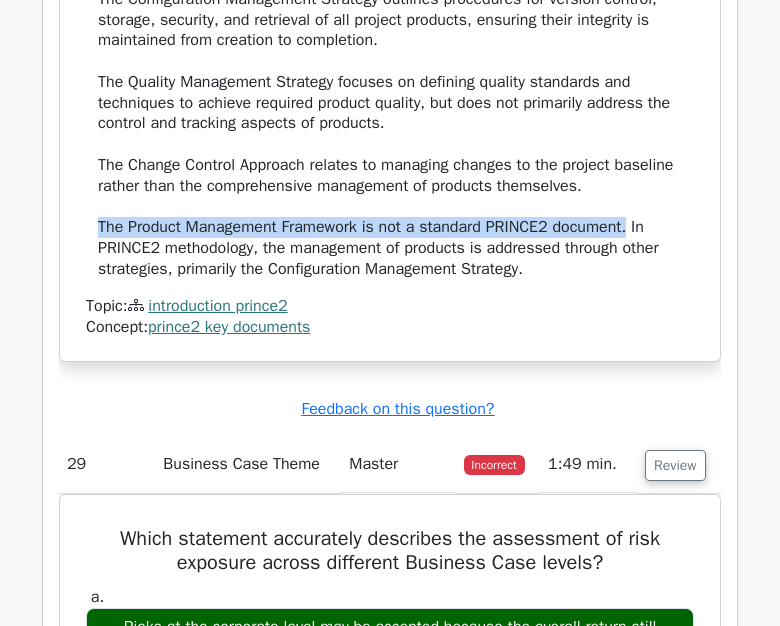 drag, startPoint x: 93, startPoint y: 426, endPoint x: 631, endPoint y: 427, distance: 538.0009 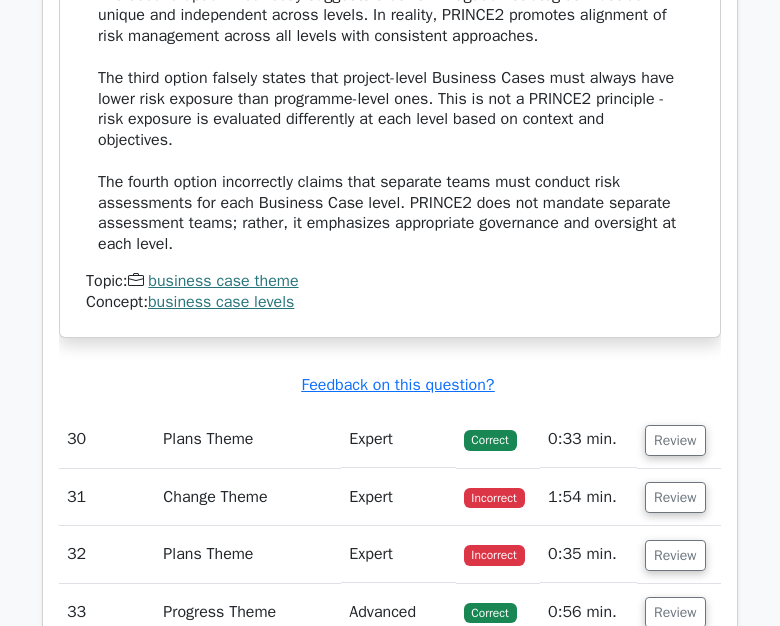 scroll, scrollTop: 7788, scrollLeft: 0, axis: vertical 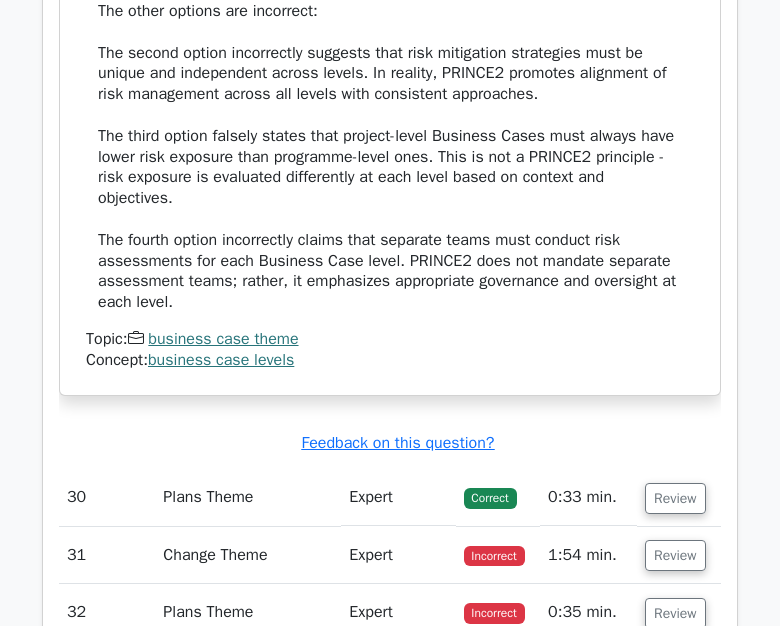 drag, startPoint x: 105, startPoint y: 18, endPoint x: 226, endPoint y: 63, distance: 129.09686 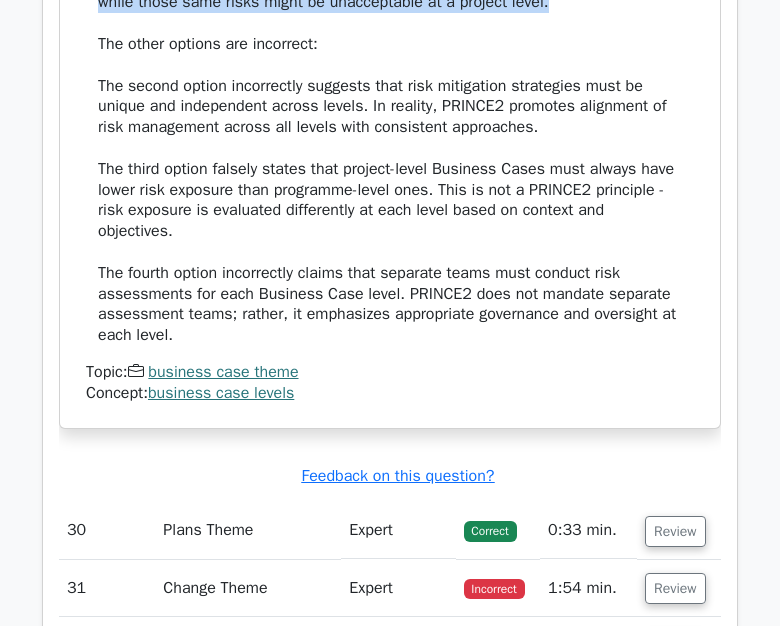scroll, scrollTop: 7748, scrollLeft: 0, axis: vertical 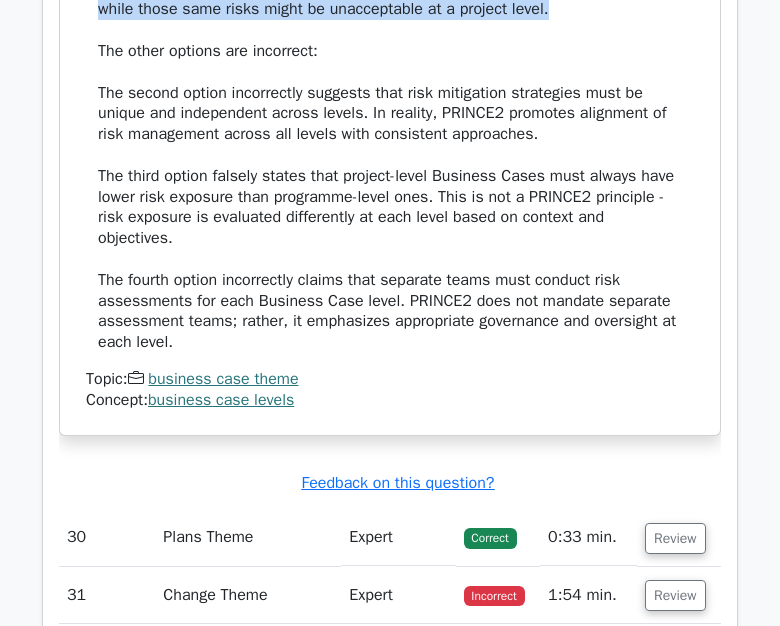 drag, startPoint x: 565, startPoint y: 177, endPoint x: 82, endPoint y: 67, distance: 495.36755 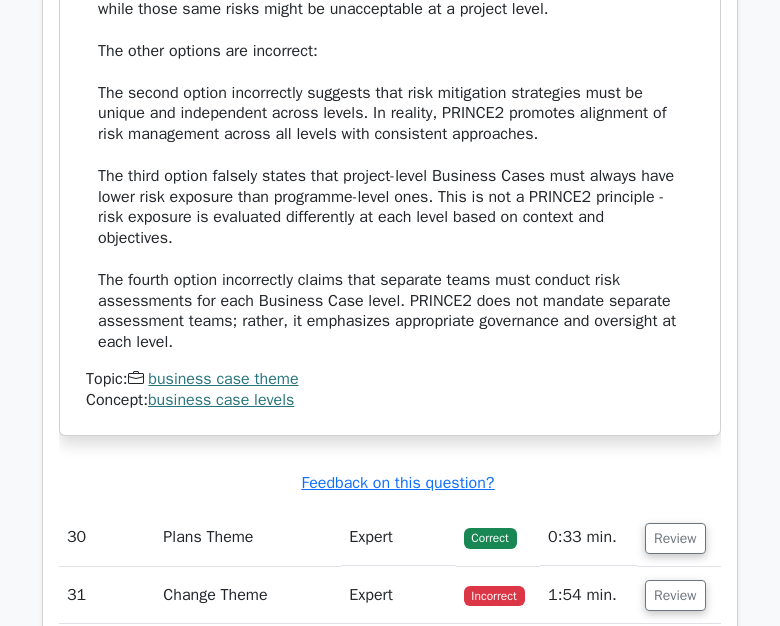 click on "In PRINCE2, Business Cases exist at different levels (corporate, programme, project) with varying perspectives on risk exposure.  The correct answer is that risks at the corporate level may be accepted because the overall return still justifies the investment. This aligns with PRINCE2 principles where risk tolerance varies by organizational level. At higher levels (corporate), the organization may accept certain risks if the overall business benefit justifies them, while those same risks might be unacceptable at a project level. The other options are incorrect: The second option incorrectly suggests that risk mitigation strategies must be unique and independent across levels. In reality, PRINCE2 promotes alignment of risk management across all levels with consistent approaches." at bounding box center (390, 103) 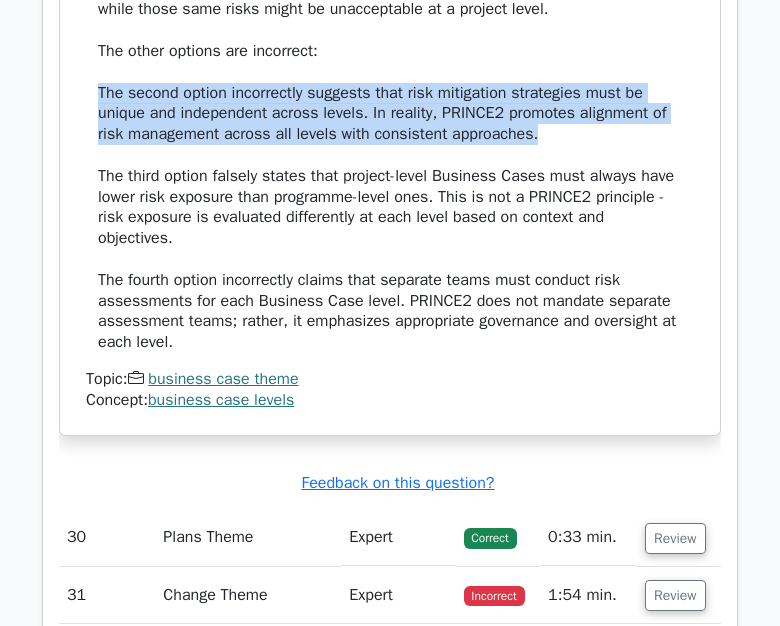 drag, startPoint x: 100, startPoint y: 286, endPoint x: 549, endPoint y: 331, distance: 451.2494 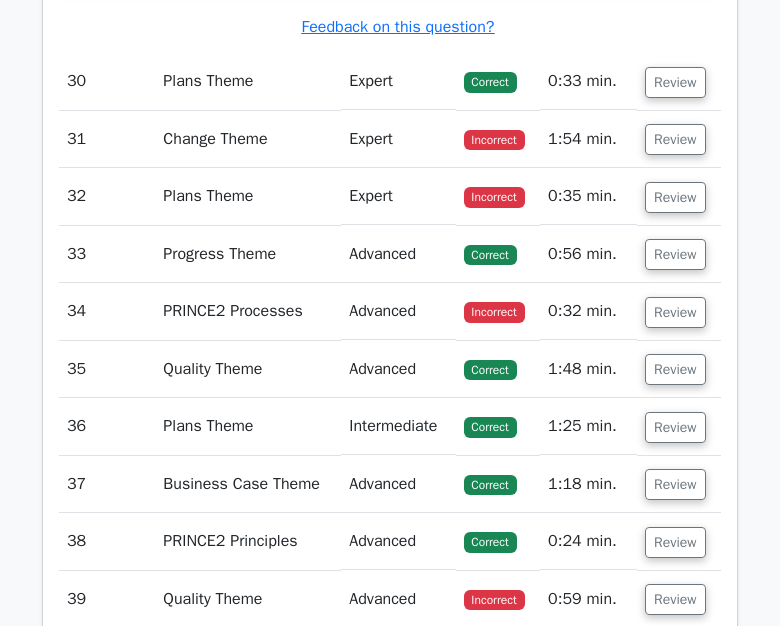 scroll, scrollTop: 8213, scrollLeft: 0, axis: vertical 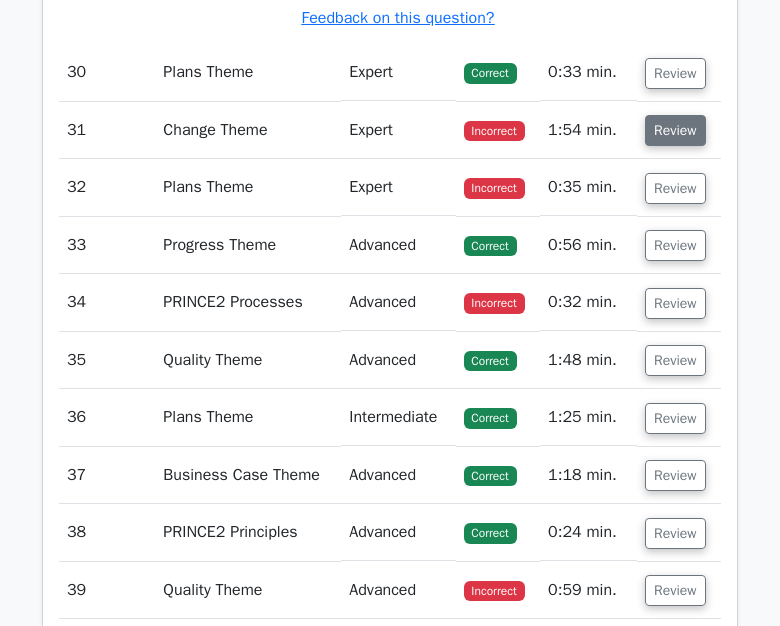 click on "Review" at bounding box center [675, 130] 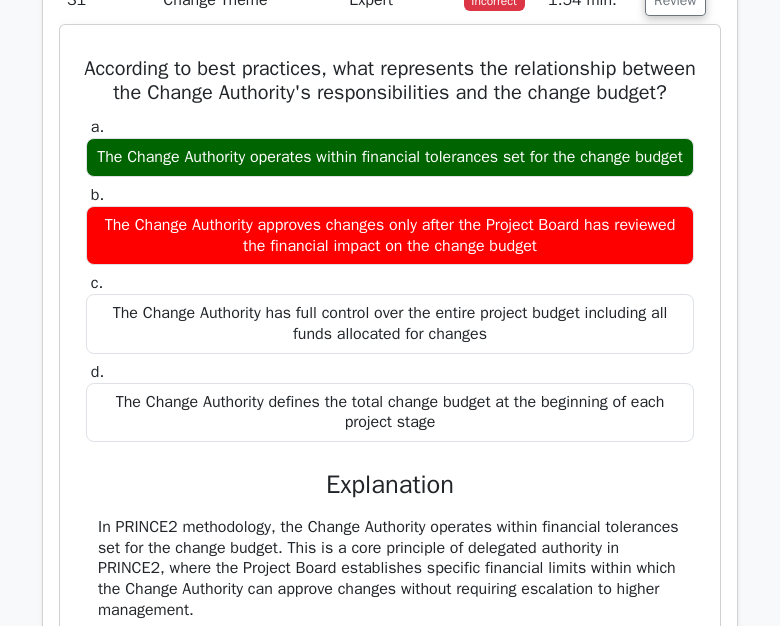 scroll, scrollTop: 8429, scrollLeft: 0, axis: vertical 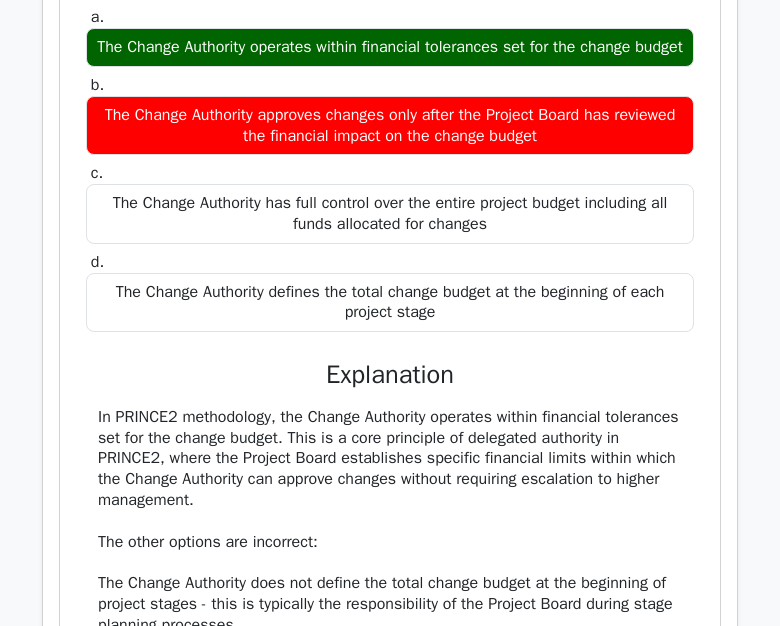 drag, startPoint x: 117, startPoint y: 155, endPoint x: 465, endPoint y: 546, distance: 523.4358 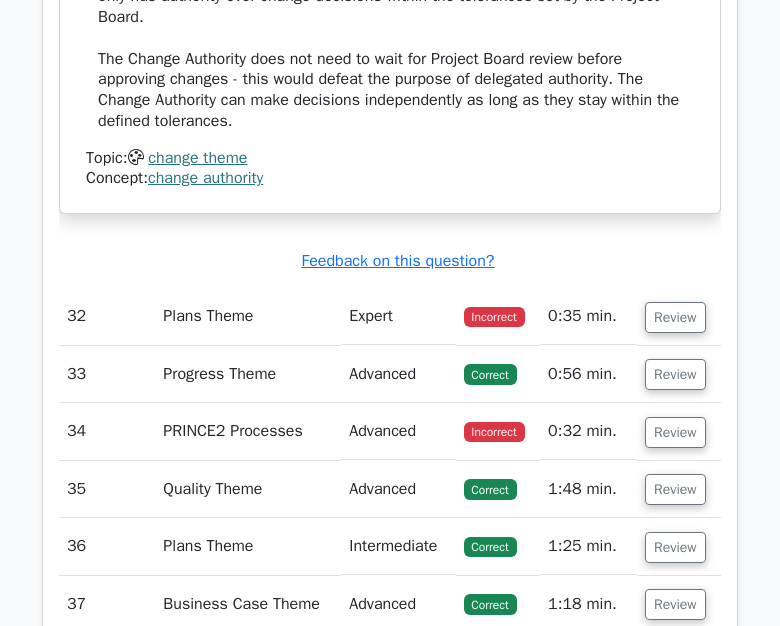 scroll, scrollTop: 9200, scrollLeft: 0, axis: vertical 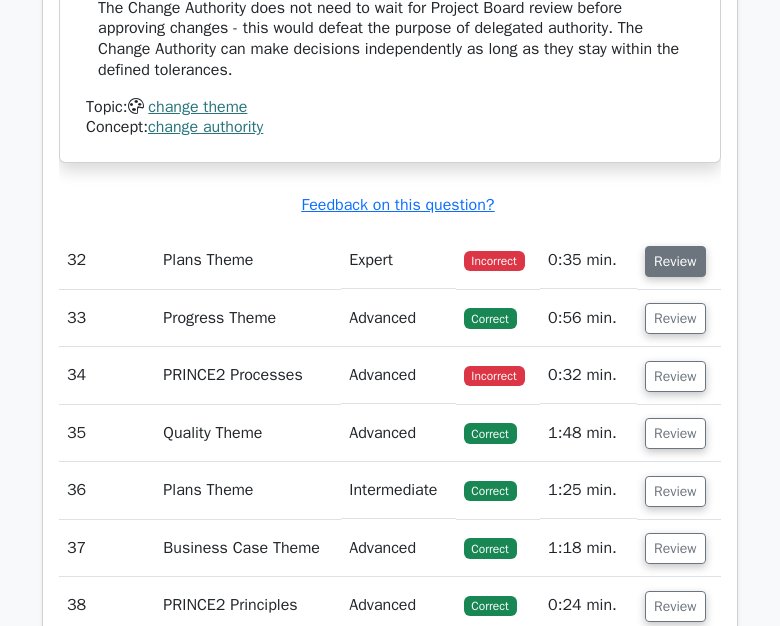 click on "Review" at bounding box center [675, 261] 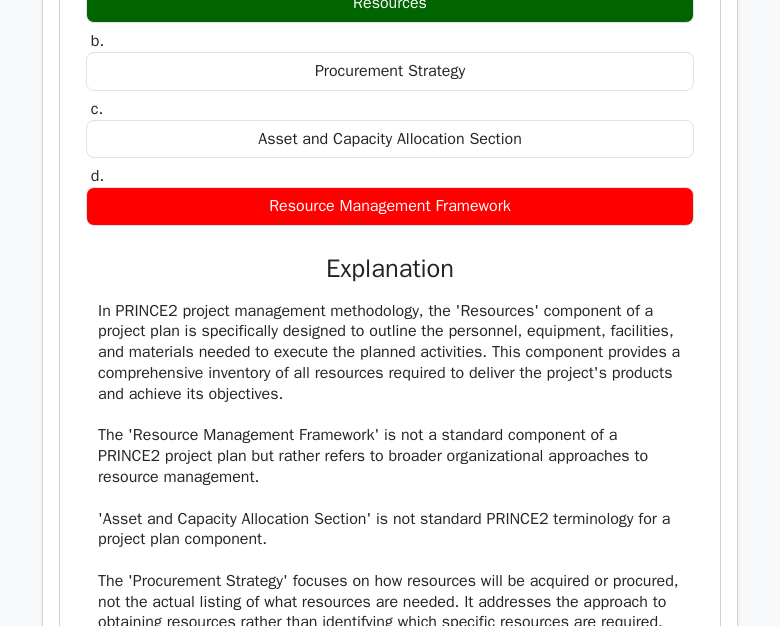 scroll, scrollTop: 9640, scrollLeft: 0, axis: vertical 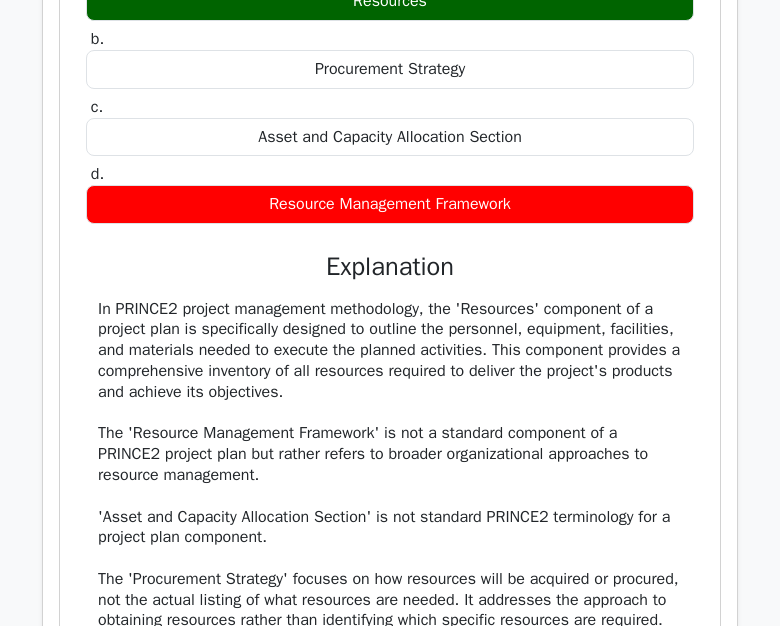 drag, startPoint x: 116, startPoint y: 103, endPoint x: 671, endPoint y: 444, distance: 651.38776 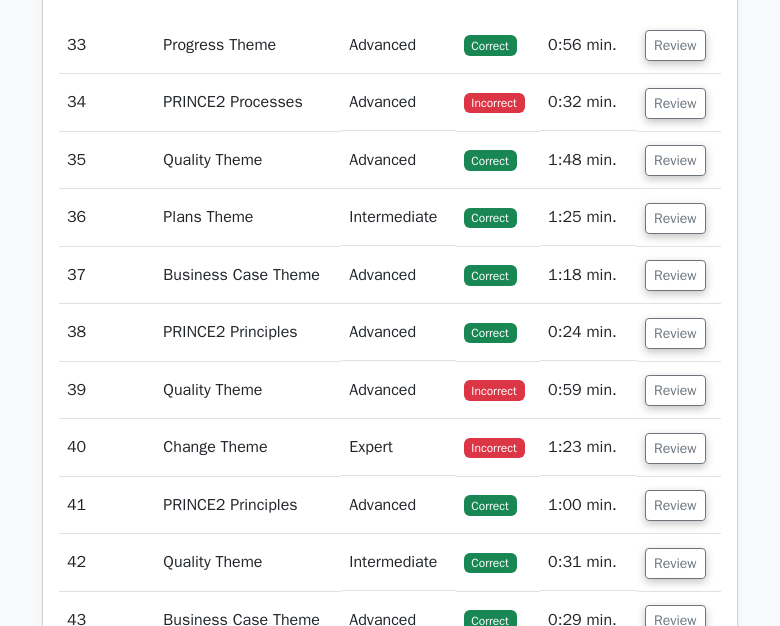 scroll, scrollTop: 10416, scrollLeft: 0, axis: vertical 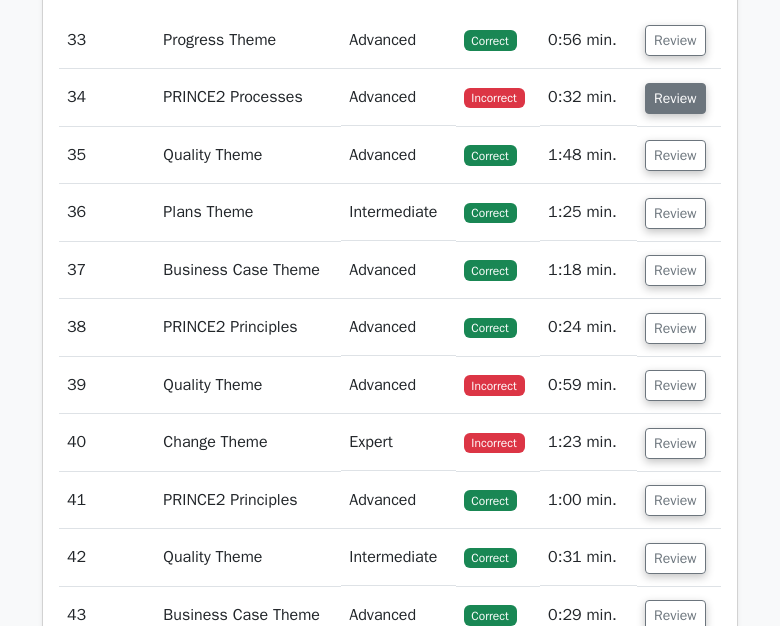 click on "Review" at bounding box center [675, 98] 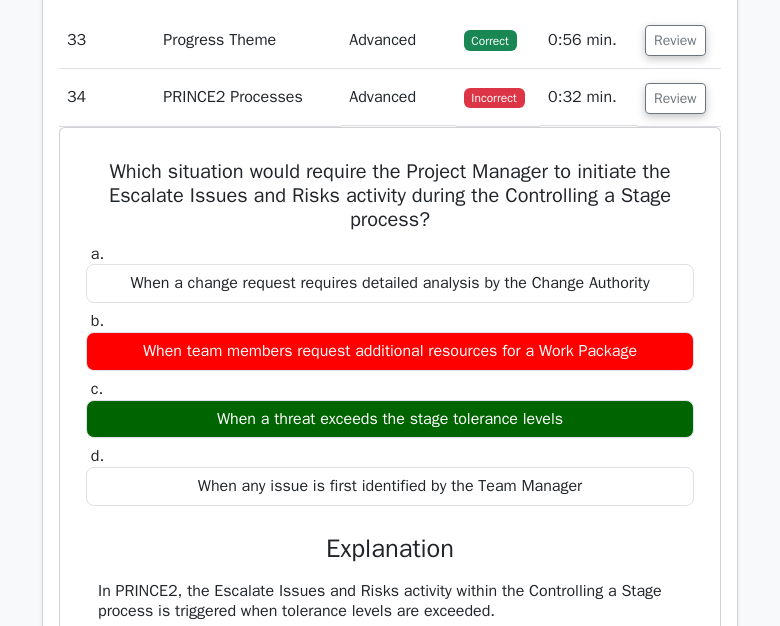 scroll, scrollTop: 10516, scrollLeft: 0, axis: vertical 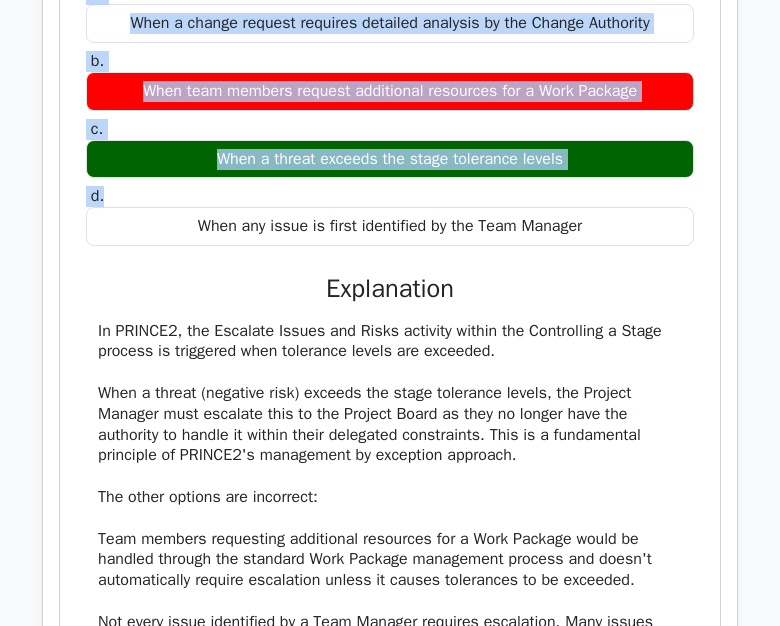 drag, startPoint x: 103, startPoint y: 282, endPoint x: 624, endPoint y: 448, distance: 546.80615 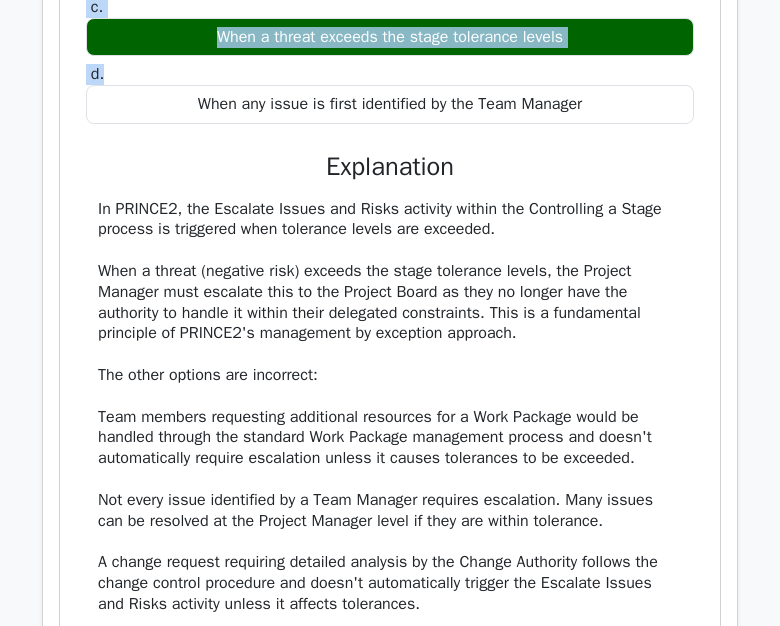 scroll, scrollTop: 10796, scrollLeft: 0, axis: vertical 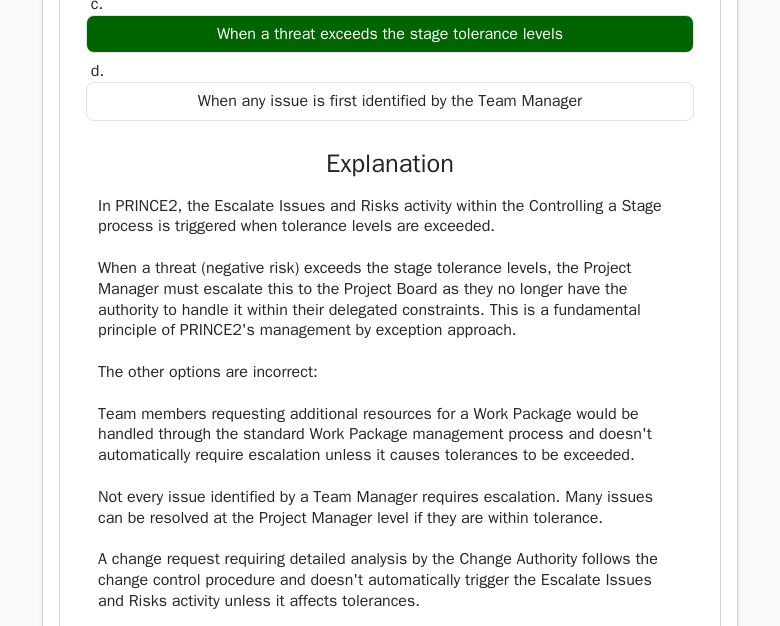 click on "In PRINCE2, the Escalate Issues and Risks activity within the Controlling a Stage process is triggered when tolerance levels are exceeded.  When a threat (negative risk) exceeds the stage tolerance levels, the Project Manager must escalate this to the Project Board as they no longer have the authority to handle it within their delegated constraints. This is a fundamental principle of PRINCE2's management by exception approach. The other options are incorrect: Team members requesting additional resources for a Work Package would be handled through the standard Work Package management process and doesn't automatically require escalation unless it causes tolerances to be exceeded. Not every issue identified by a Team Manager requires escalation. Many issues can be resolved at the Project Manager level if they are within tolerance." at bounding box center (390, 404) 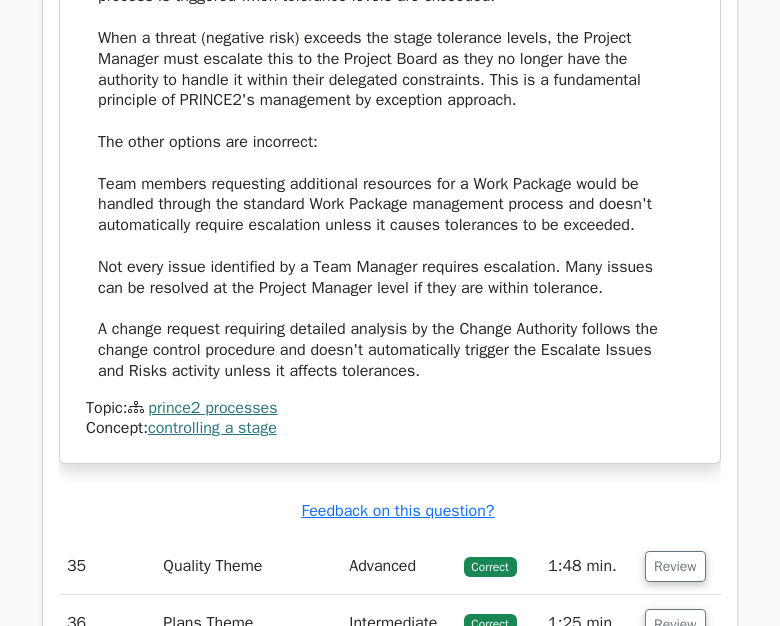 scroll, scrollTop: 11024, scrollLeft: 0, axis: vertical 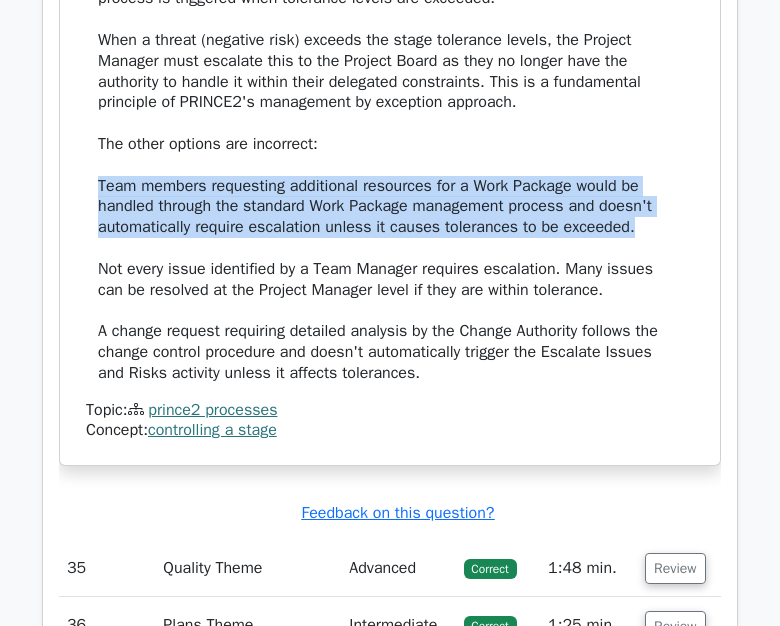 drag, startPoint x: 98, startPoint y: 409, endPoint x: 653, endPoint y: 441, distance: 555.92175 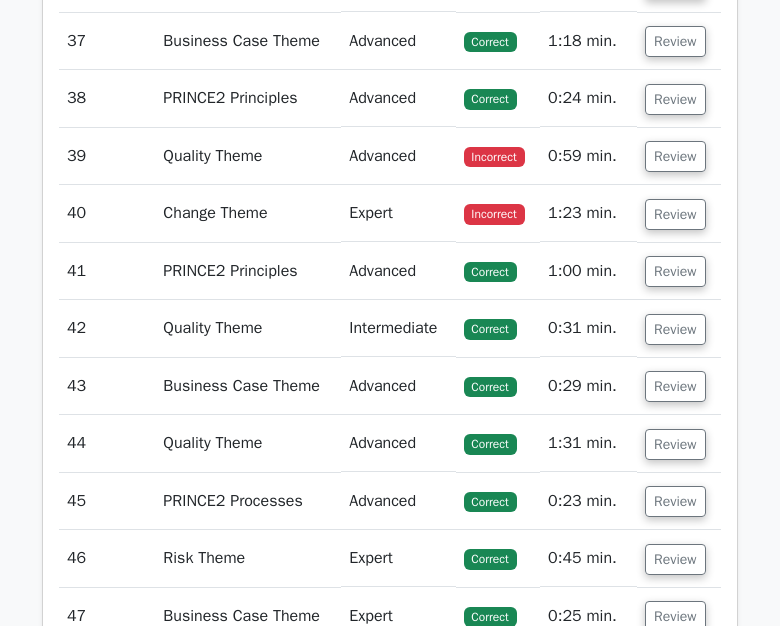 scroll, scrollTop: 11665, scrollLeft: 0, axis: vertical 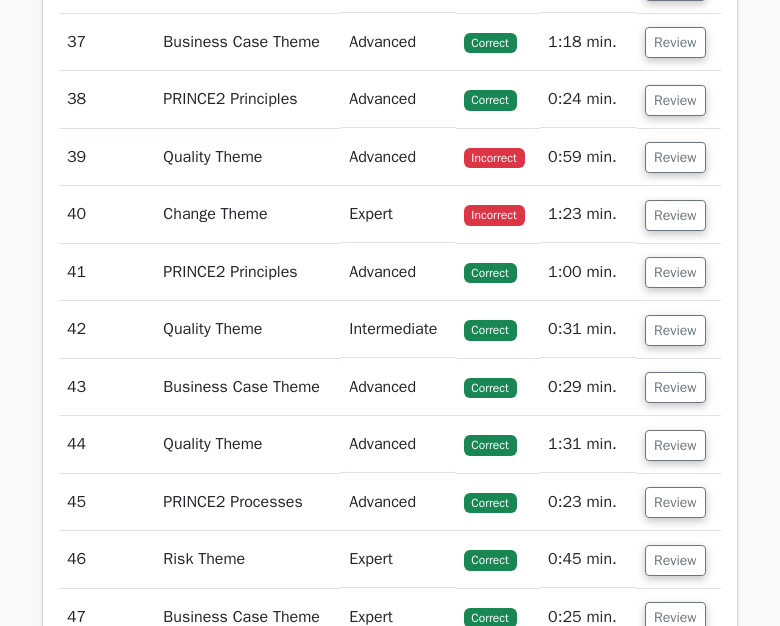 click on "Review" at bounding box center [675, -73] 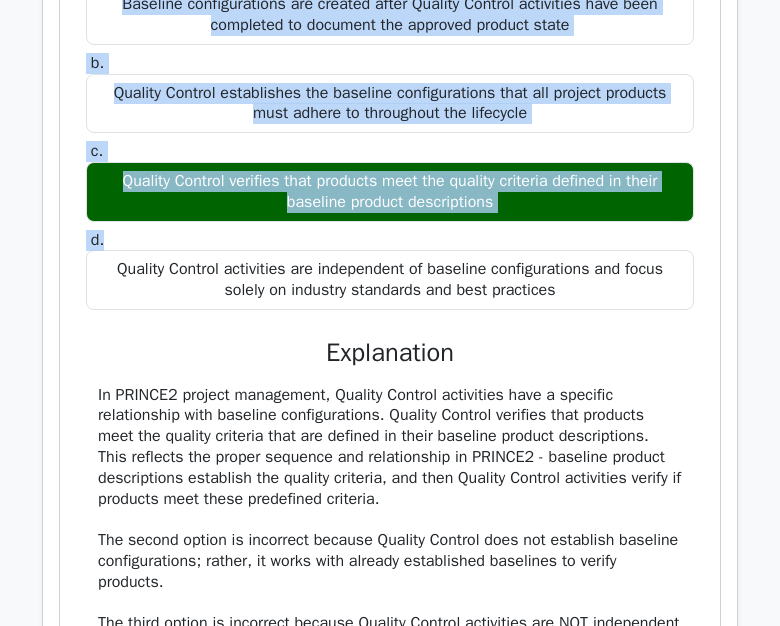 scroll, scrollTop: 11736, scrollLeft: 0, axis: vertical 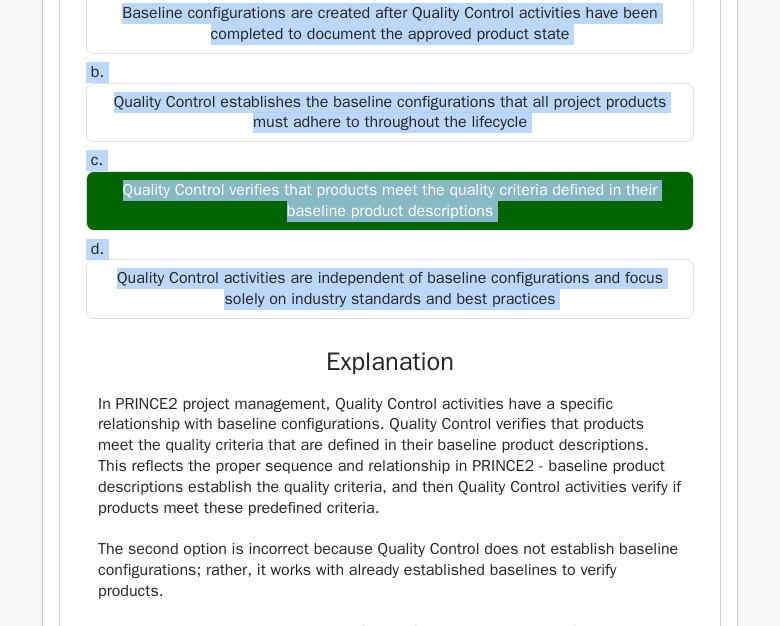 drag, startPoint x: 95, startPoint y: 223, endPoint x: 558, endPoint y: 553, distance: 568.5675 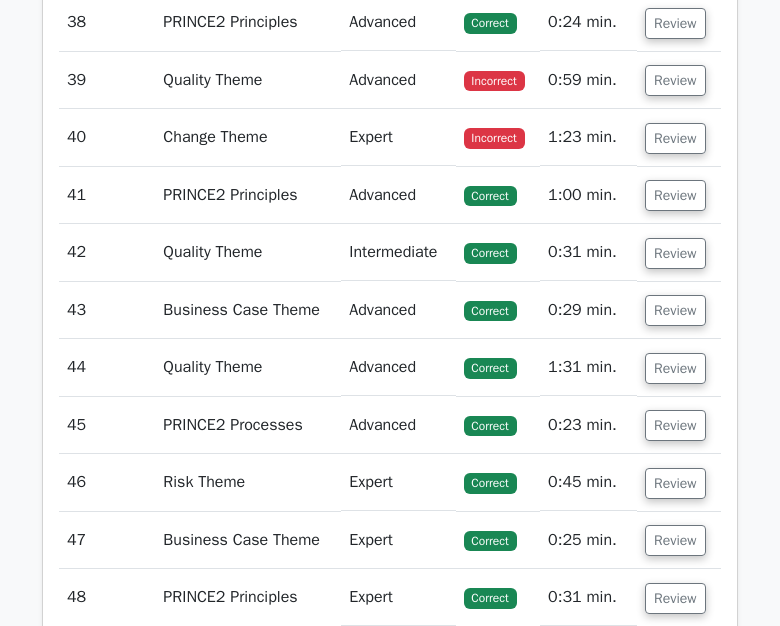 scroll, scrollTop: 12776, scrollLeft: 0, axis: vertical 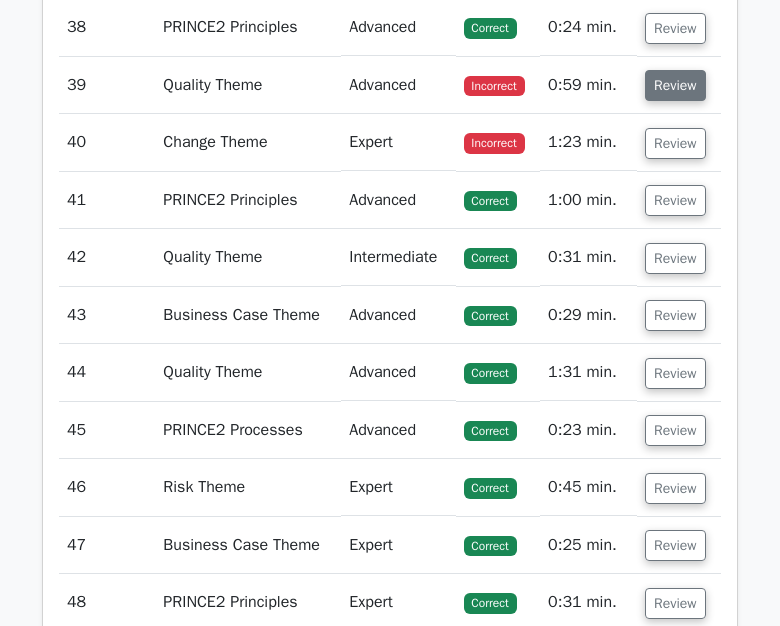 click on "Review" at bounding box center [675, 85] 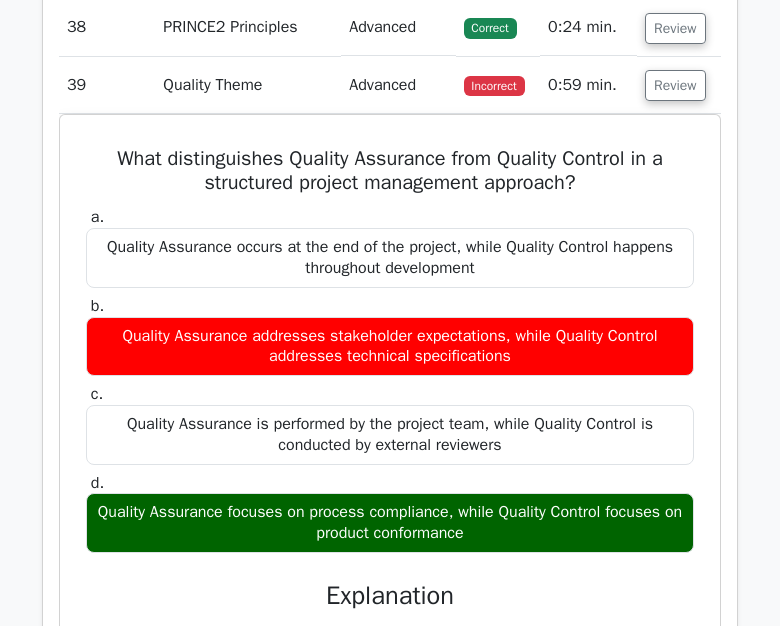 click on "Review" at bounding box center (675, -87) 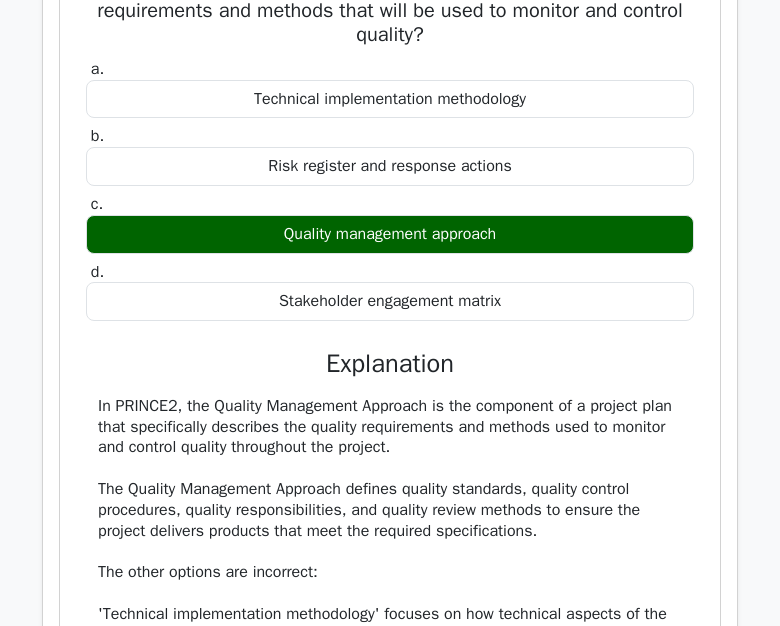 click on "Review" at bounding box center (675, -87) 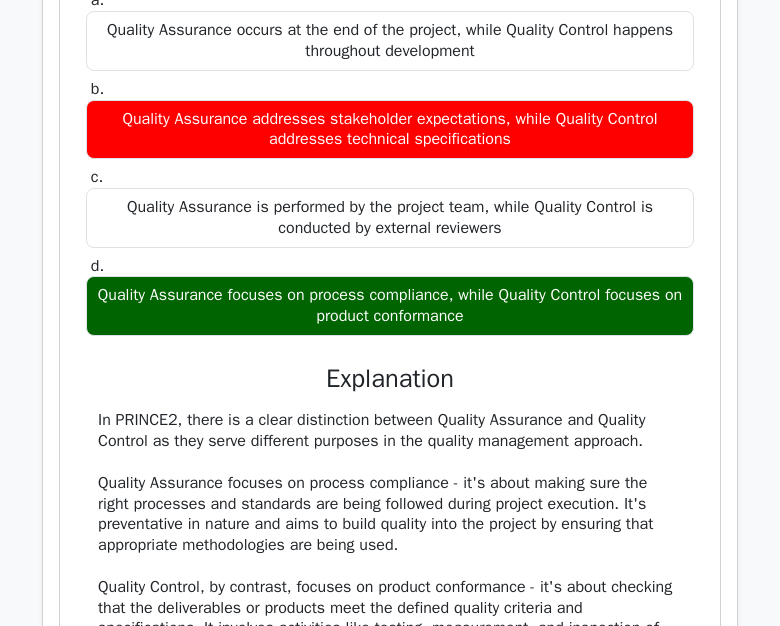 scroll, scrollTop: 12999, scrollLeft: 0, axis: vertical 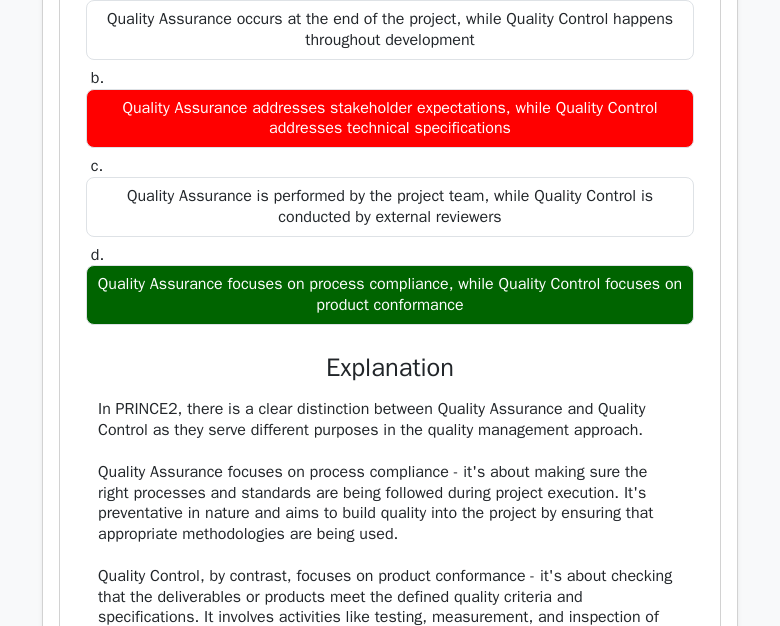 drag, startPoint x: 111, startPoint y: 396, endPoint x: 532, endPoint y: 546, distance: 446.92392 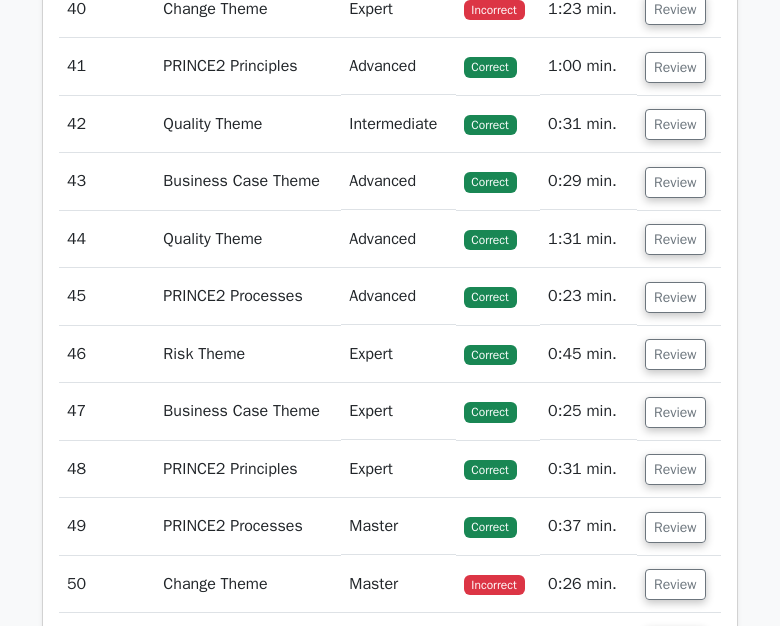 scroll, scrollTop: 14077, scrollLeft: 0, axis: vertical 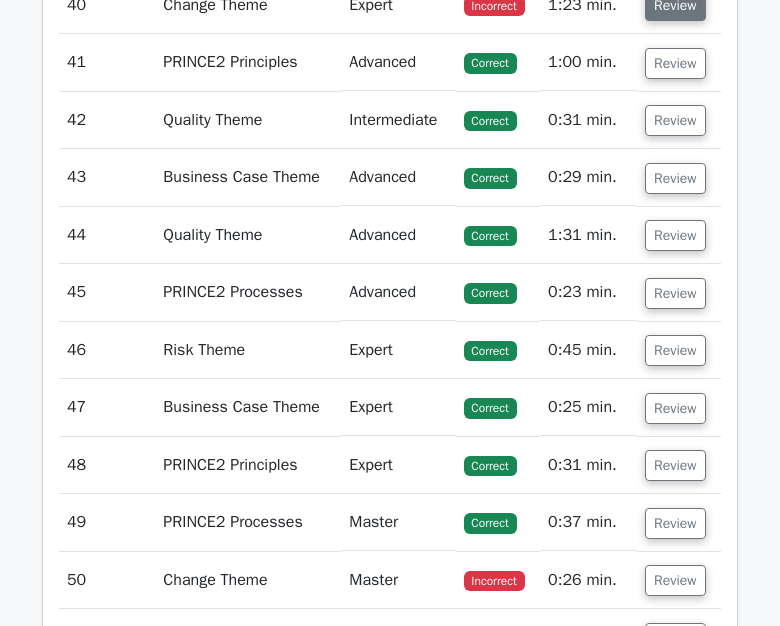 click on "Review" at bounding box center (675, 5) 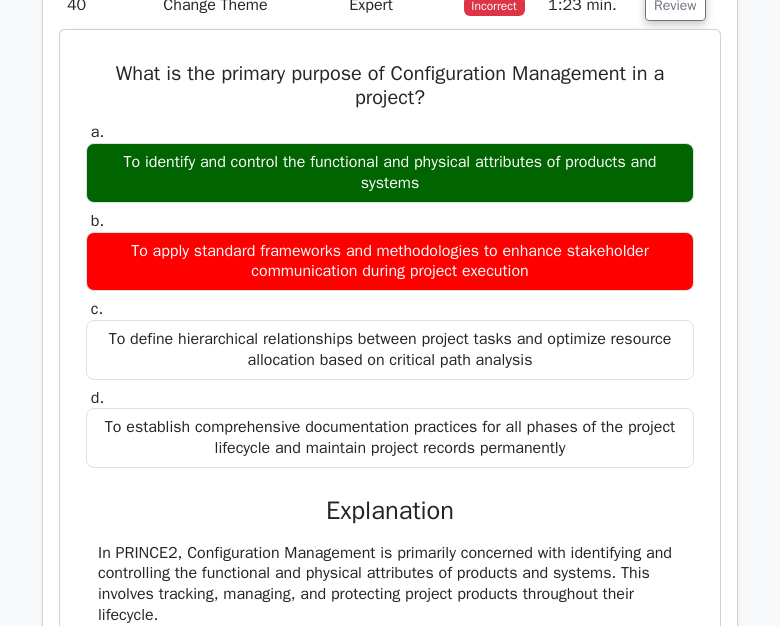 scroll, scrollTop: 14109, scrollLeft: 0, axis: vertical 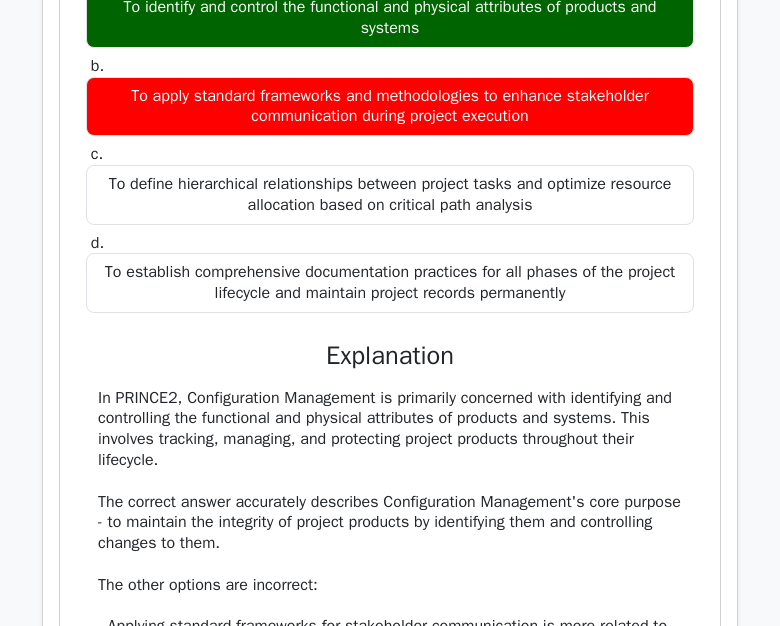 drag, startPoint x: 118, startPoint y: 288, endPoint x: 598, endPoint y: 533, distance: 538.91095 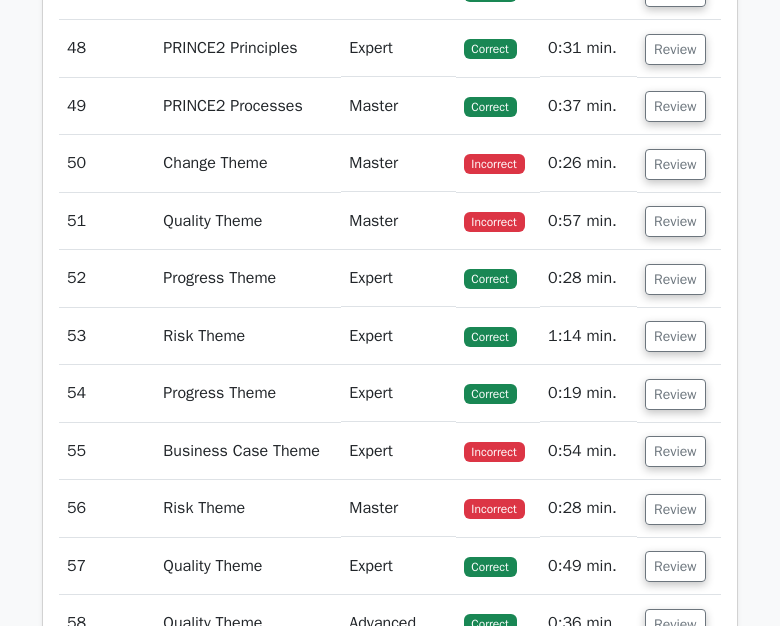 scroll, scrollTop: 15594, scrollLeft: 0, axis: vertical 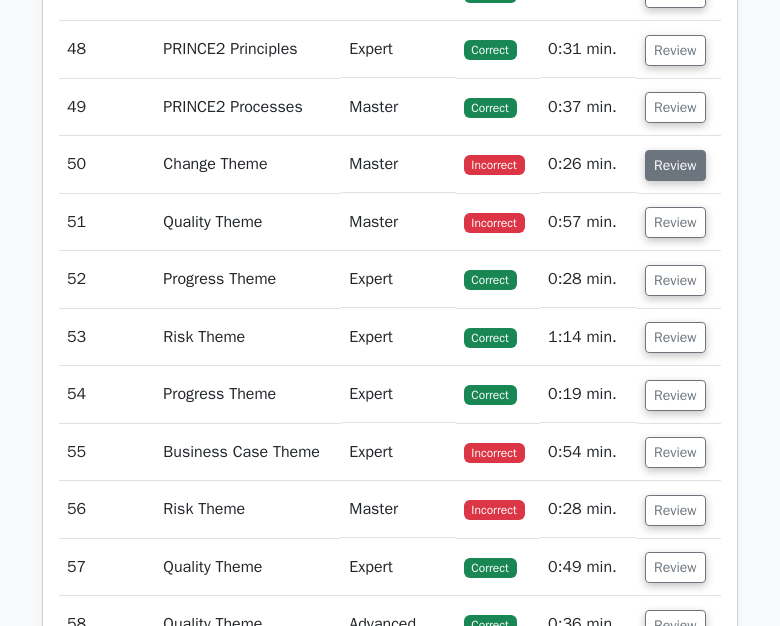 click on "Review" at bounding box center (675, 165) 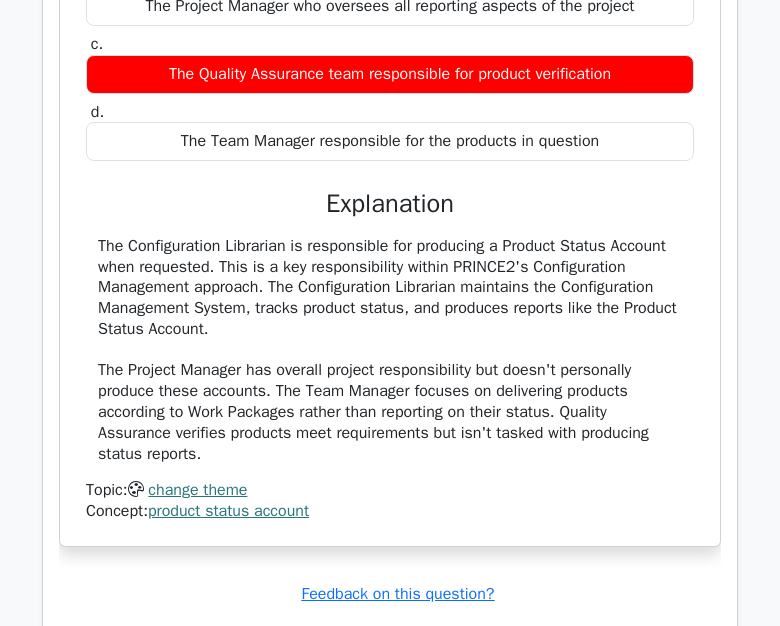scroll, scrollTop: 15987, scrollLeft: 0, axis: vertical 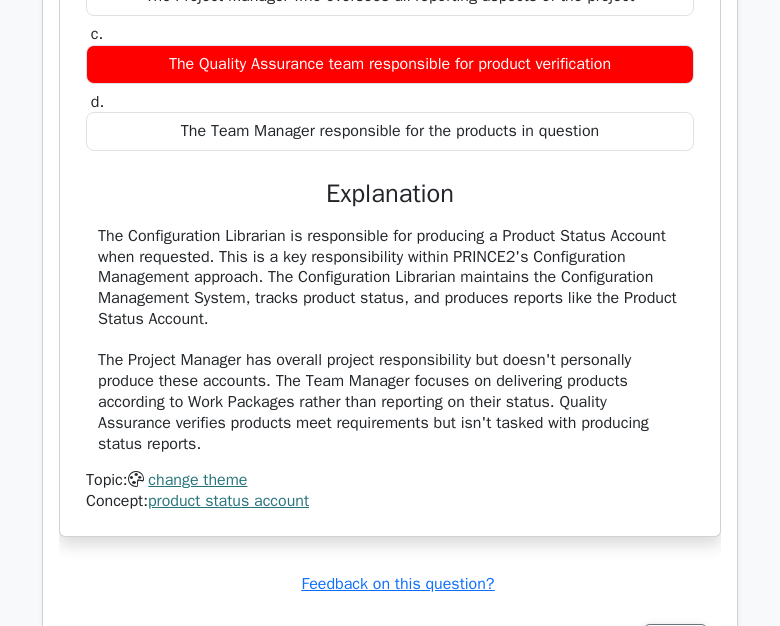 drag, startPoint x: 105, startPoint y: 83, endPoint x: 659, endPoint y: 377, distance: 627.1778 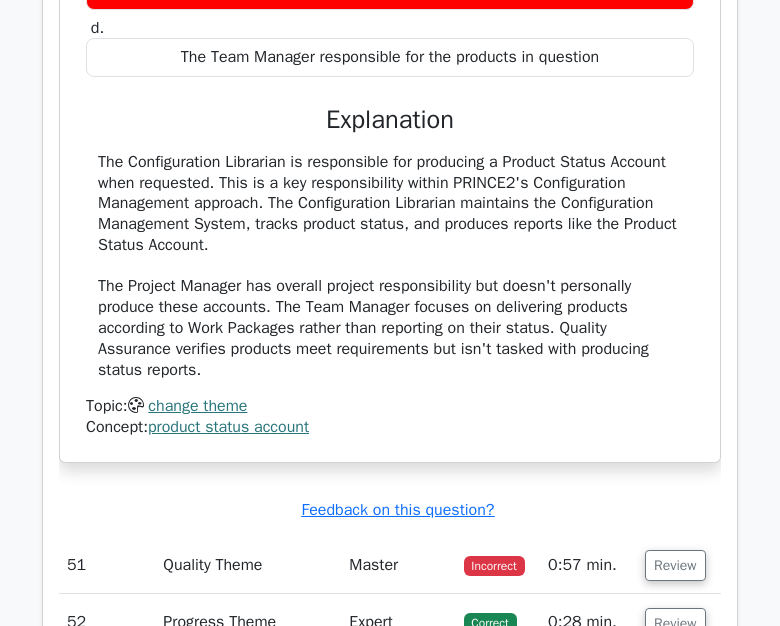 scroll, scrollTop: 16063, scrollLeft: 0, axis: vertical 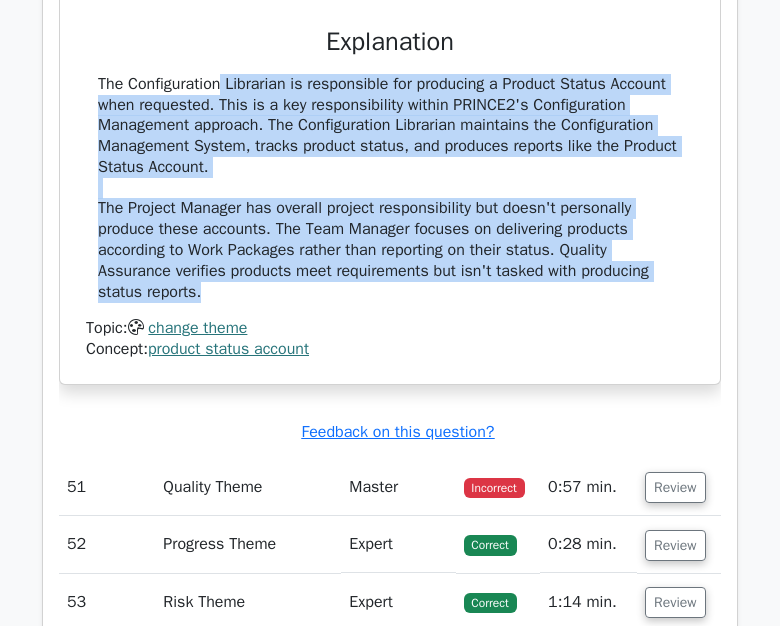 drag, startPoint x: 97, startPoint y: 403, endPoint x: 227, endPoint y: 535, distance: 185.26738 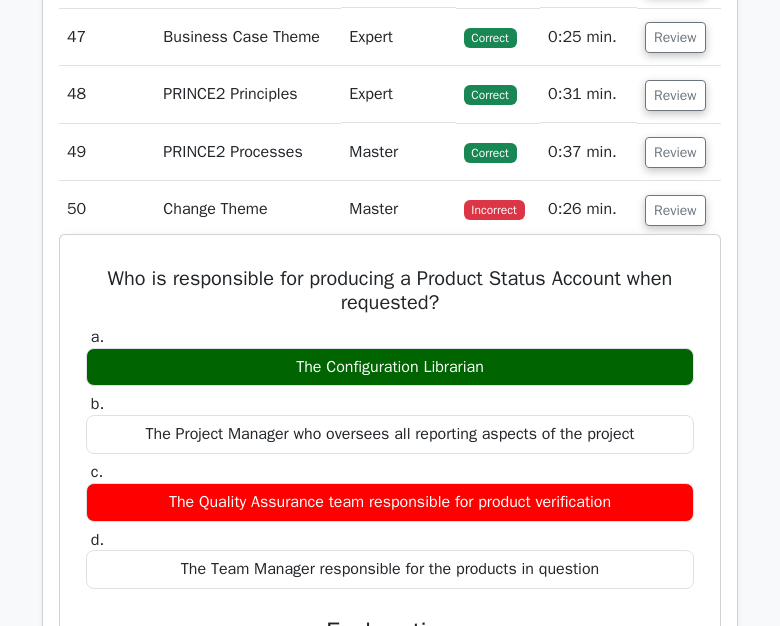 scroll, scrollTop: 15526, scrollLeft: 0, axis: vertical 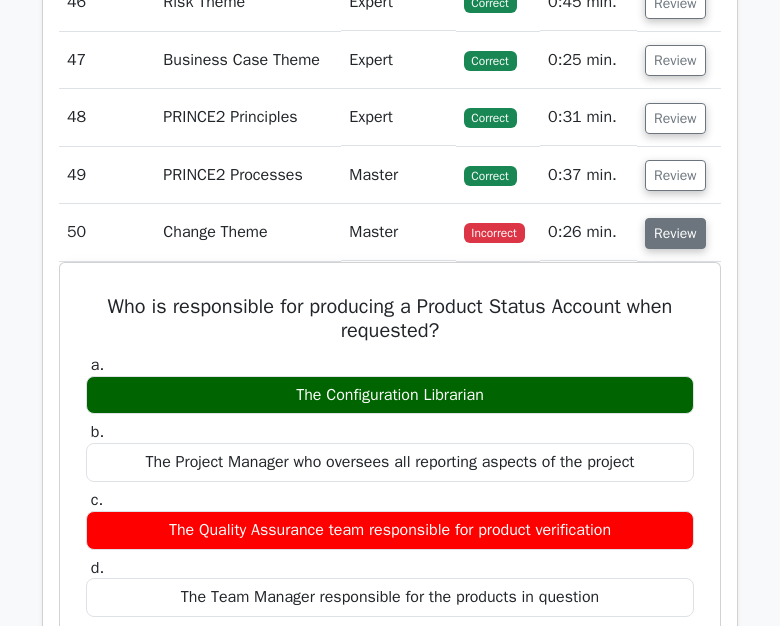 click on "Review" at bounding box center (675, 233) 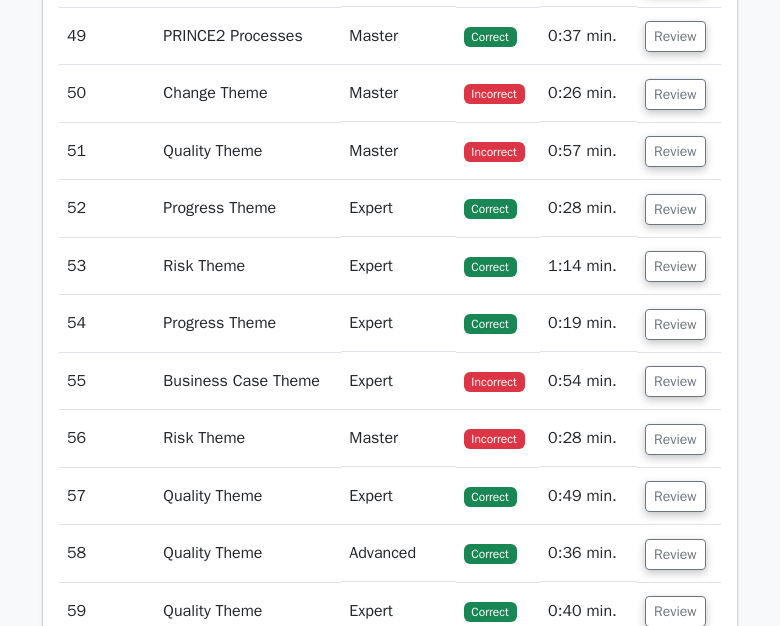 scroll, scrollTop: 15659, scrollLeft: 0, axis: vertical 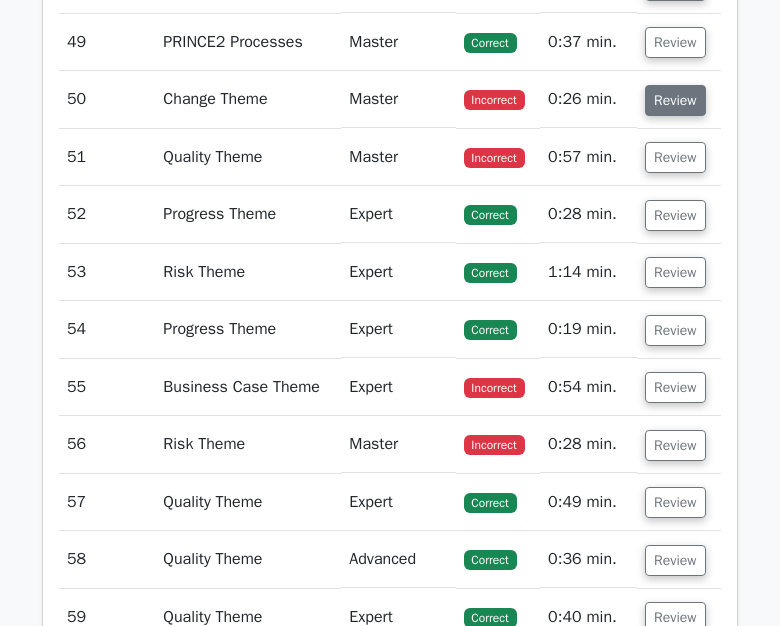 click on "Review" at bounding box center (675, 100) 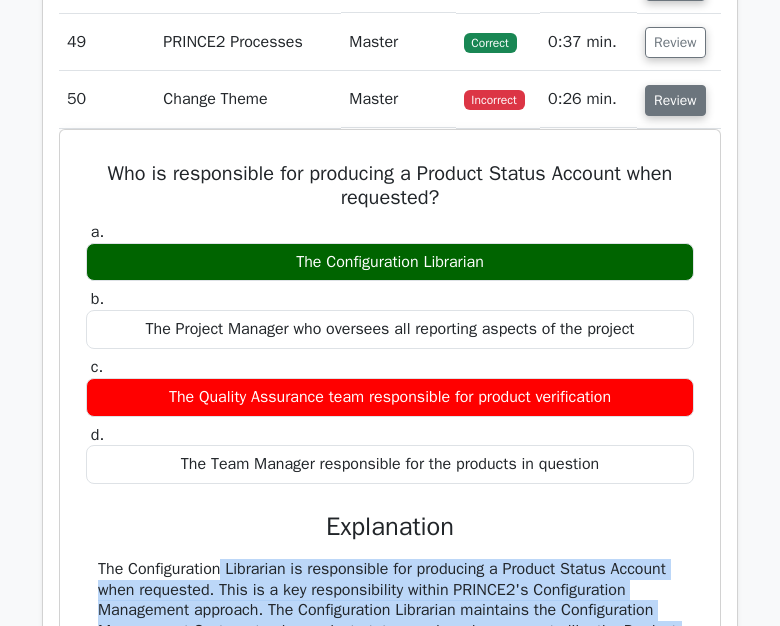 click on "Review" at bounding box center [675, 100] 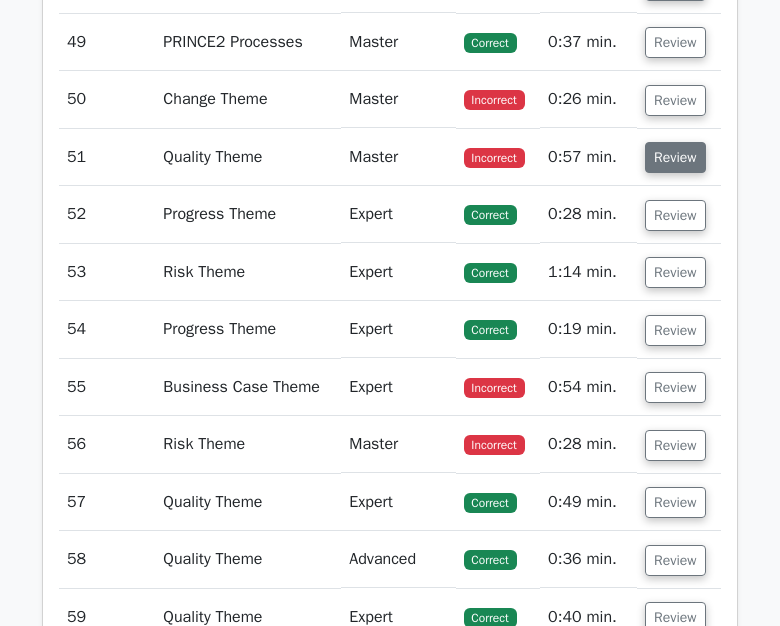 click on "Review" at bounding box center [675, 157] 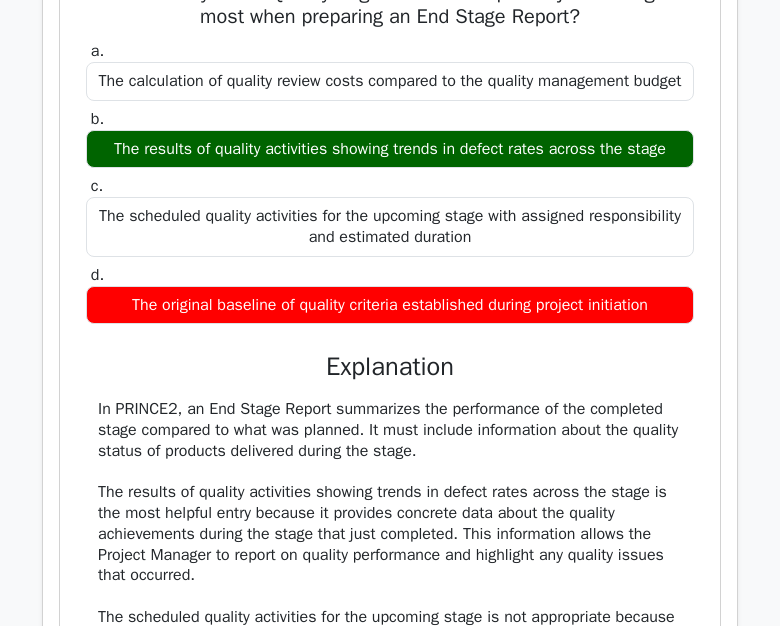 scroll, scrollTop: 15899, scrollLeft: 0, axis: vertical 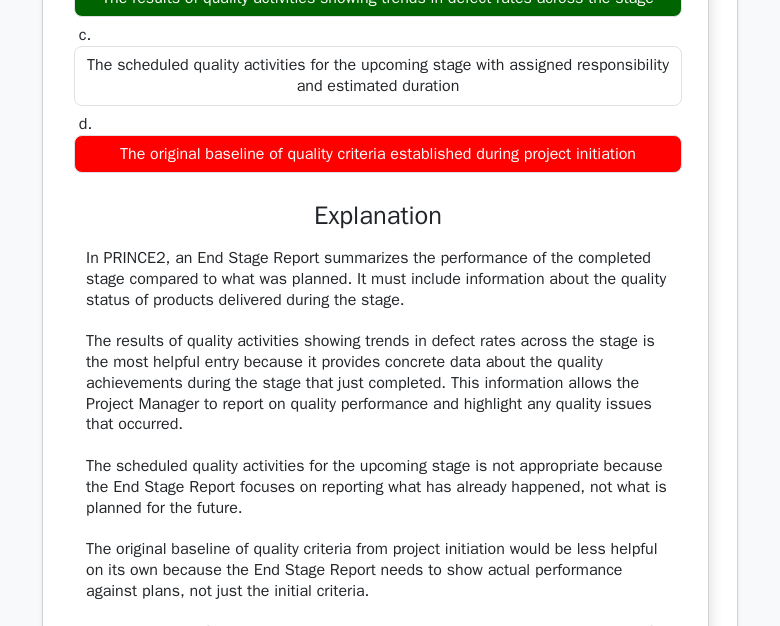 drag, startPoint x: 104, startPoint y: 228, endPoint x: 677, endPoint y: 400, distance: 598.2583 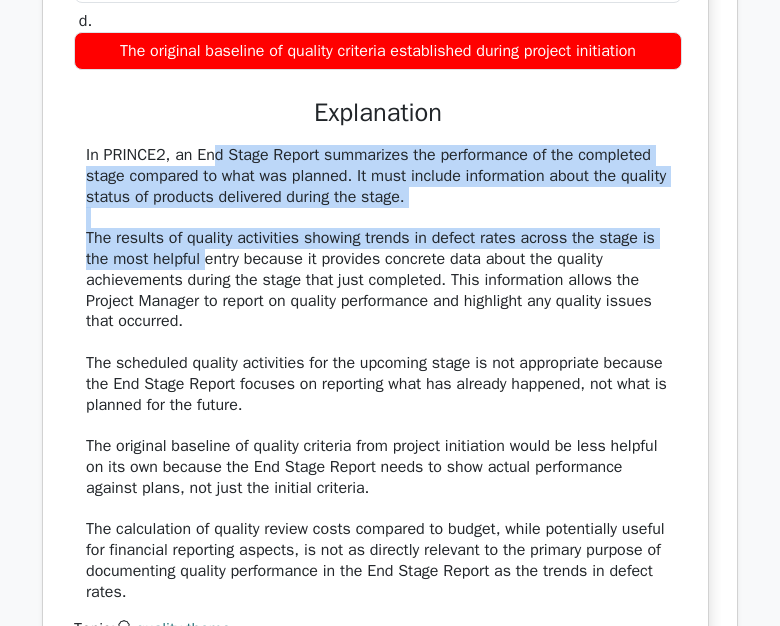 scroll, scrollTop: 16153, scrollLeft: 0, axis: vertical 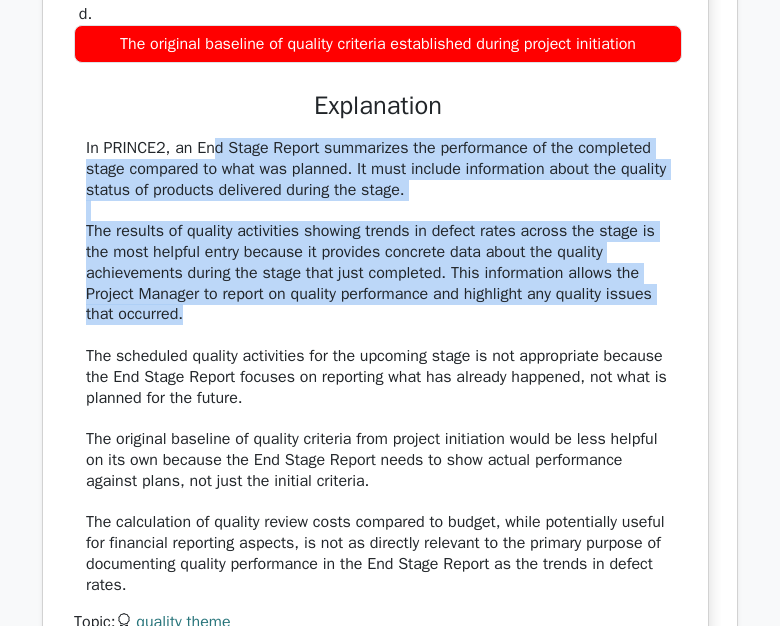 drag, startPoint x: 86, startPoint y: 392, endPoint x: 433, endPoint y: 561, distance: 385.9663 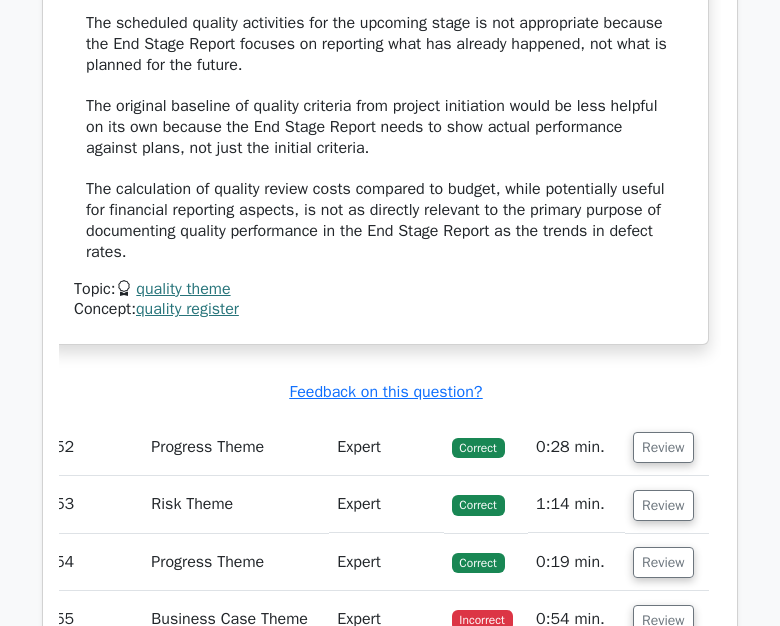 scroll, scrollTop: 16485, scrollLeft: 0, axis: vertical 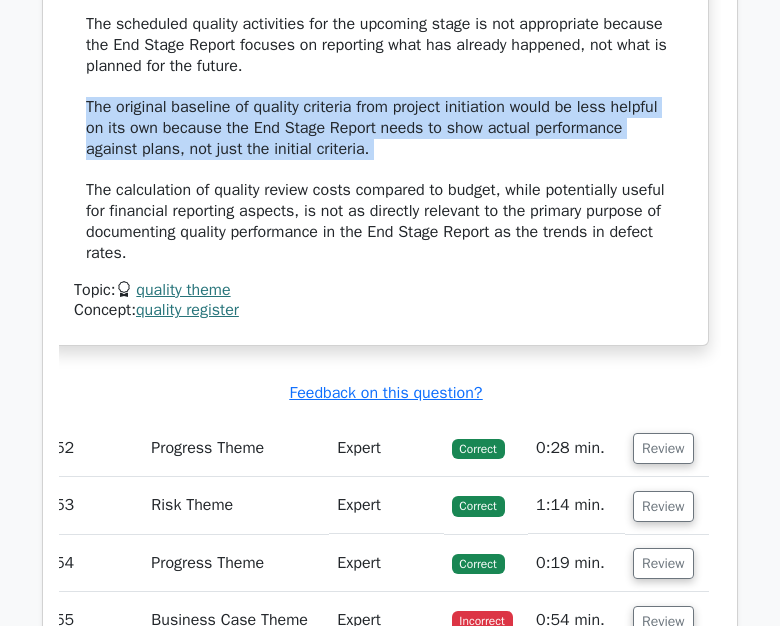 drag, startPoint x: 86, startPoint y: 351, endPoint x: 421, endPoint y: 404, distance: 339.16663 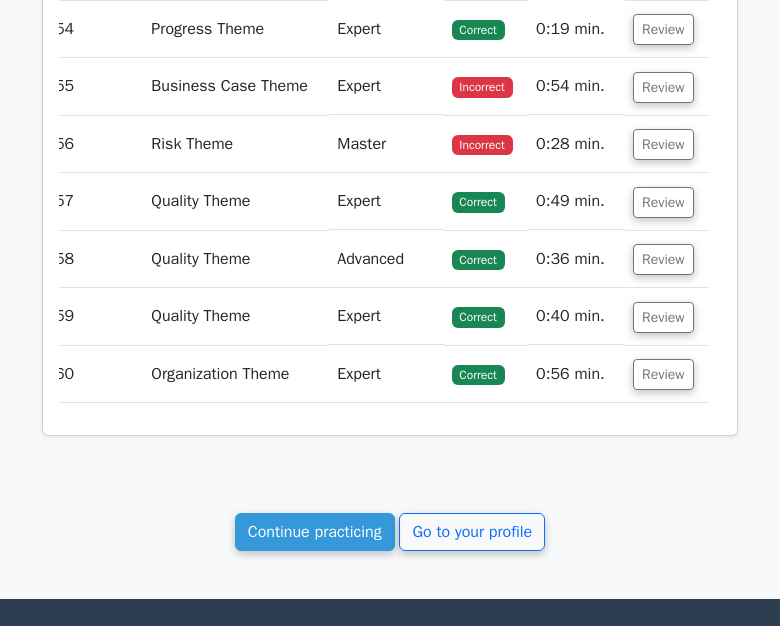 scroll, scrollTop: 17017, scrollLeft: 0, axis: vertical 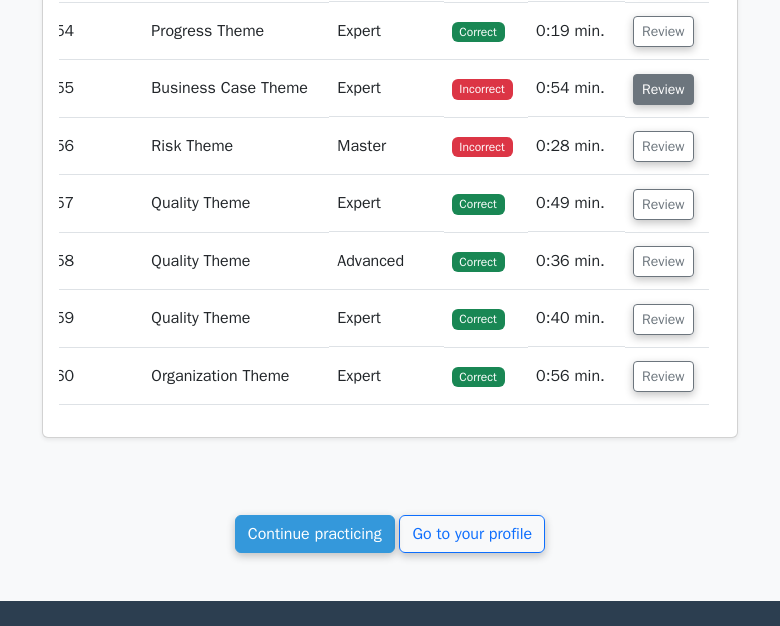 click on "Review" at bounding box center (663, 89) 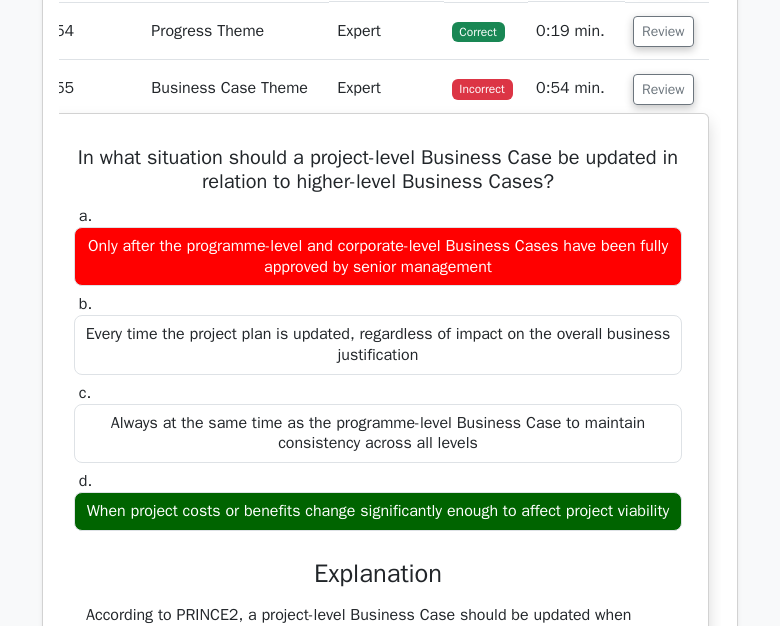 scroll, scrollTop: 17131, scrollLeft: 0, axis: vertical 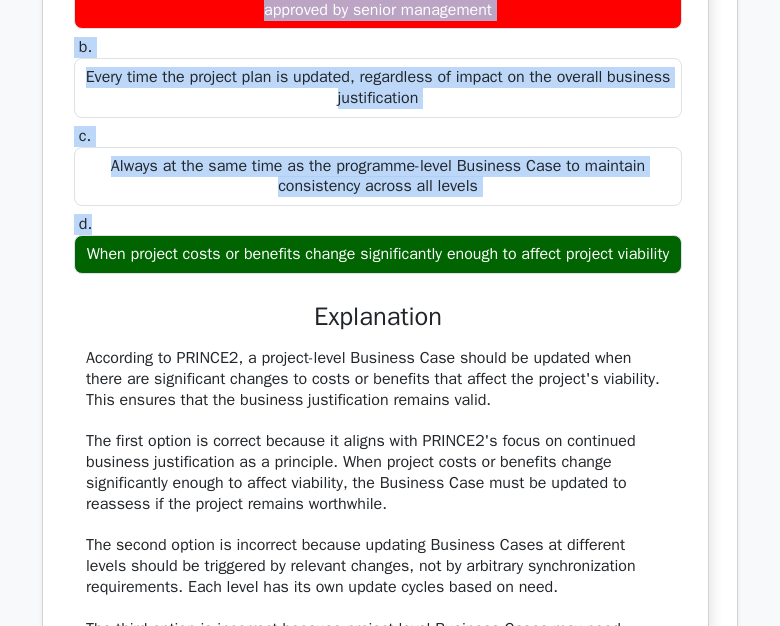 drag, startPoint x: 76, startPoint y: 286, endPoint x: 505, endPoint y: 535, distance: 496.0262 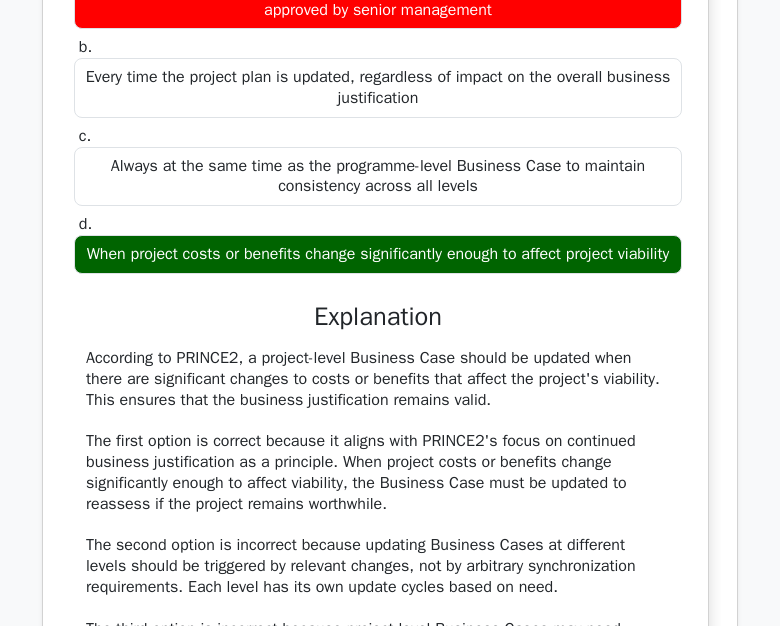 click on "Always at the same time as the programme-level Business Case to maintain consistency across all levels" at bounding box center (378, 177) 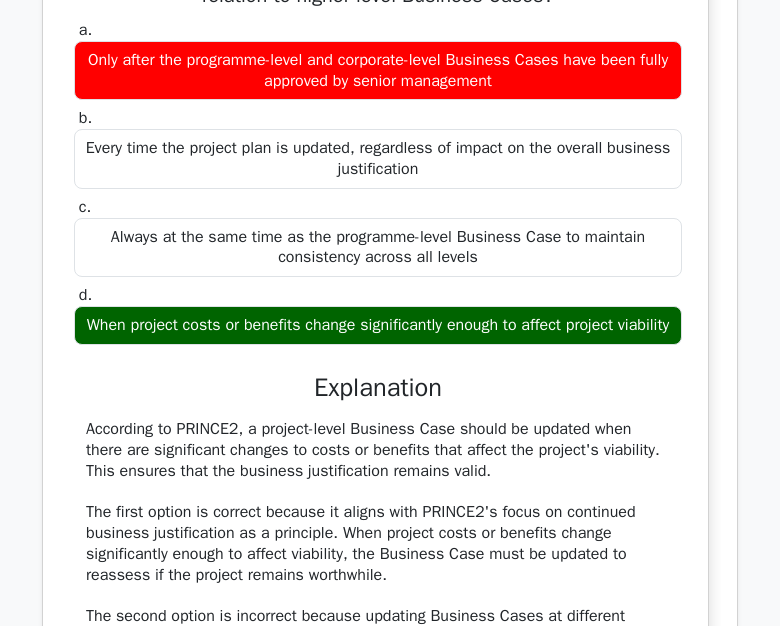 scroll, scrollTop: 17205, scrollLeft: 0, axis: vertical 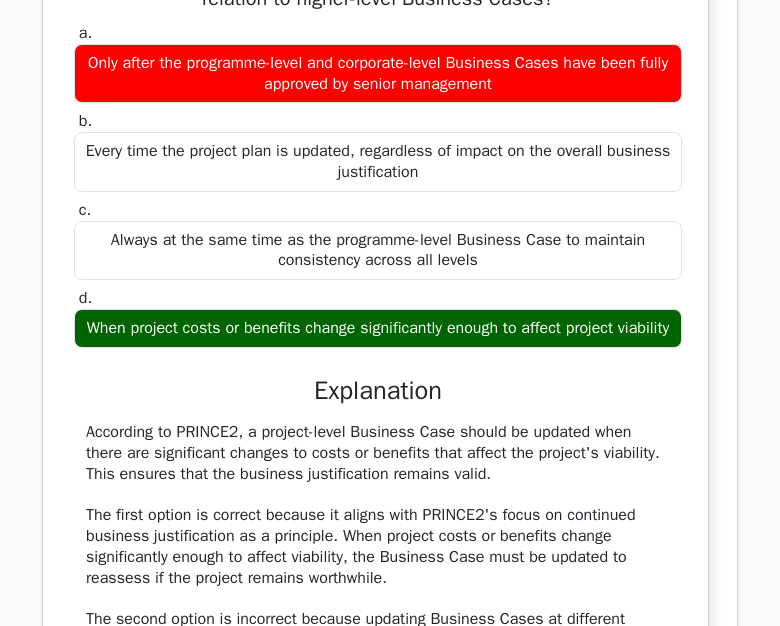 click on "Review" at bounding box center [663, -99] 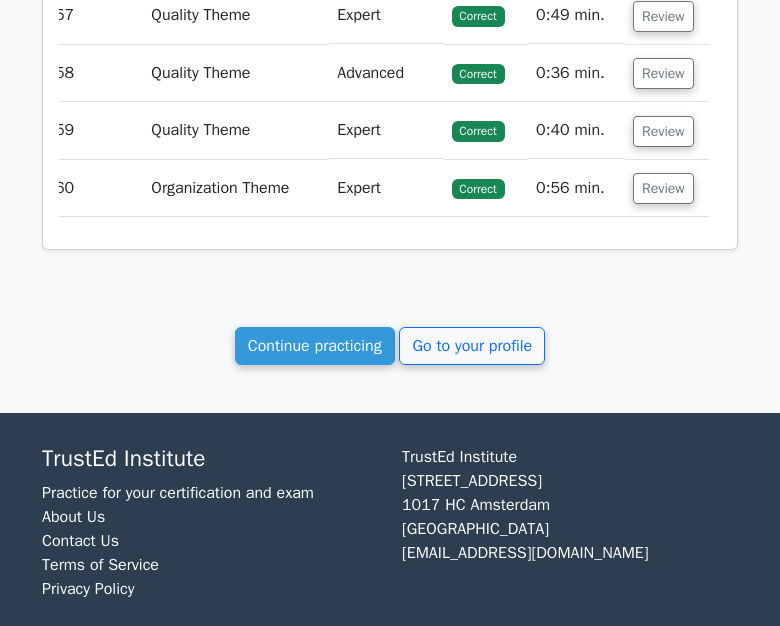 click on "Review" at bounding box center (663, -99) 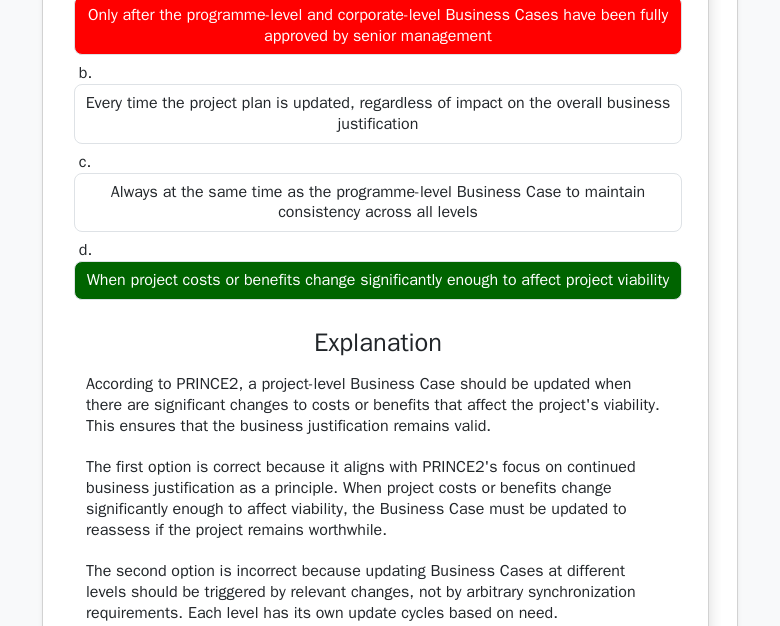 scroll, scrollTop: 17249, scrollLeft: 0, axis: vertical 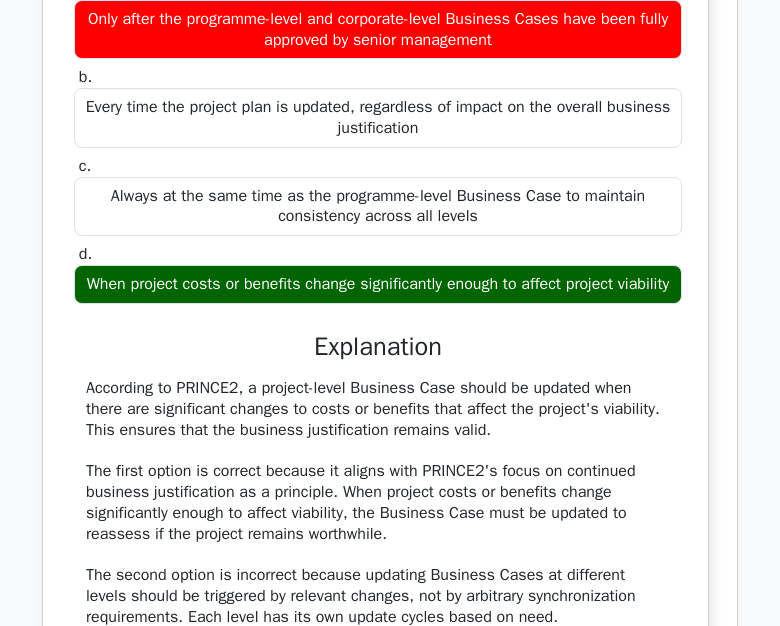 click on "Review" at bounding box center (663, -143) 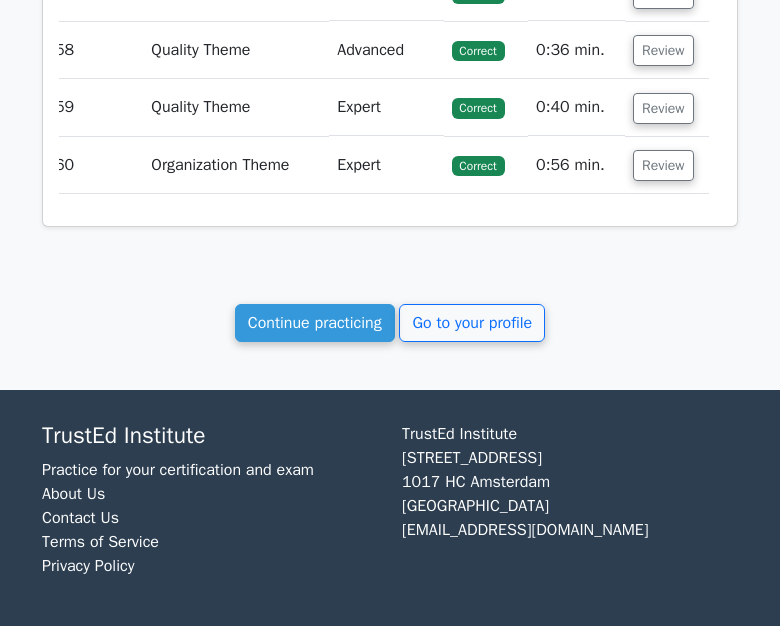 click on "Review" at bounding box center (663, -65) 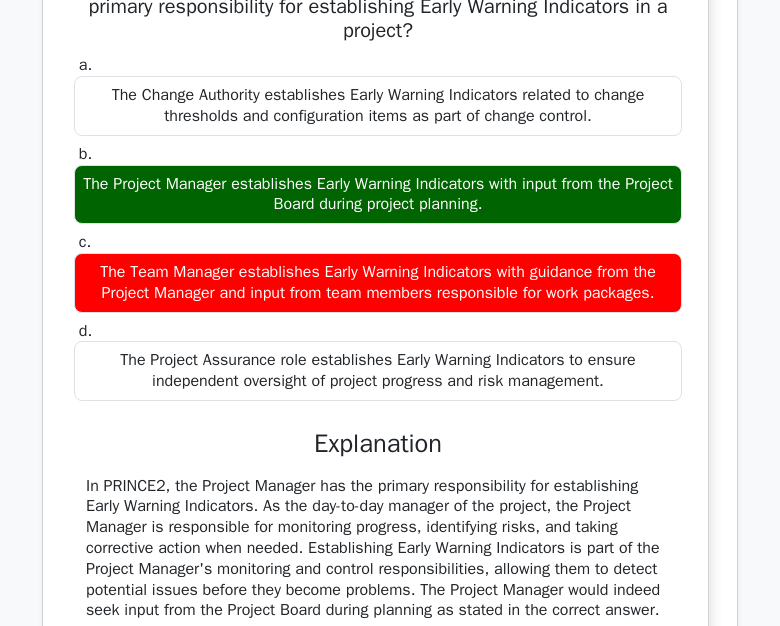 scroll, scrollTop: 17274, scrollLeft: 0, axis: vertical 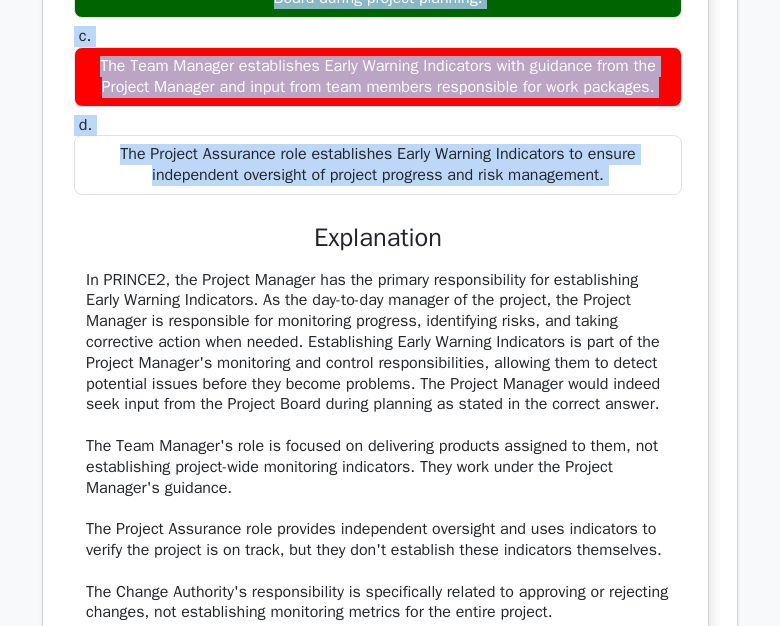 drag, startPoint x: 88, startPoint y: 201, endPoint x: 637, endPoint y: 458, distance: 606.1765 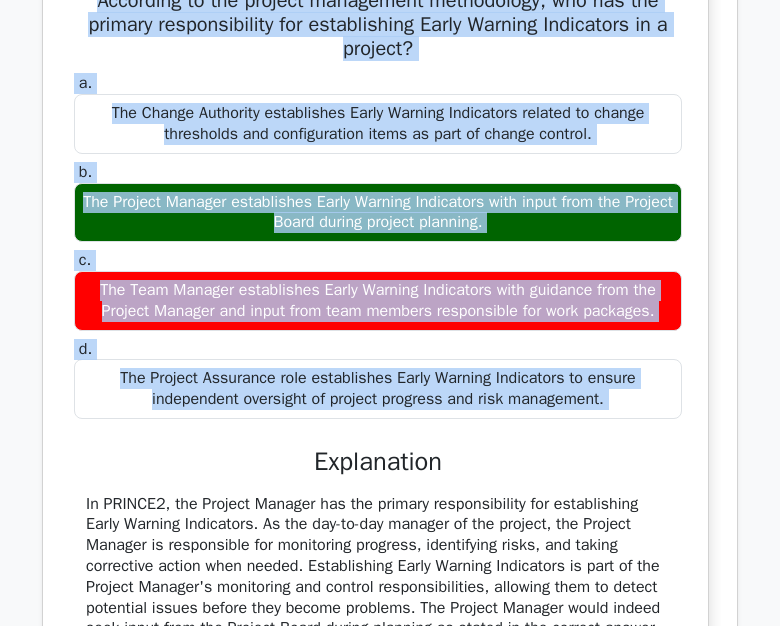 scroll, scrollTop: 17087, scrollLeft: 0, axis: vertical 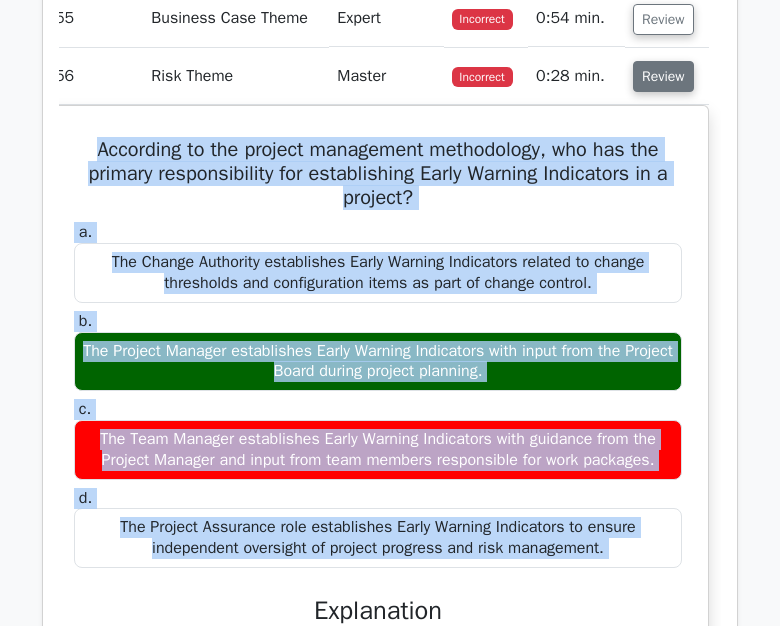 click on "Review" at bounding box center (663, 76) 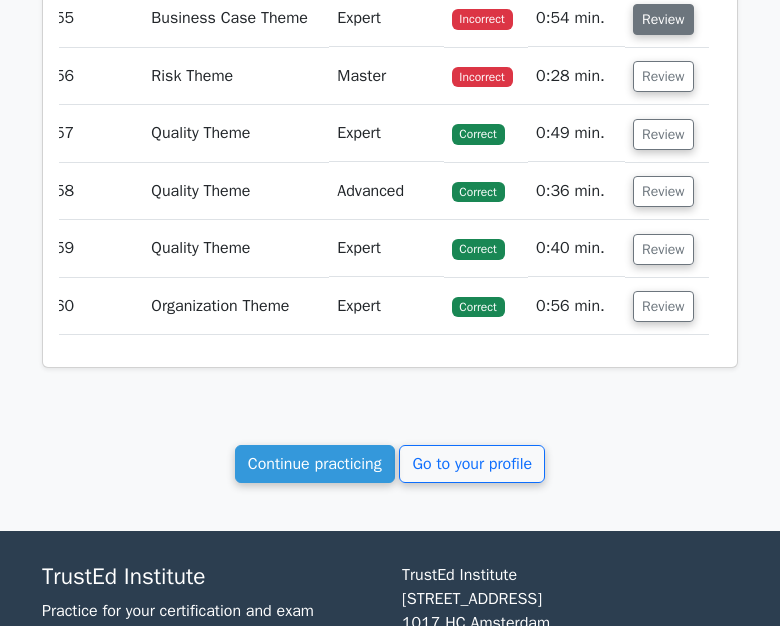 click on "Review" at bounding box center (663, 19) 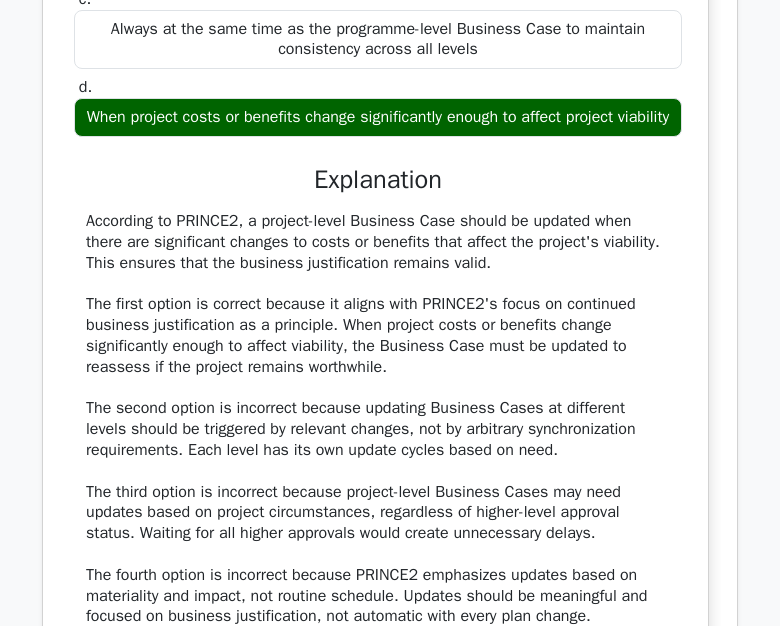 scroll, scrollTop: 17606, scrollLeft: 0, axis: vertical 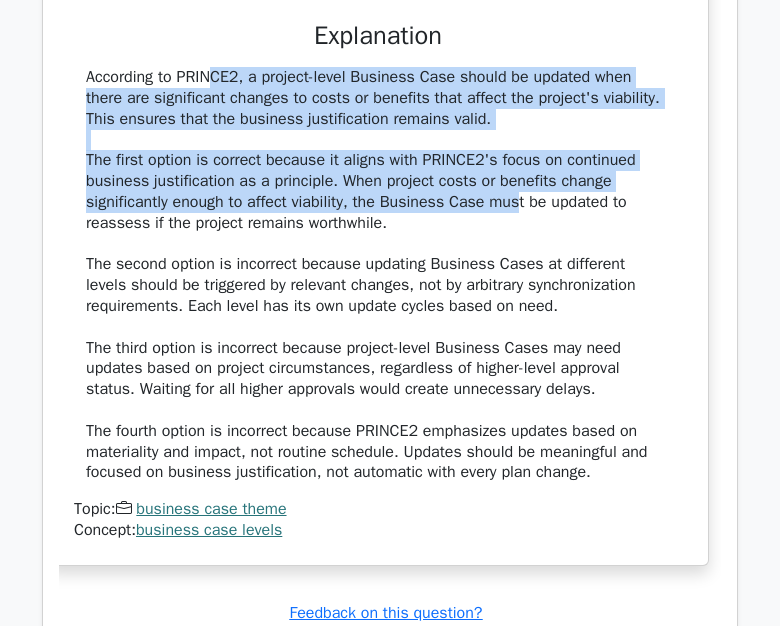 drag, startPoint x: 89, startPoint y: 289, endPoint x: 515, endPoint y: 463, distance: 460.1652 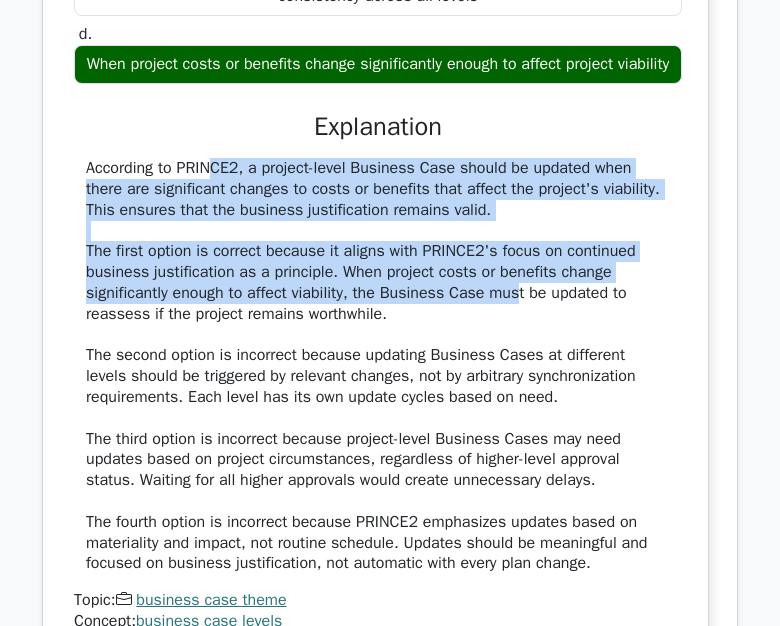 scroll, scrollTop: 17465, scrollLeft: 0, axis: vertical 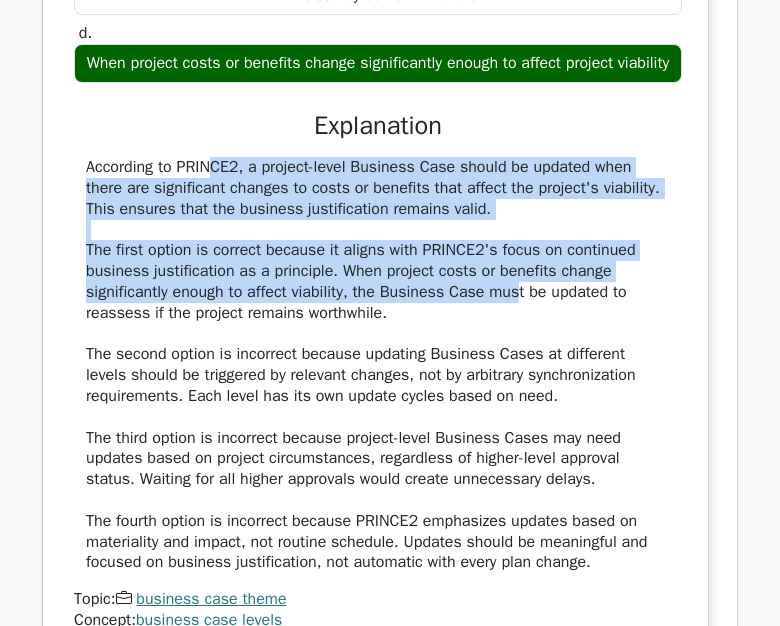 click on "According to PRINCE2, a project-level Business Case should be updated when there are significant changes to costs or benefits that affect the project's viability. This ensures that the business justification remains valid. The first option is correct because it aligns with PRINCE2's focus on continued business justification as a principle. When project costs or benefits change significantly enough to affect viability, the Business Case must be updated to reassess if the project remains worthwhile. The second option is incorrect because updating Business Cases at different levels should be triggered by relevant changes, not by arbitrary synchronization requirements. Each level has its own update cycles based on need. The third option is incorrect because project-level Business Cases may need updates based on project circumstances, regardless of higher-level approval status. Waiting for all higher approvals would create unnecessary delays." at bounding box center (378, 365) 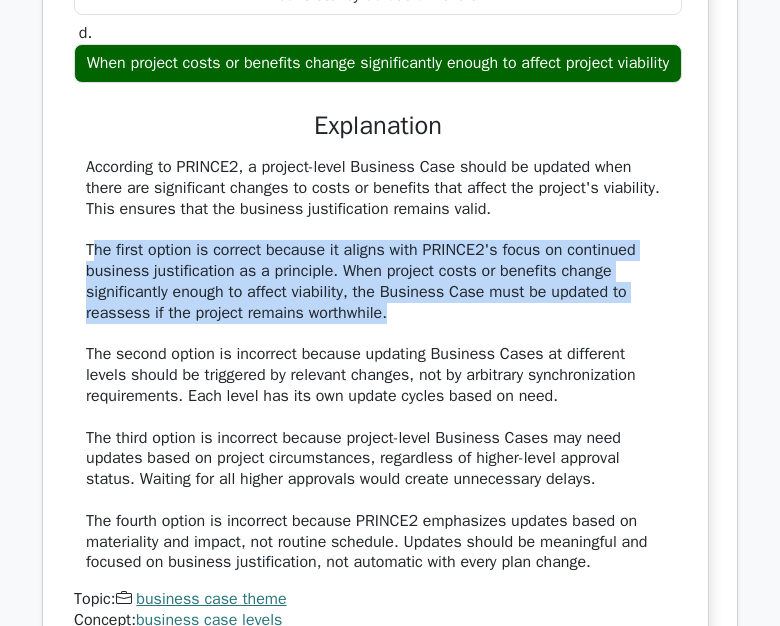 drag, startPoint x: 93, startPoint y: 517, endPoint x: 460, endPoint y: 578, distance: 372.03494 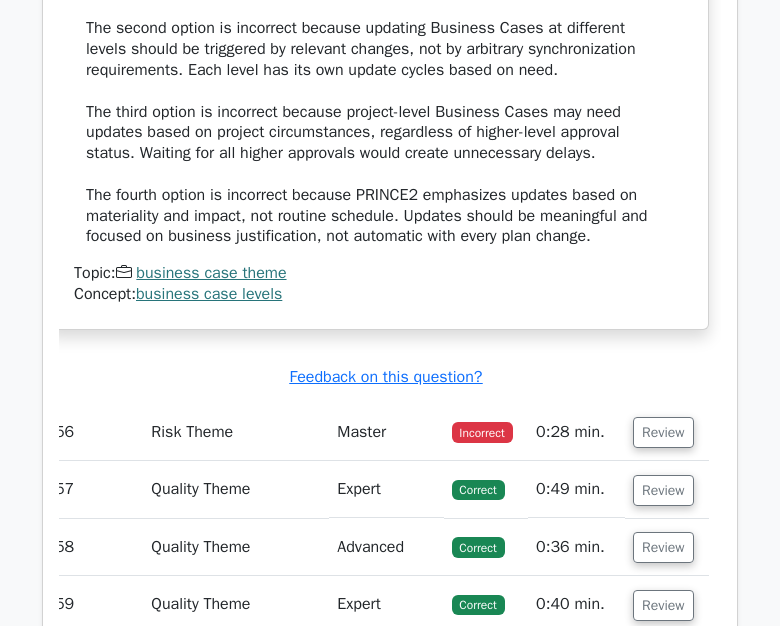 scroll, scrollTop: 17785, scrollLeft: 0, axis: vertical 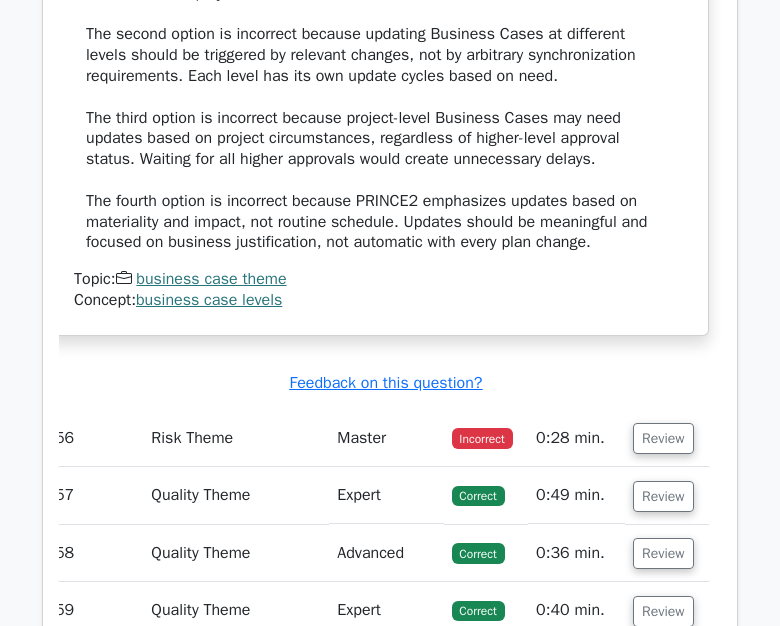 click on "Topic:    business case theme" at bounding box center (378, 279) 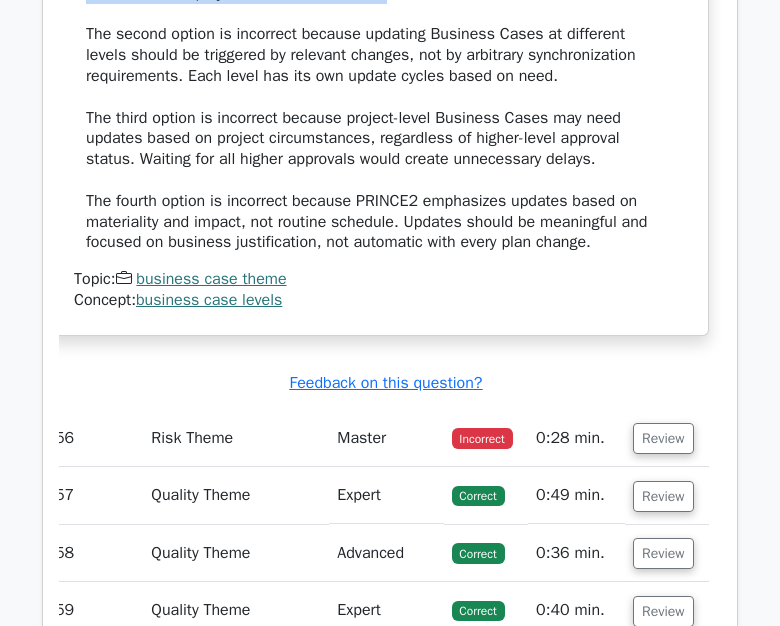 drag, startPoint x: 79, startPoint y: 116, endPoint x: 471, endPoint y: 262, distance: 418.30612 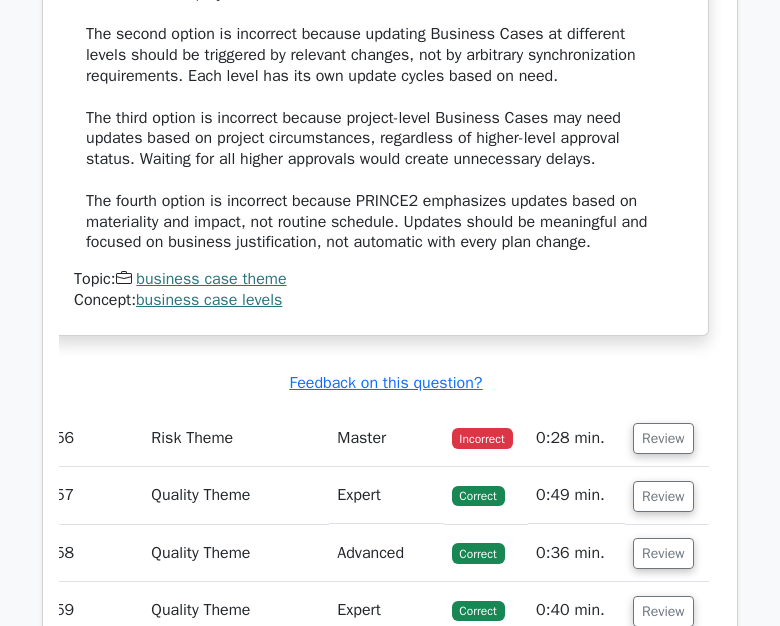 drag, startPoint x: 86, startPoint y: 114, endPoint x: 570, endPoint y: 168, distance: 487.00308 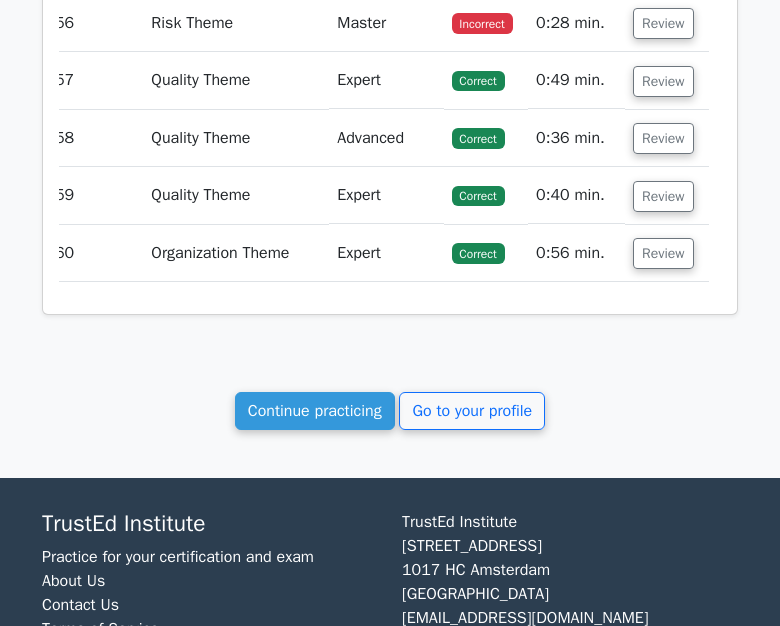 scroll, scrollTop: 18272, scrollLeft: 0, axis: vertical 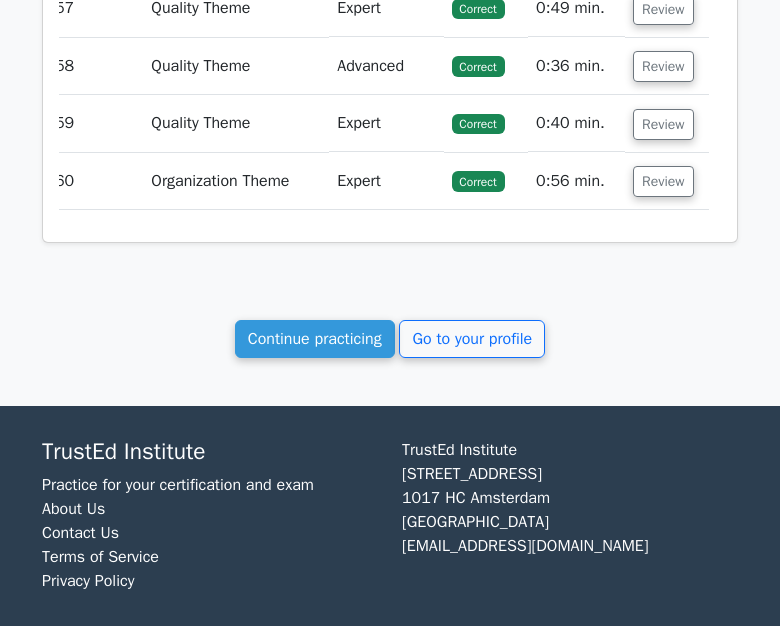 click on "Review" at bounding box center [663, -49] 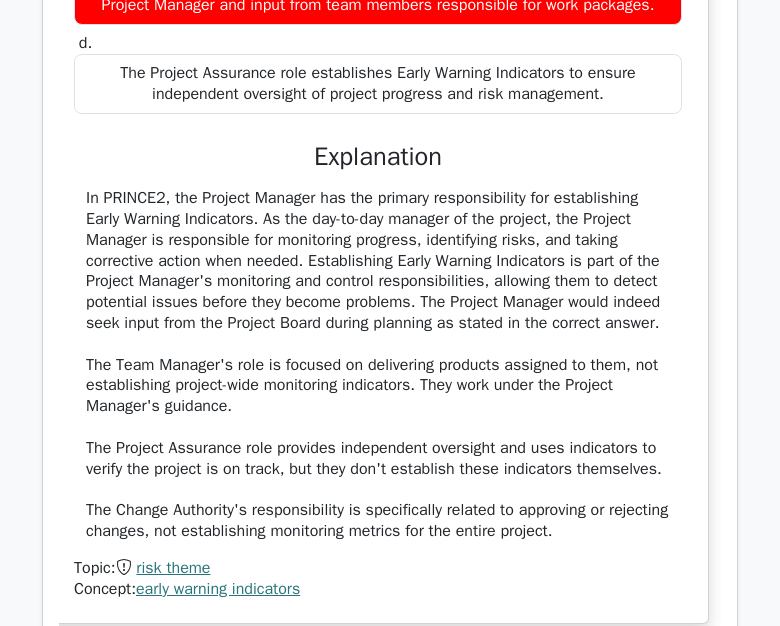 scroll, scrollTop: 18583, scrollLeft: 0, axis: vertical 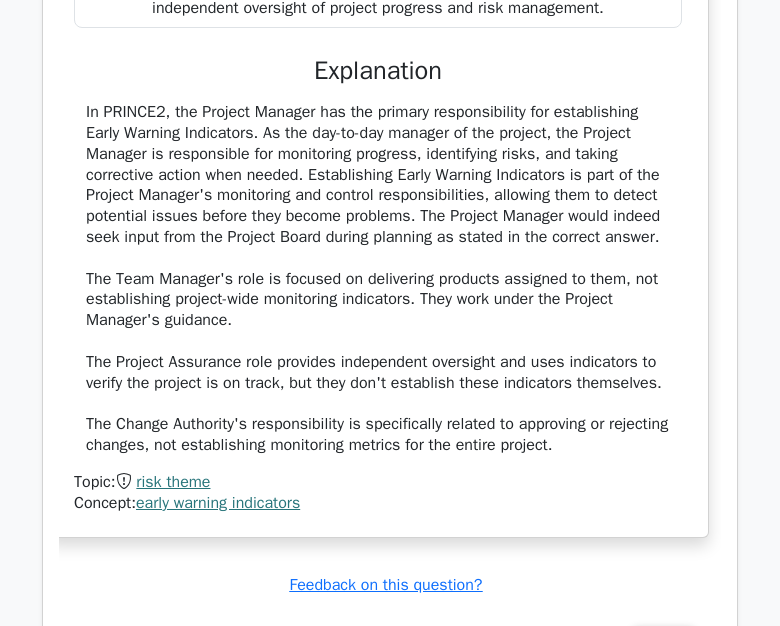 drag, startPoint x: 88, startPoint y: 373, endPoint x: 165, endPoint y: 427, distance: 94.04786 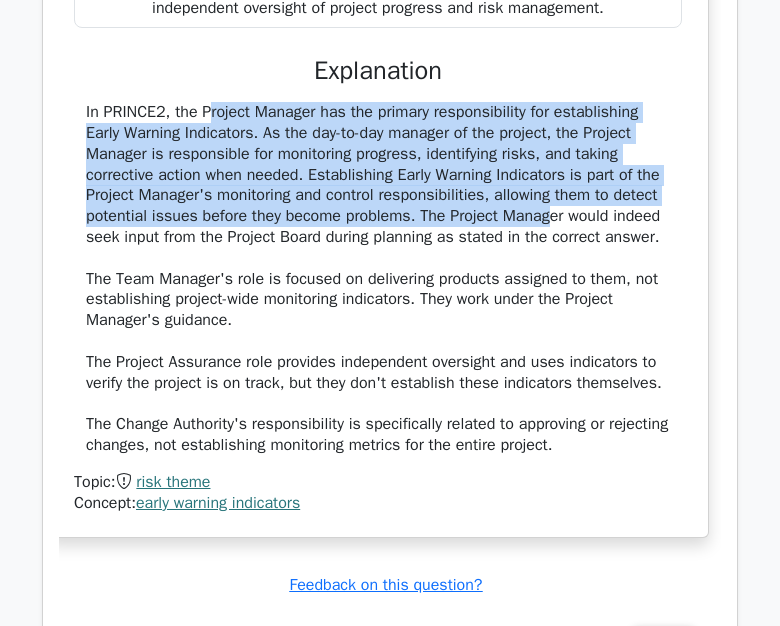 drag, startPoint x: 81, startPoint y: 374, endPoint x: 416, endPoint y: 480, distance: 351.37018 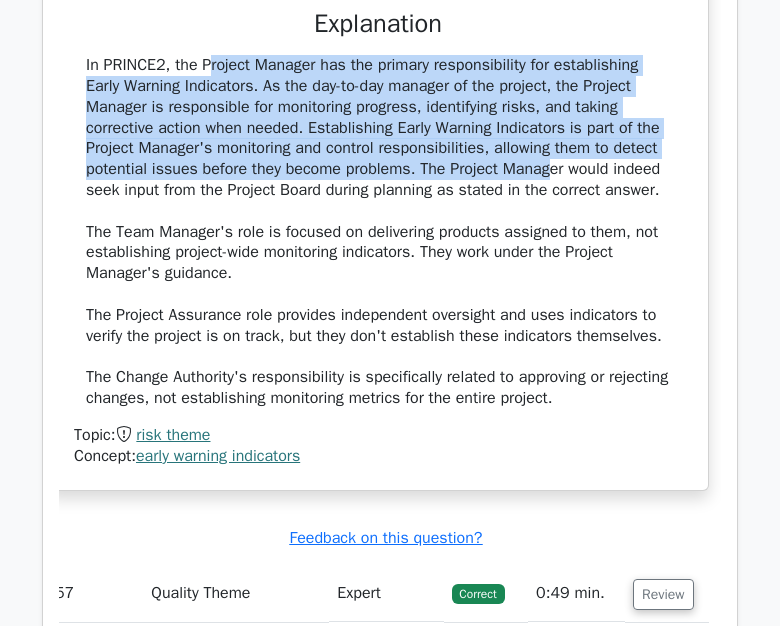 scroll, scrollTop: 18733, scrollLeft: 0, axis: vertical 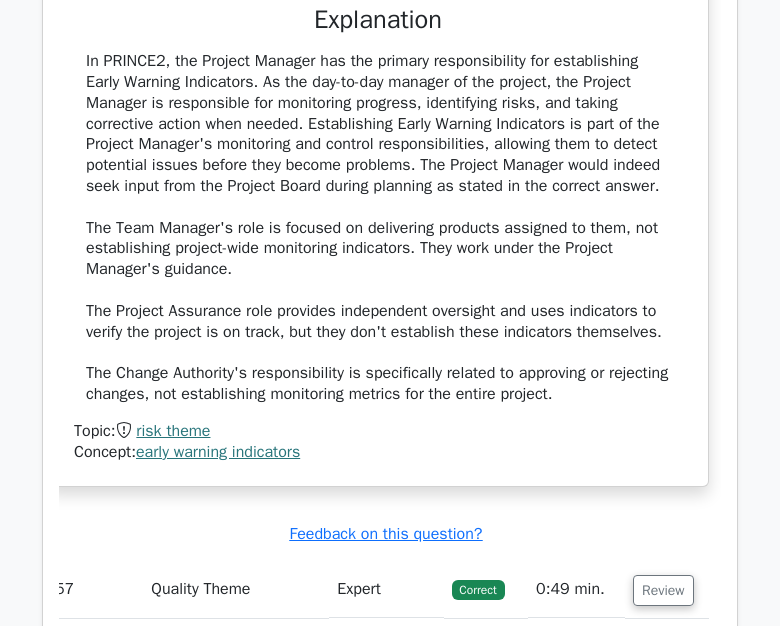 click on "In PRINCE2, the Project Manager has the primary responsibility for establishing Early Warning Indicators. As the day-to-day manager of the project, the Project Manager is responsible for monitoring progress, identifying risks, and taking corrective action when needed. Establishing Early Warning Indicators is part of the Project Manager's monitoring and control responsibilities, allowing them to detect potential issues before they become problems. The Project Manager would indeed seek input from the Project Board during planning as stated in the correct answer. The Team Manager's role is focused on delivering products assigned to them, not establishing project-wide monitoring indicators. They work under the Project Manager's guidance. The Project Assurance role provides independent oversight and uses indicators to verify the project is on track, but they don't establish these indicators themselves." at bounding box center (378, 228) 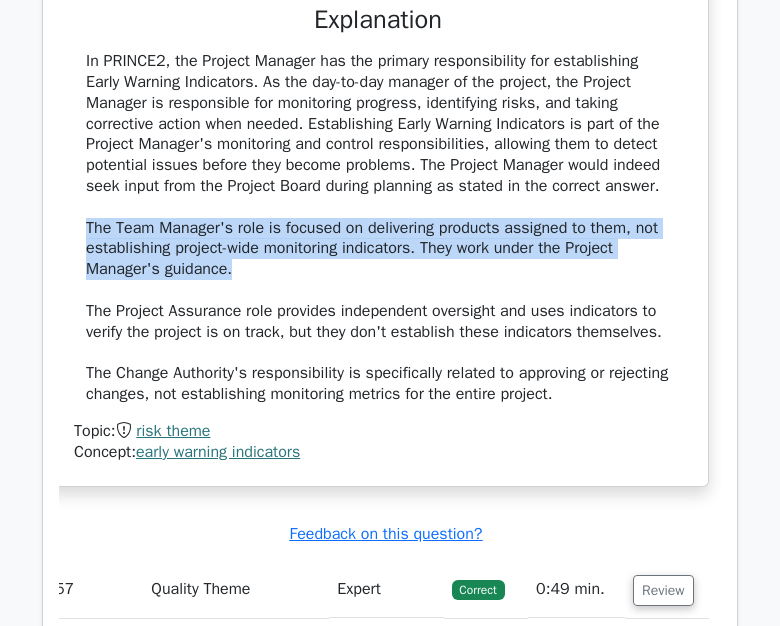 drag, startPoint x: 88, startPoint y: 492, endPoint x: 259, endPoint y: 539, distance: 177.34148 